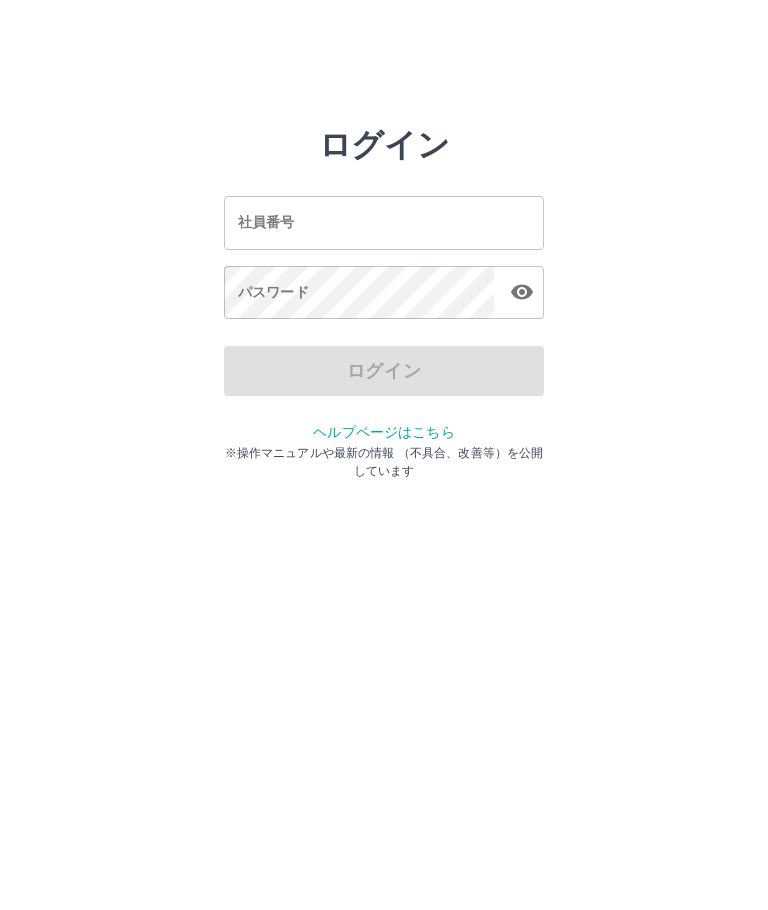 scroll, scrollTop: 0, scrollLeft: 0, axis: both 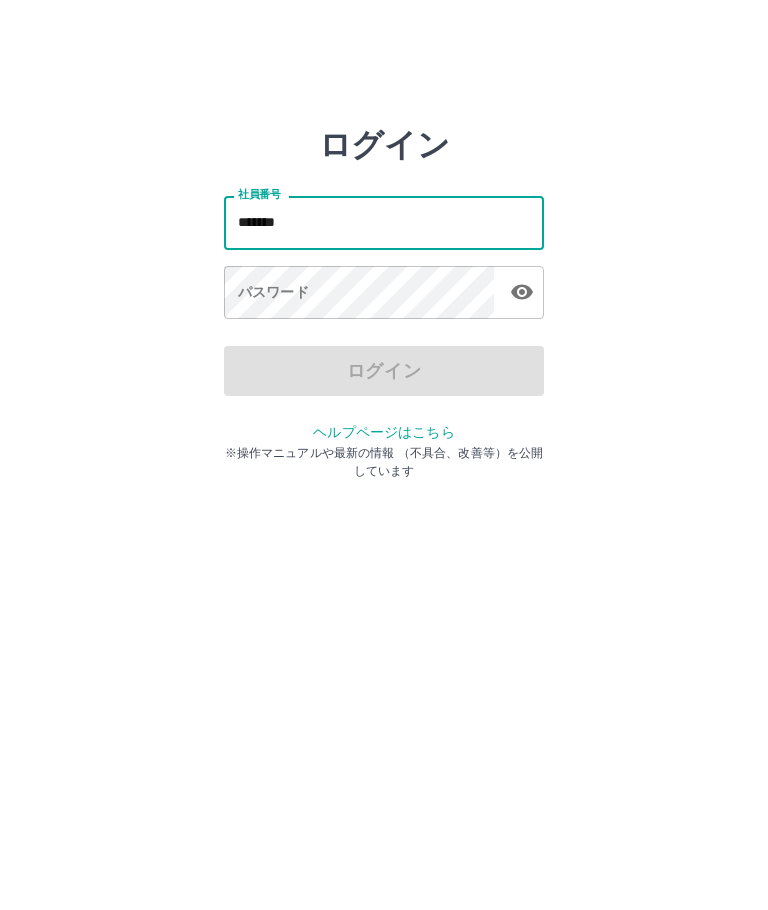 click at bounding box center (522, 292) 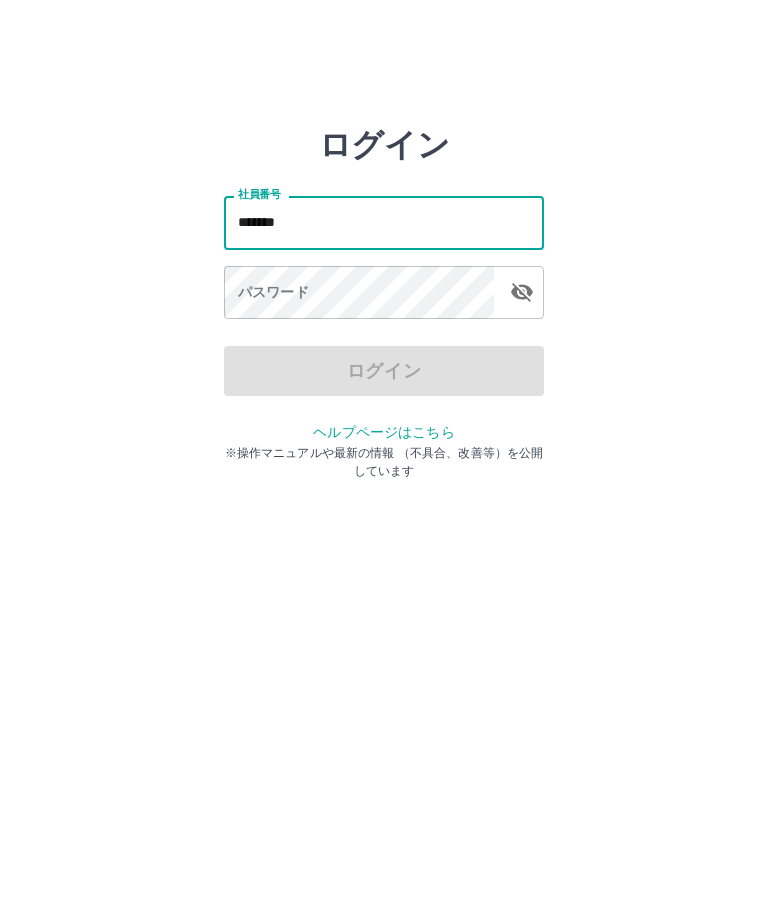 type on "*******" 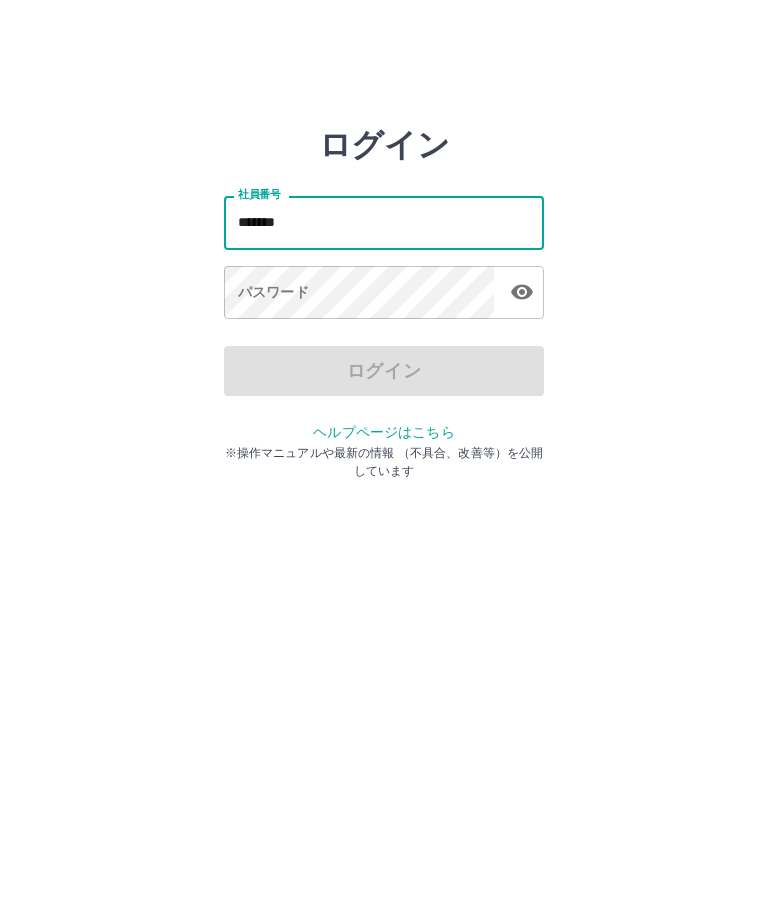 click 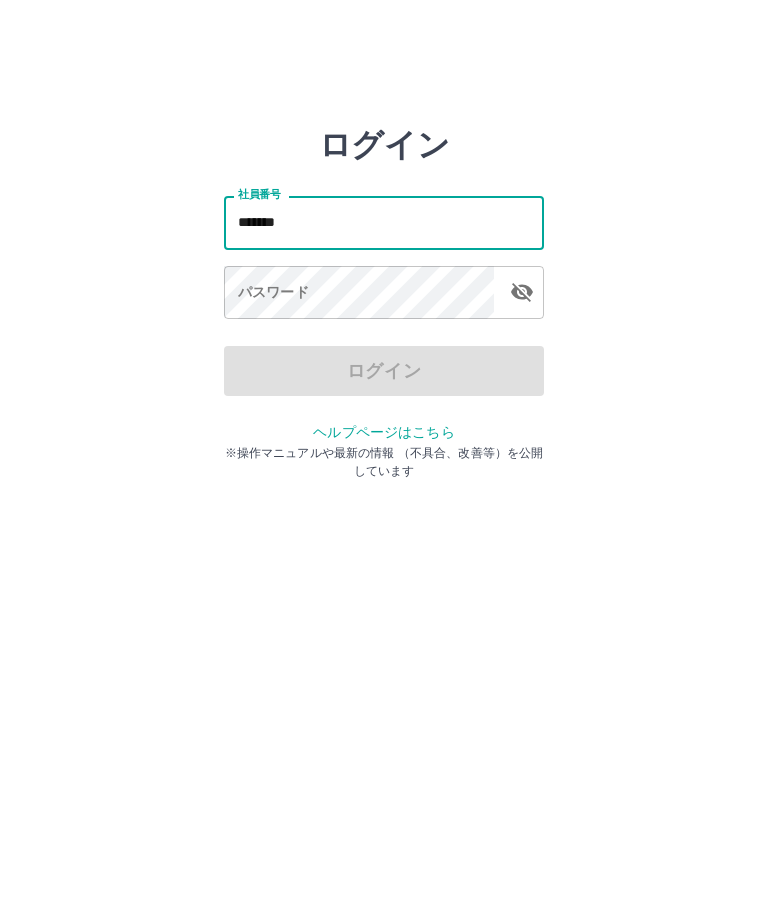 click 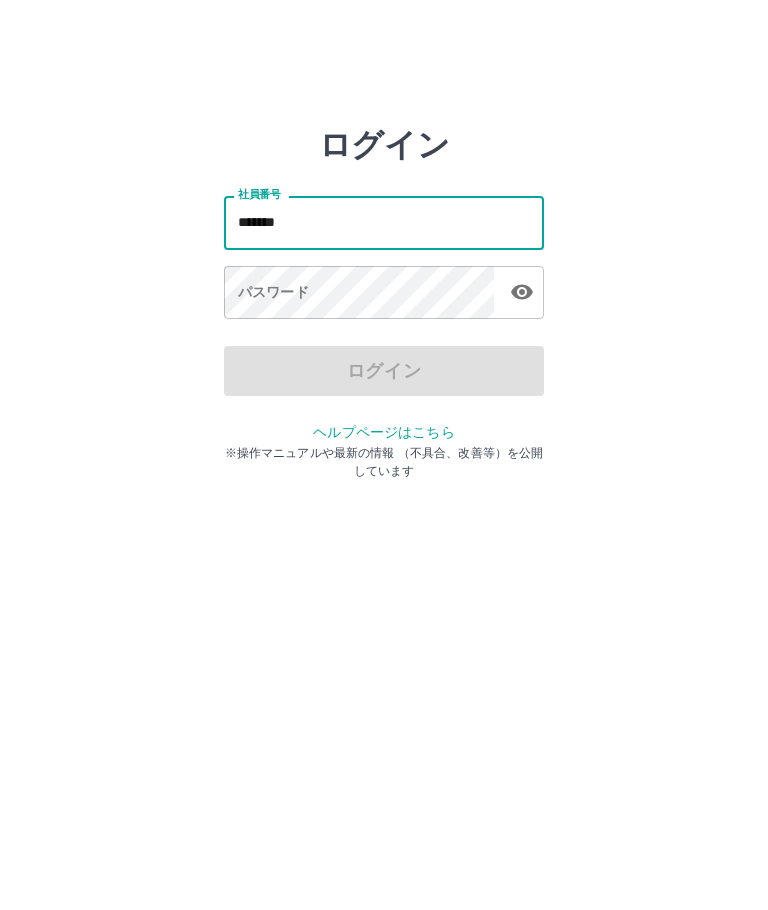 click 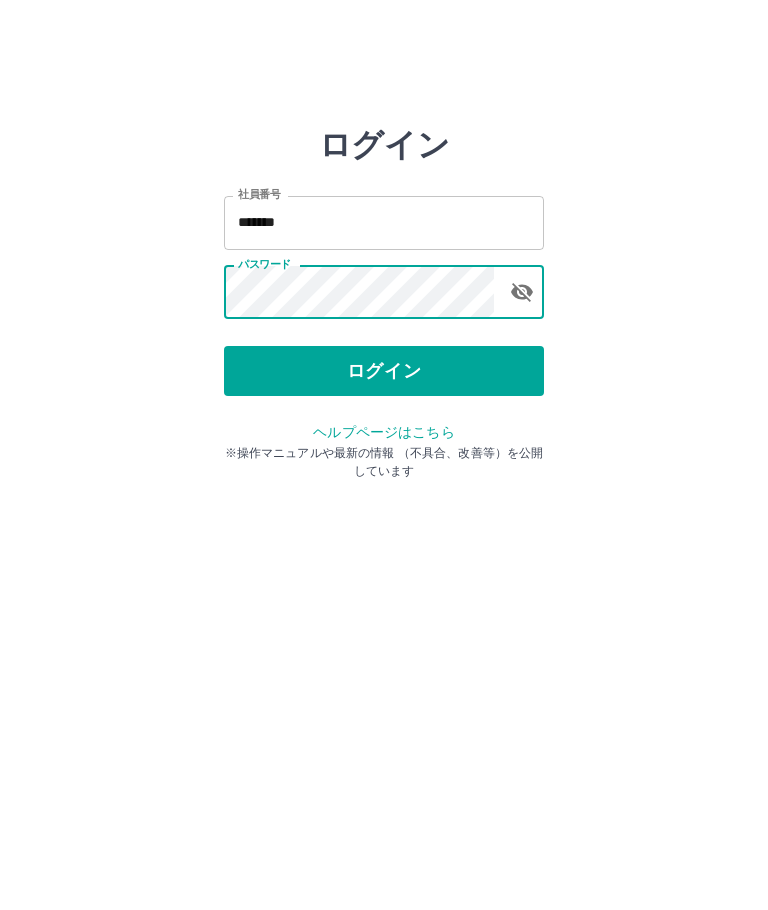 click on "ログイン" at bounding box center [384, 371] 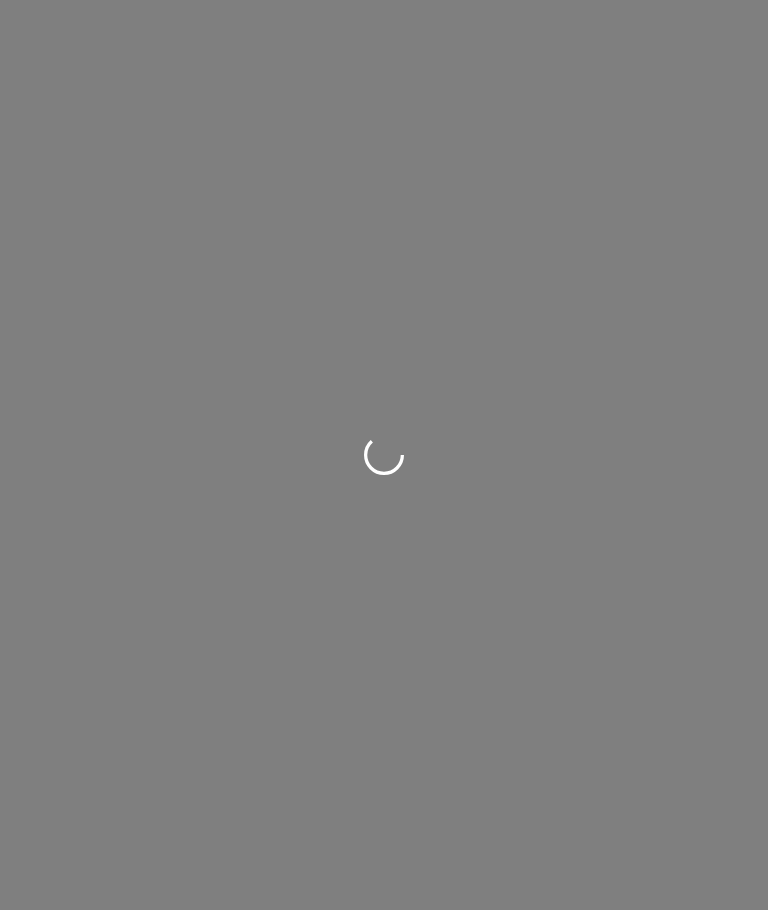 scroll, scrollTop: 0, scrollLeft: 0, axis: both 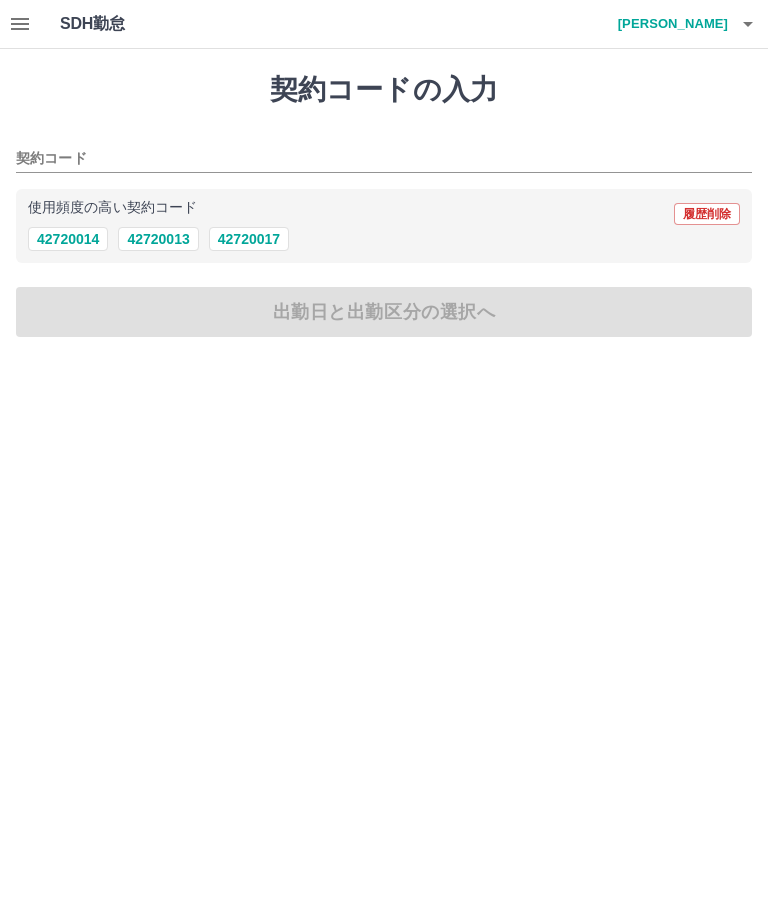 click on "42720014" at bounding box center [68, 239] 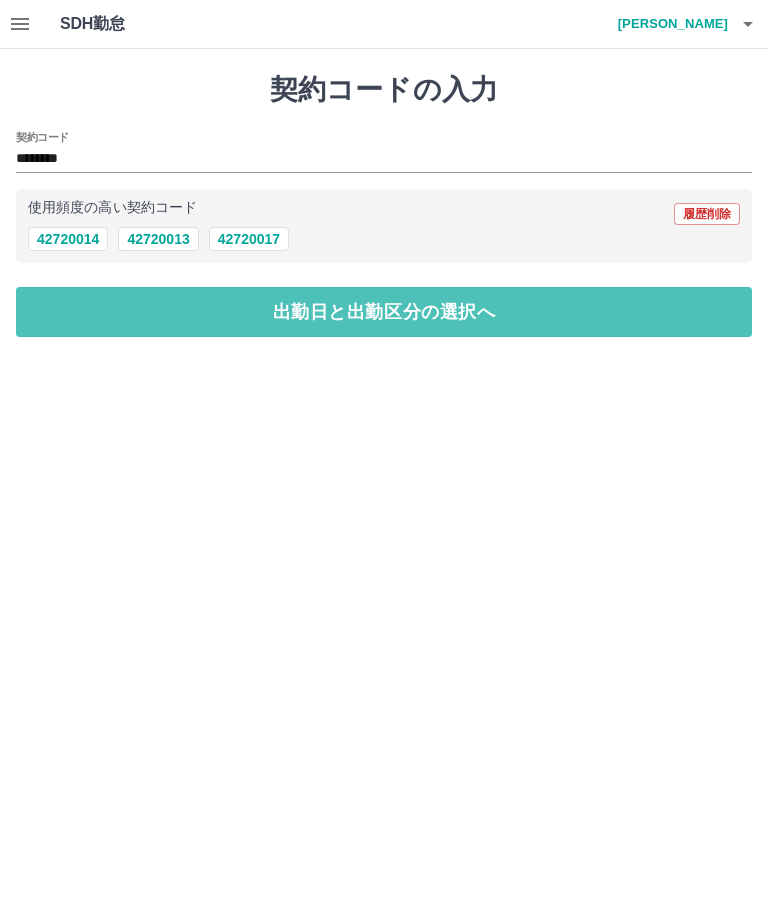 click on "出勤日と出勤区分の選択へ" at bounding box center [384, 312] 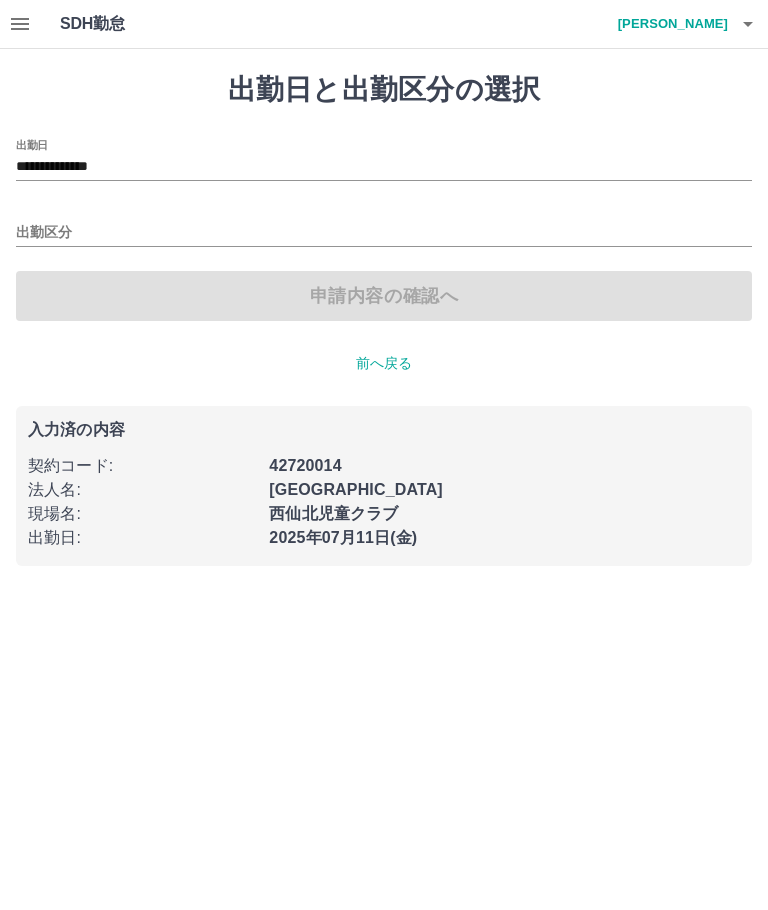 click on "出勤区分" at bounding box center [384, 233] 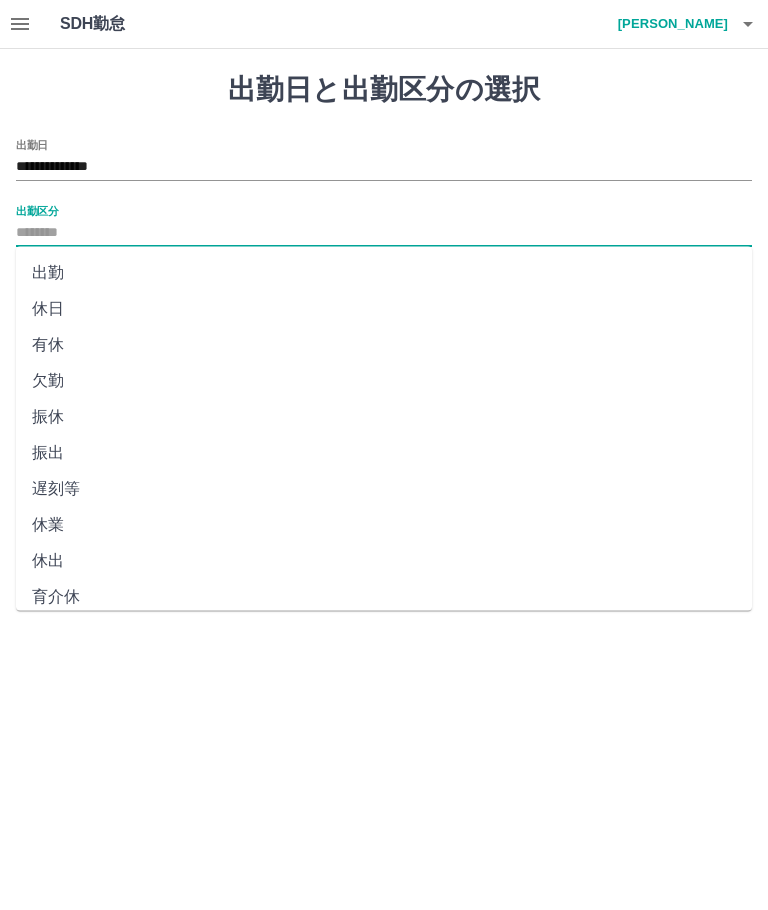click on "出勤" at bounding box center (384, 273) 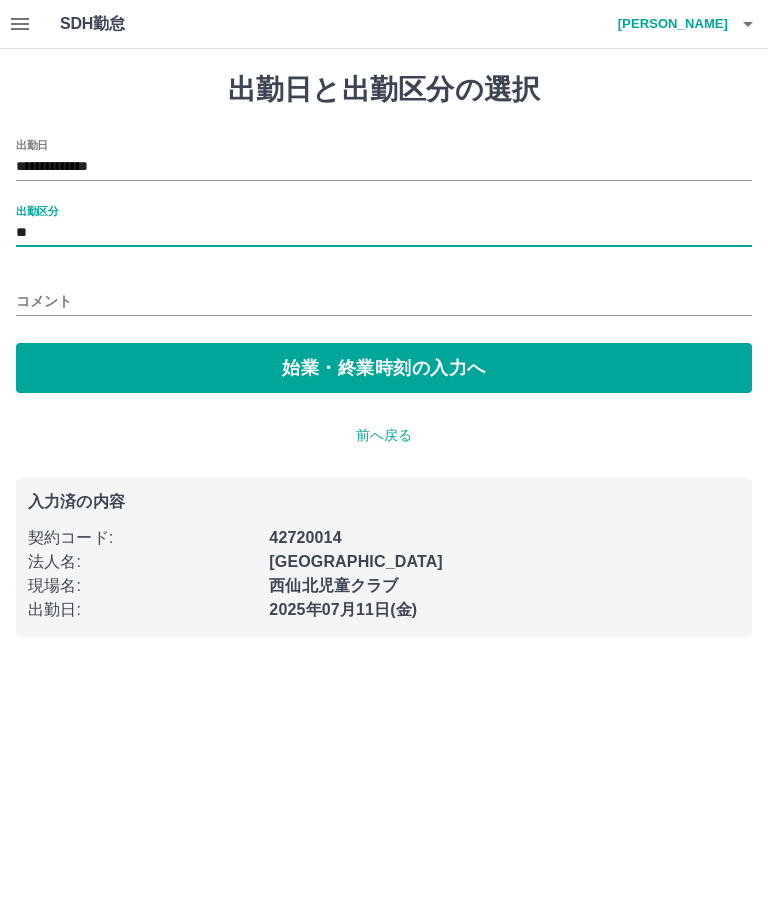 click on "始業・終業時刻の入力へ" at bounding box center [384, 368] 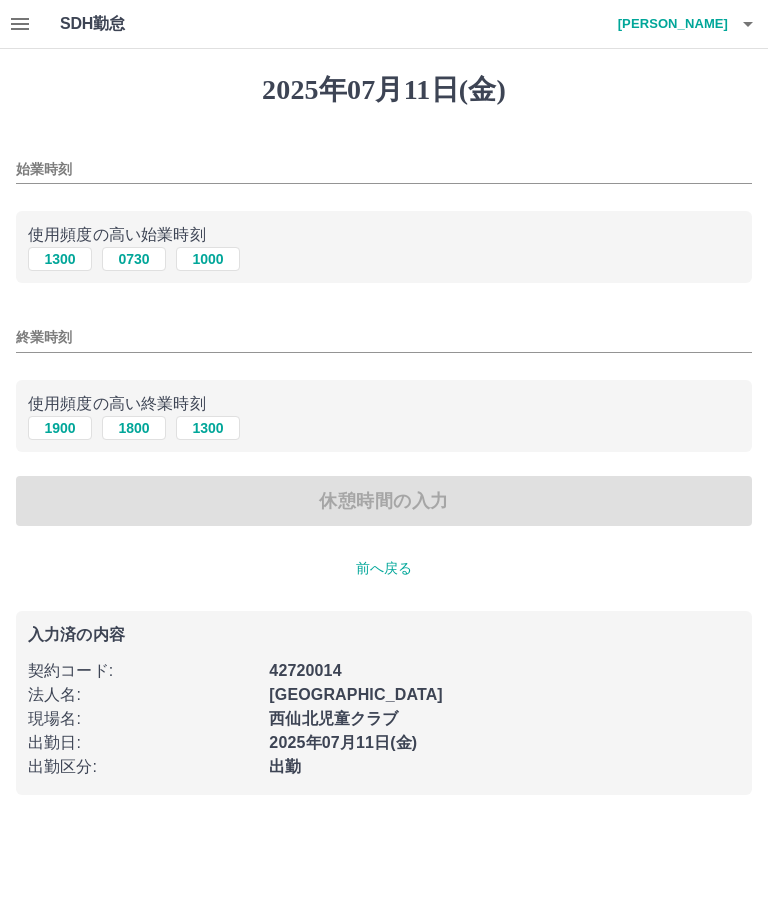 click on "1300" at bounding box center [60, 259] 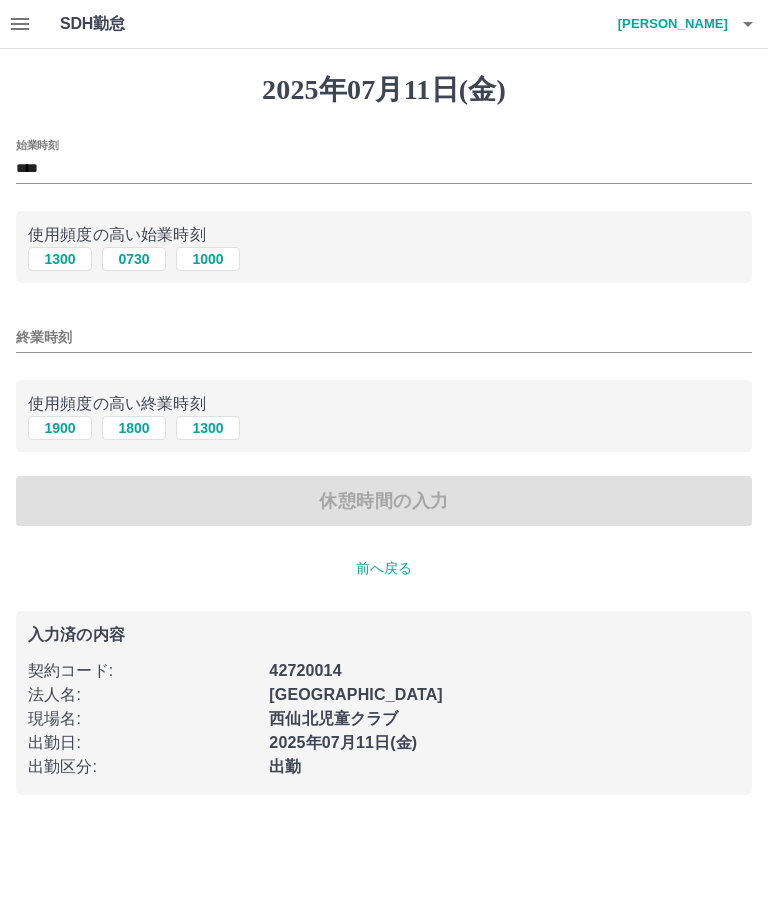 click on "1800" at bounding box center (134, 428) 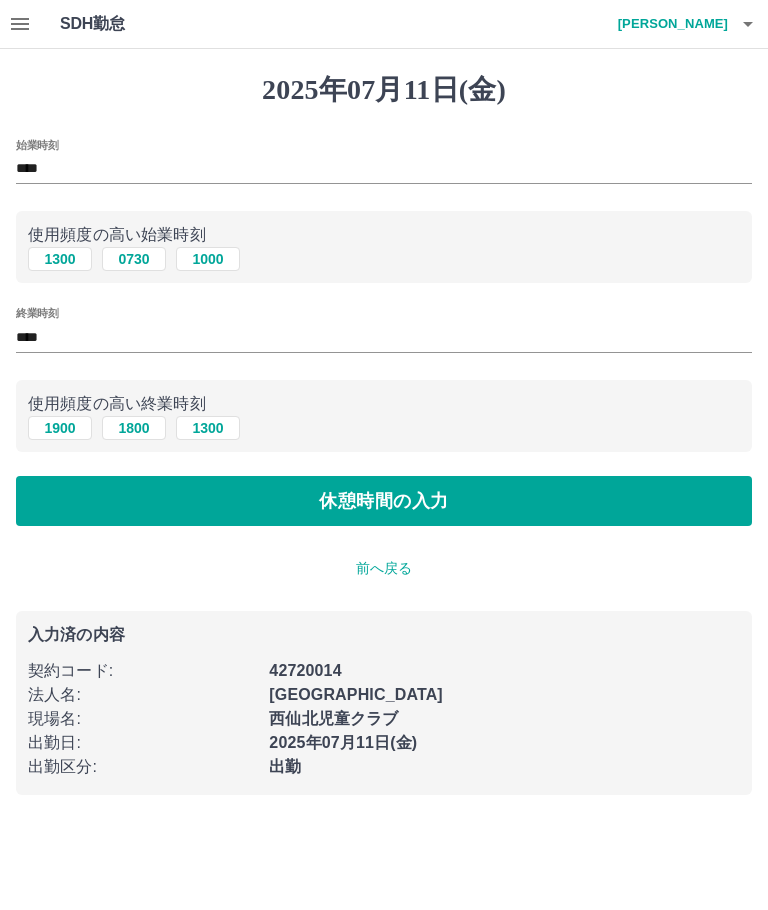 click on "休憩時間の入力" at bounding box center [384, 501] 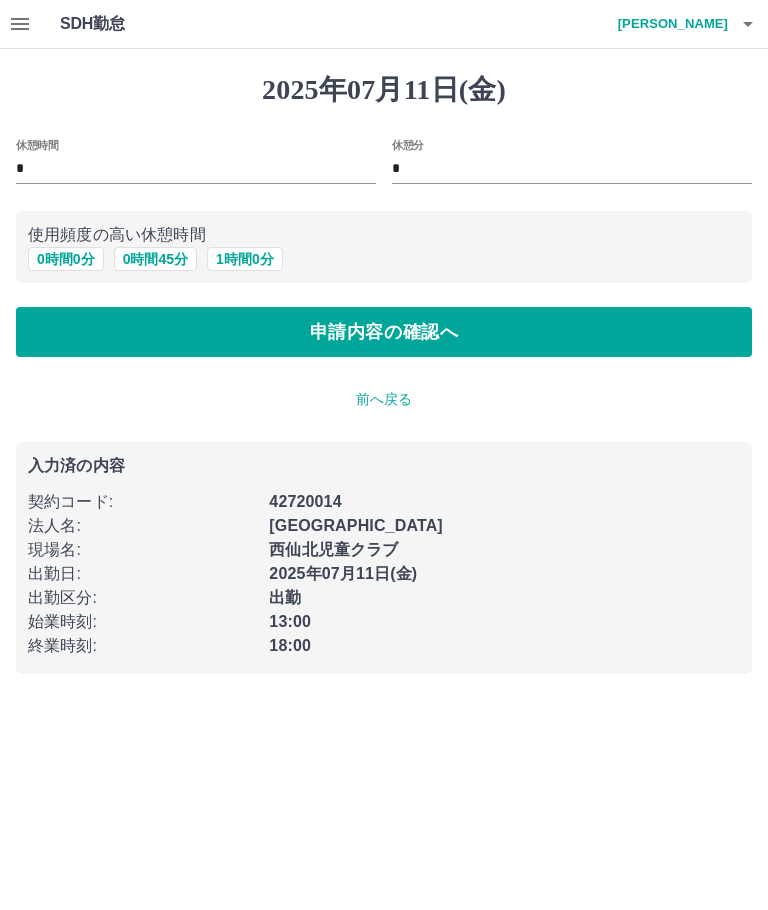 click on "申請内容の確認へ" at bounding box center (384, 332) 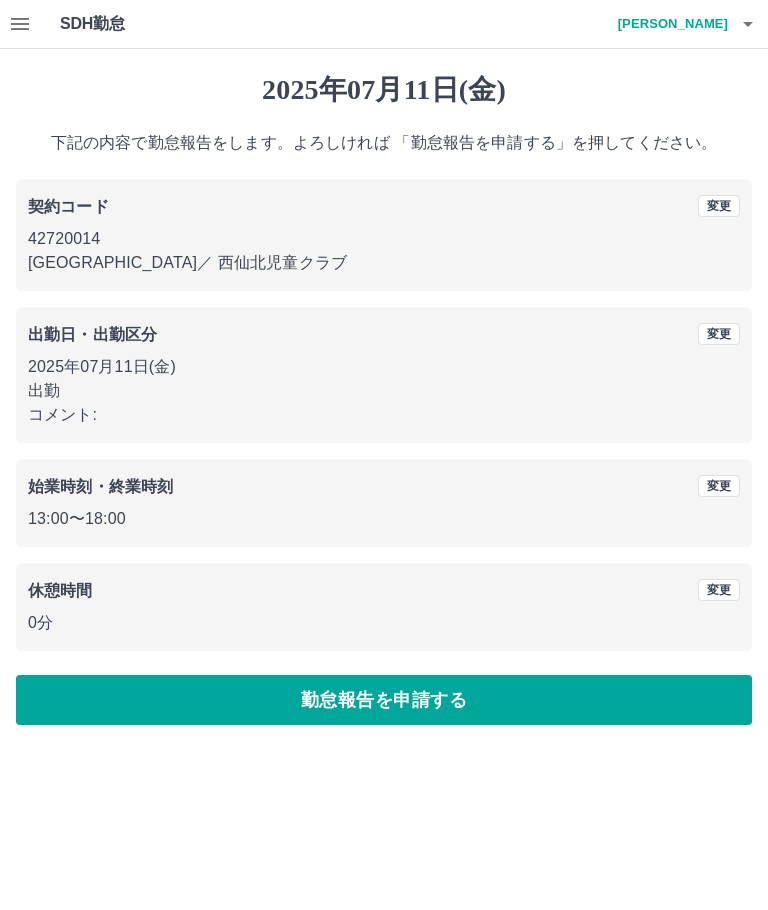 click on "勤怠報告を申請する" at bounding box center (384, 700) 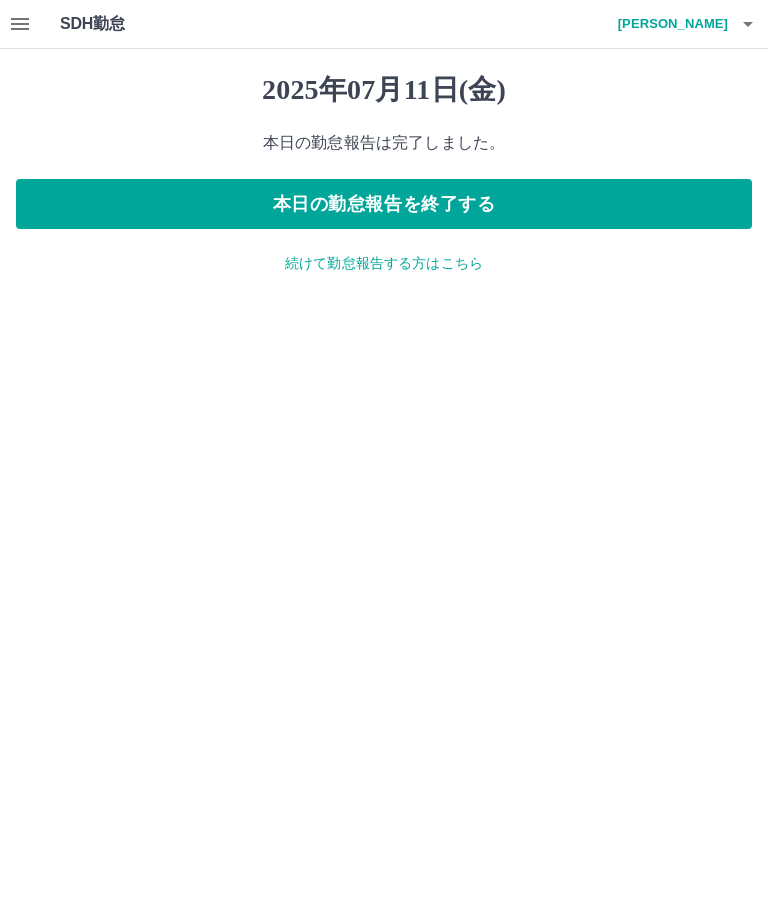 click on "本日の勤怠報告を終了する" at bounding box center [384, 204] 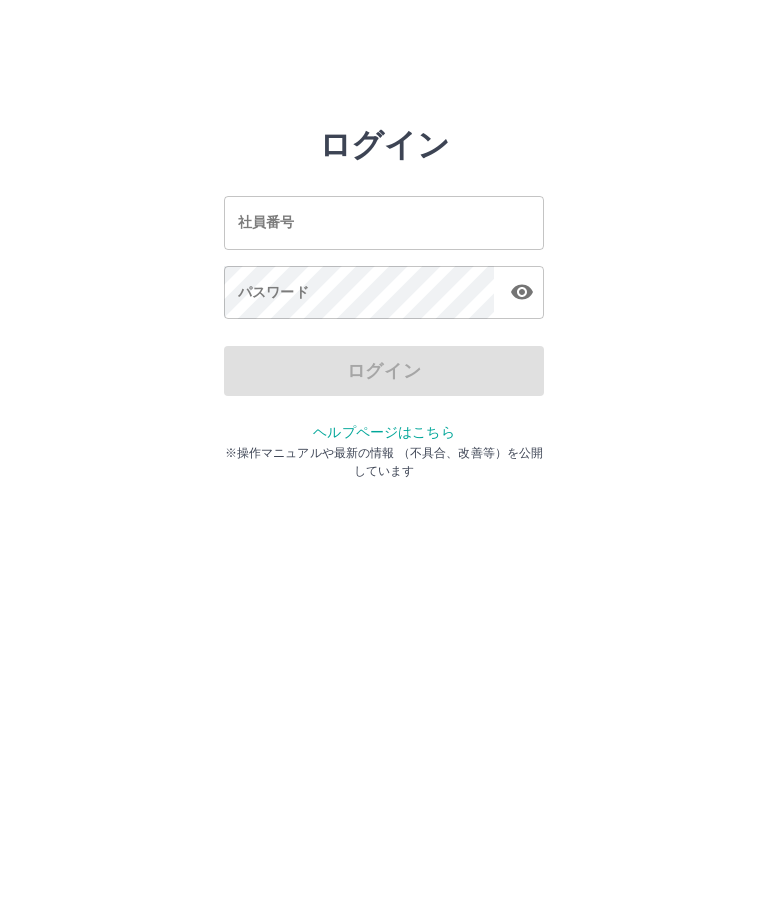 scroll, scrollTop: 0, scrollLeft: 0, axis: both 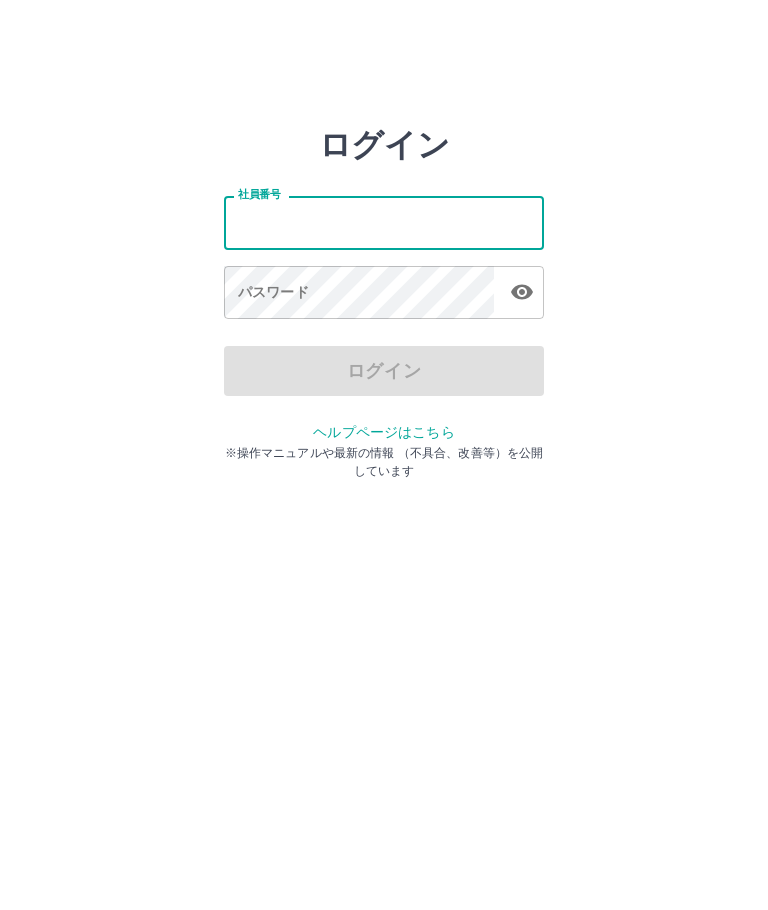 click on "社員番号" at bounding box center [384, 222] 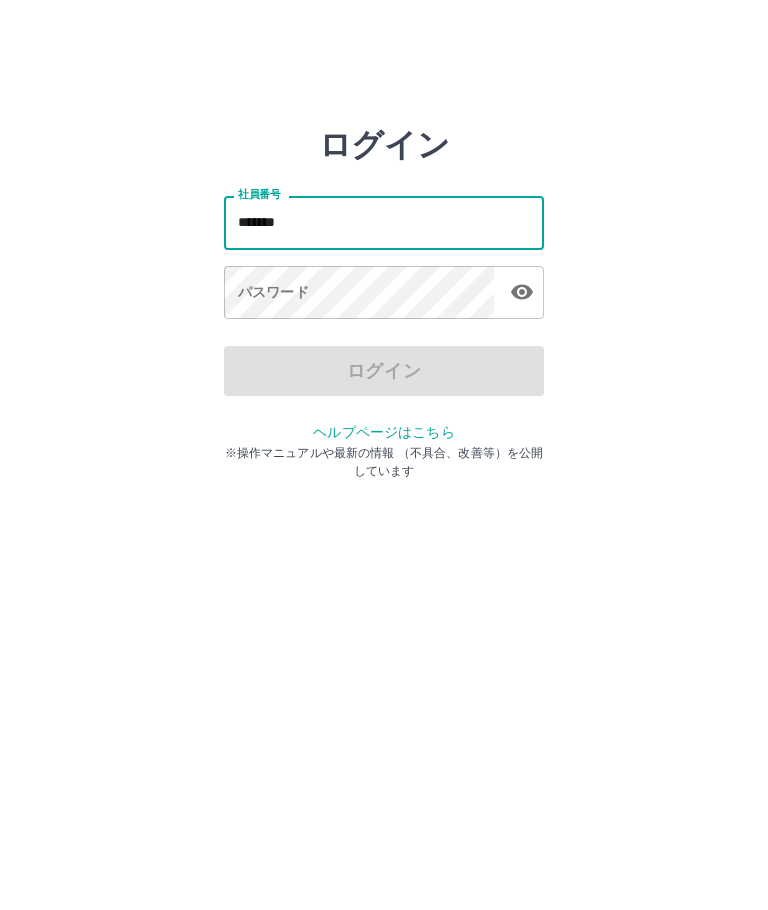 click 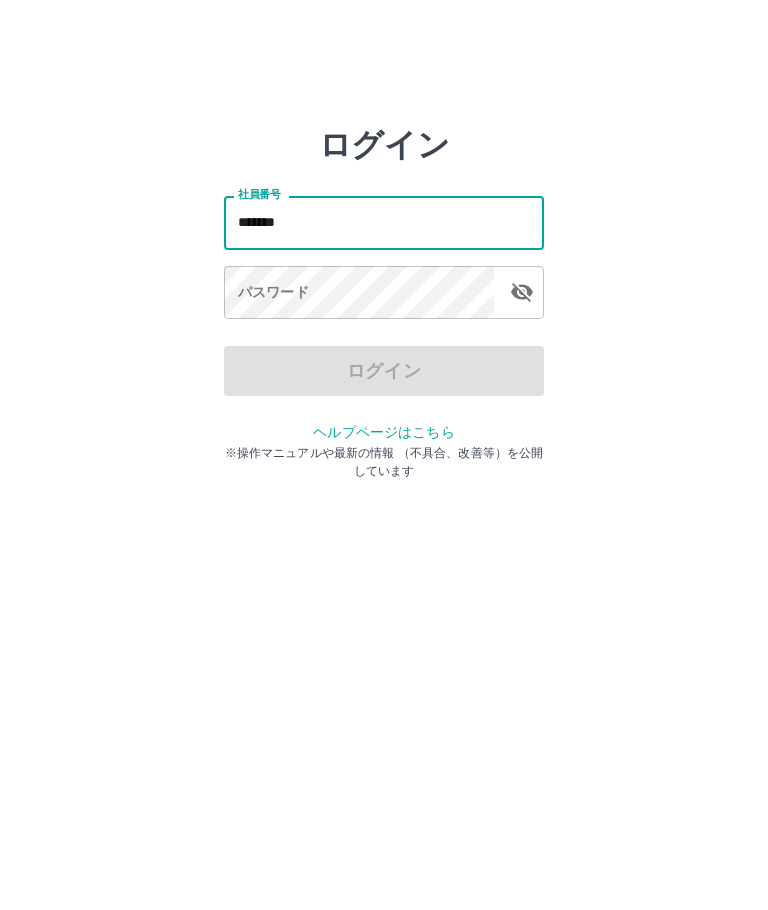 click 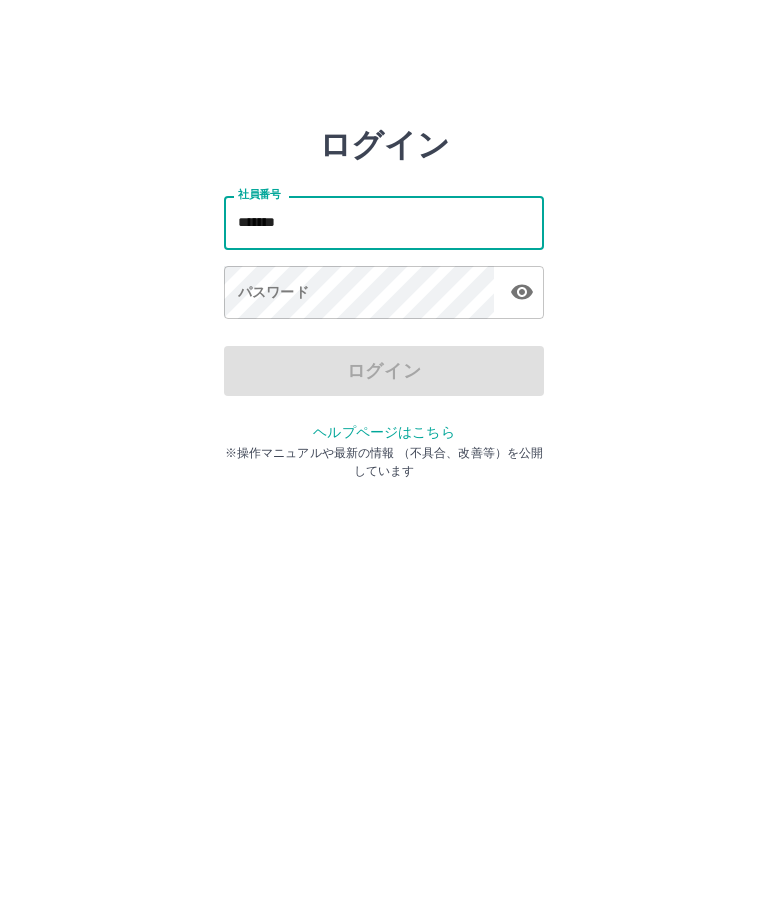 type on "*******" 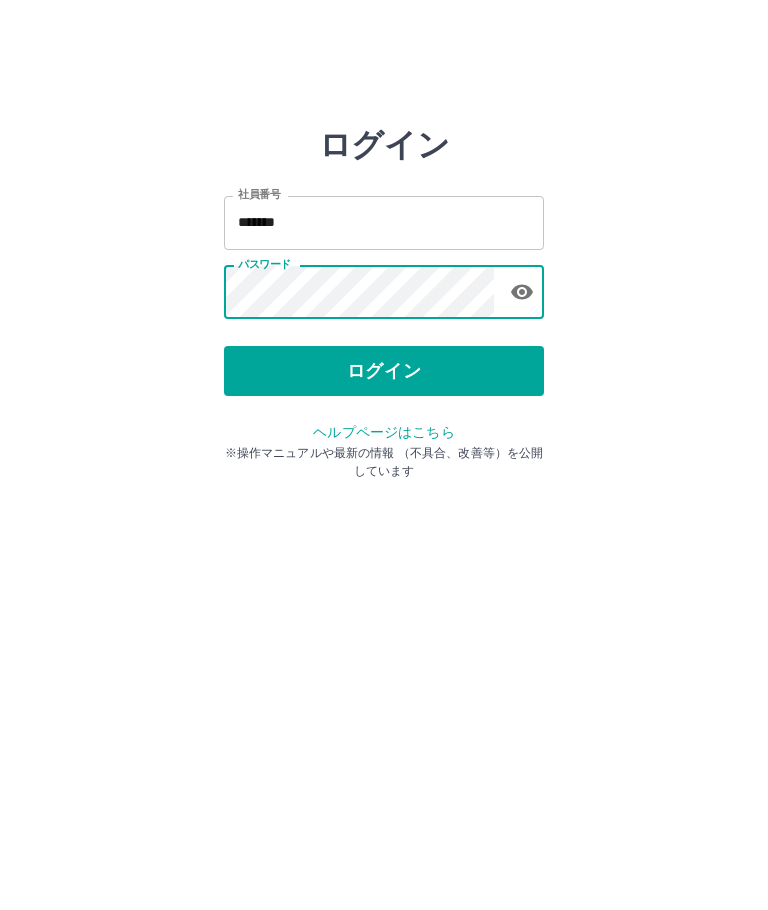 click at bounding box center (522, 292) 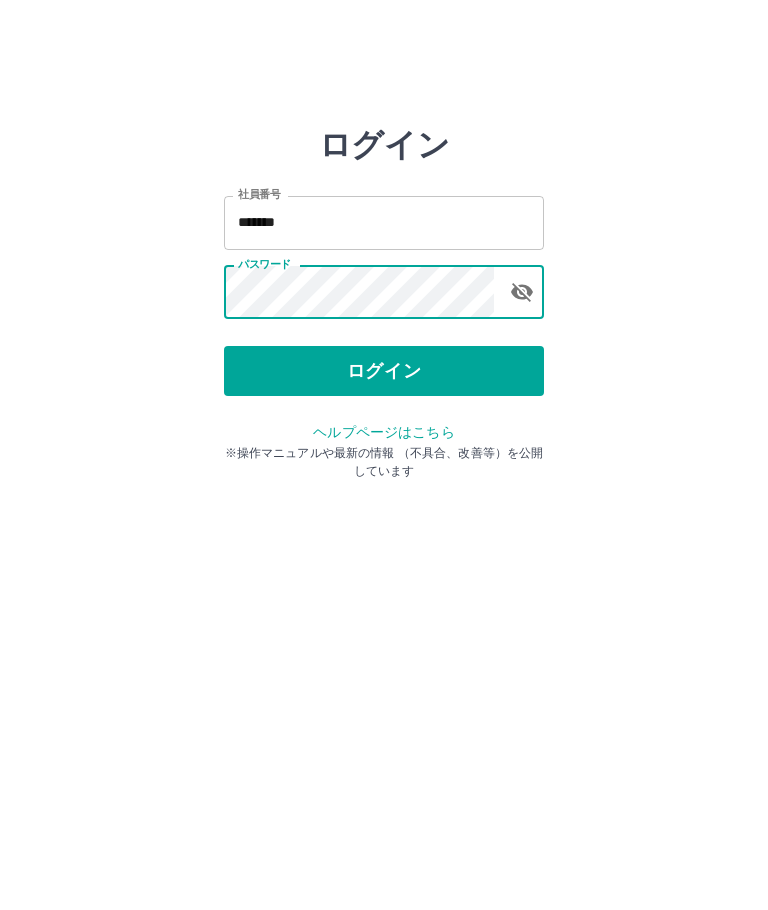 click on "ログイン" at bounding box center (384, 371) 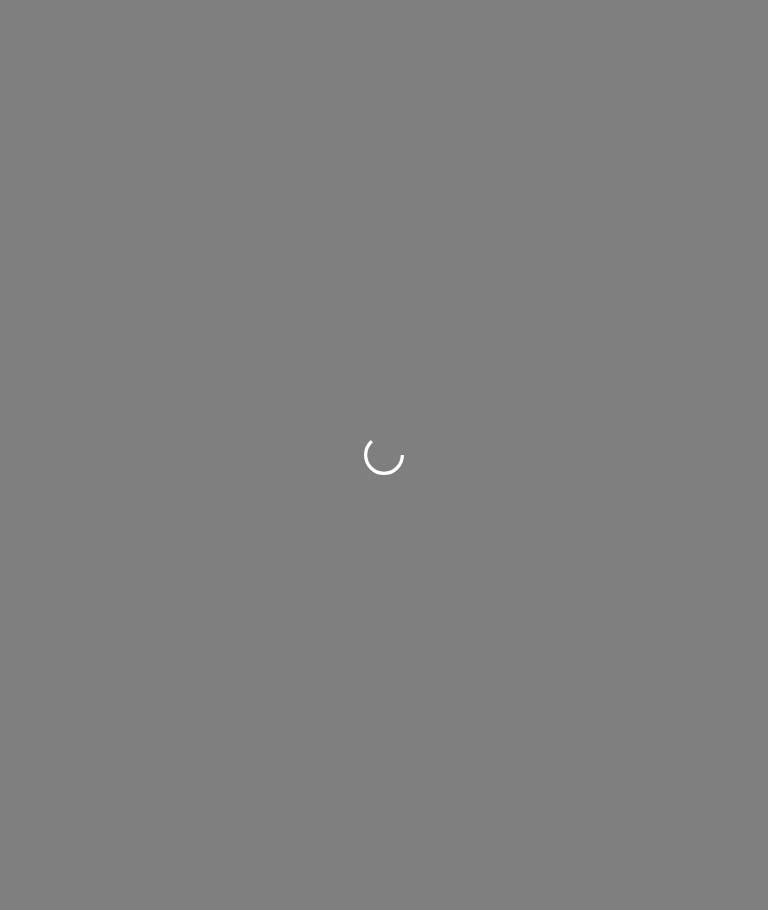 scroll, scrollTop: 0, scrollLeft: 0, axis: both 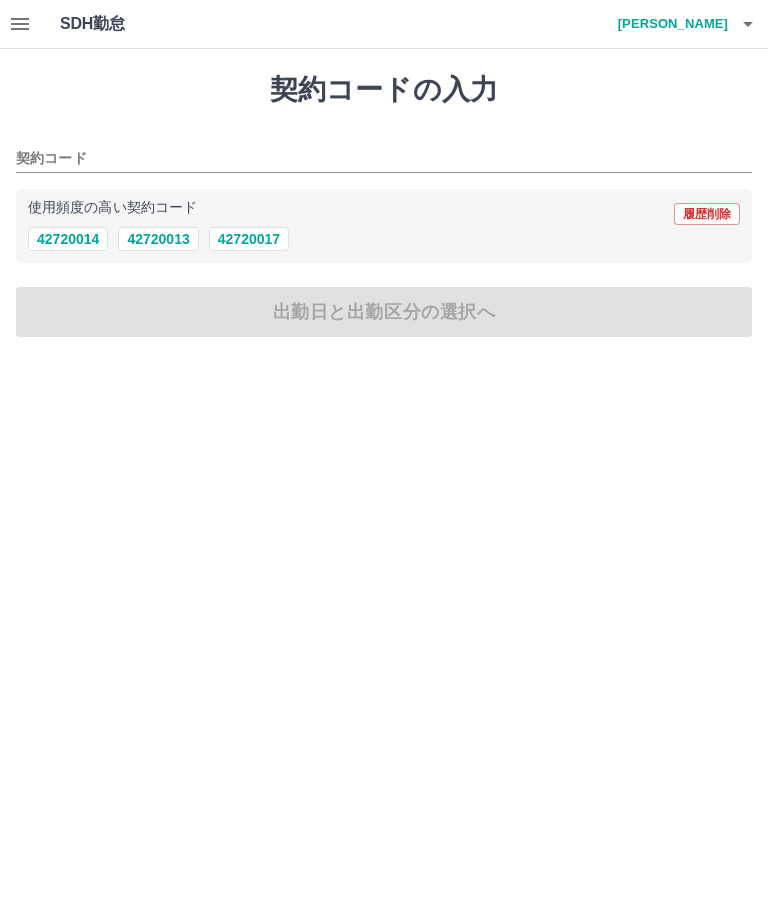 click on "42720014" at bounding box center (68, 239) 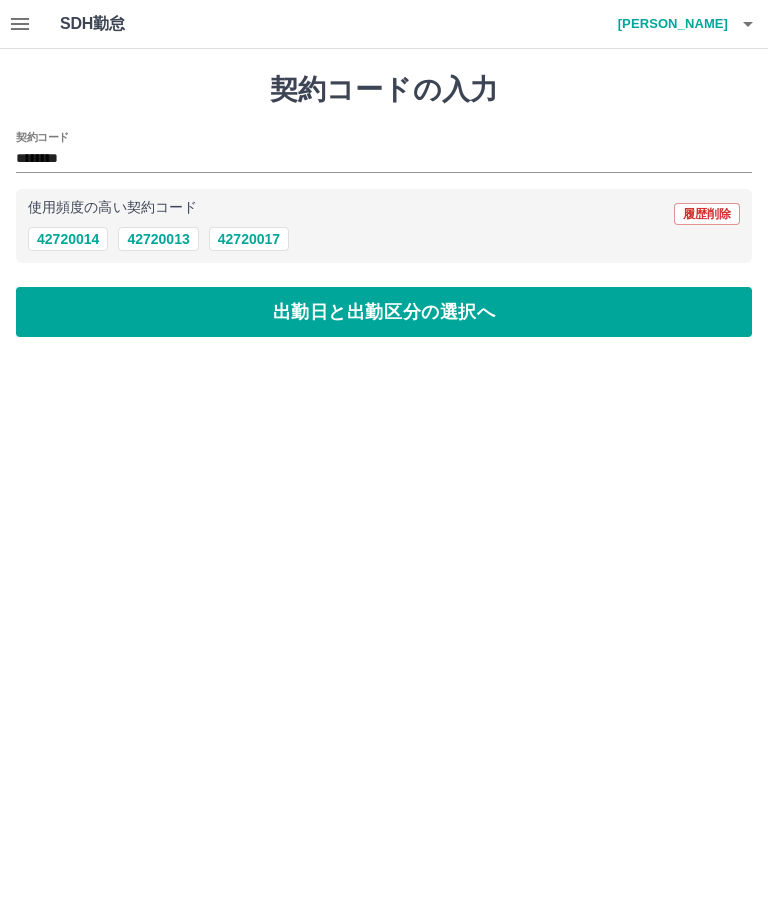 click on "出勤日と出勤区分の選択へ" at bounding box center [384, 312] 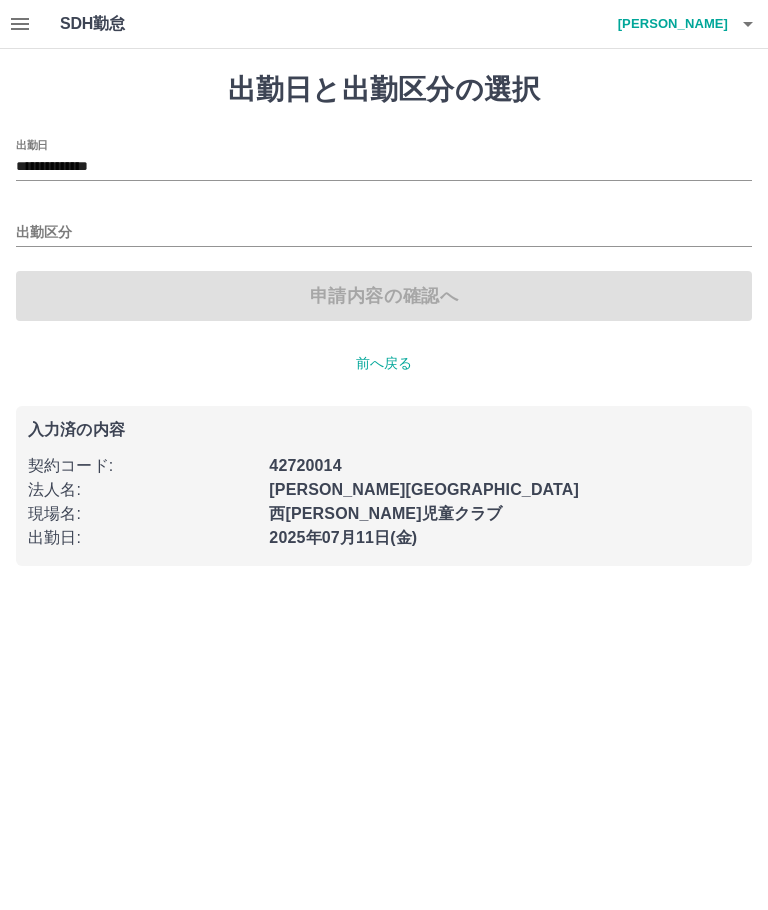 click on "**********" at bounding box center [384, 167] 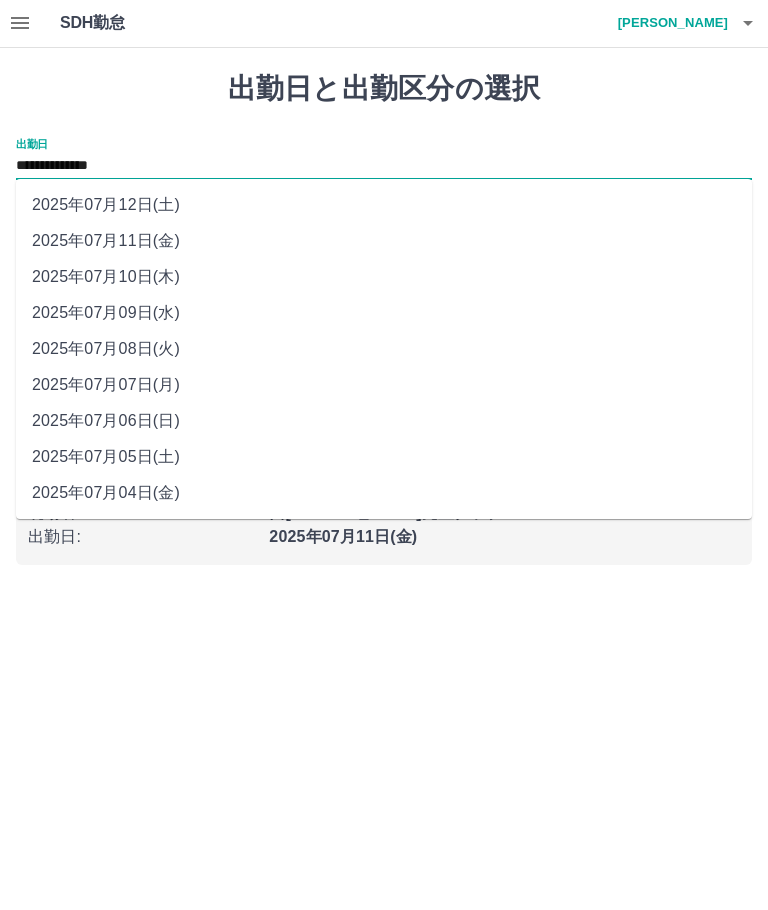 click on "2025年07月12日(土)" at bounding box center [384, 206] 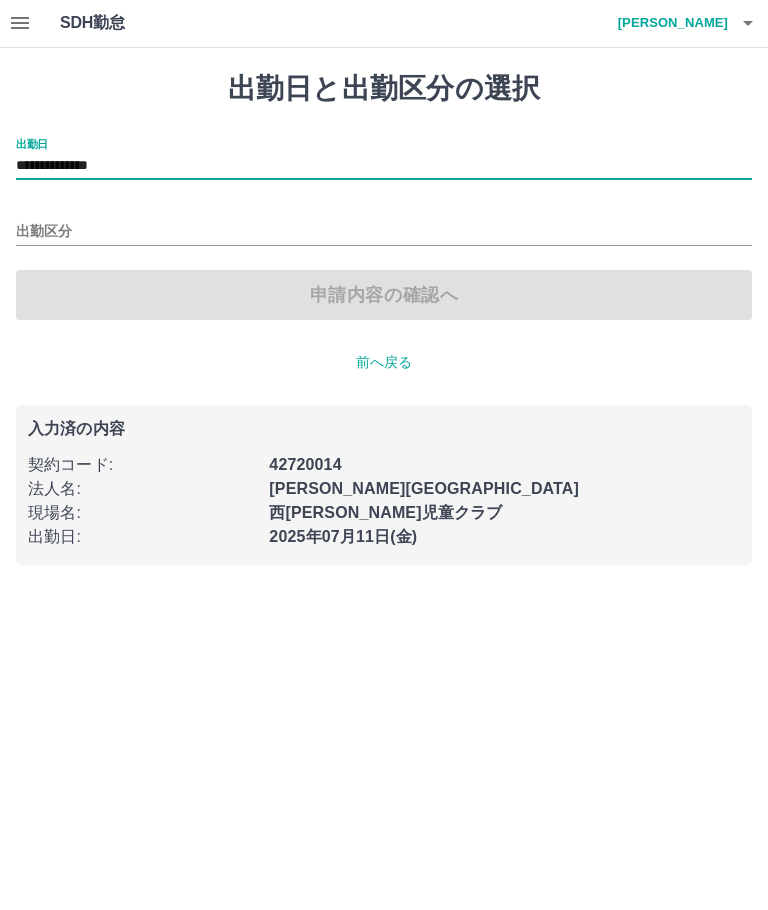 click on "出勤区分" at bounding box center (384, 233) 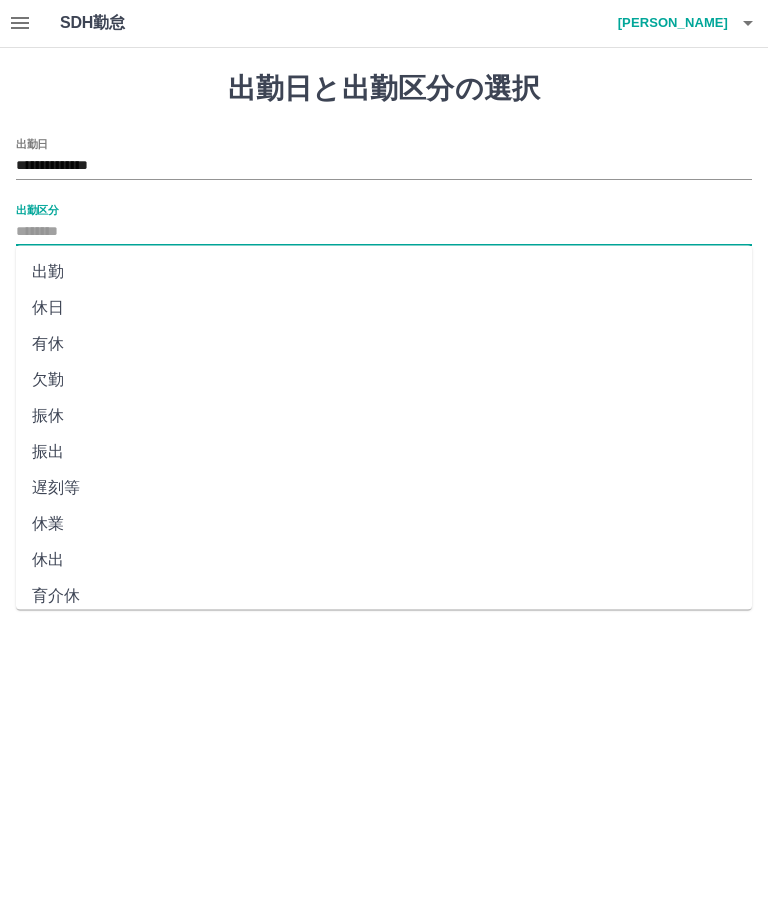 click on "休日" at bounding box center (384, 309) 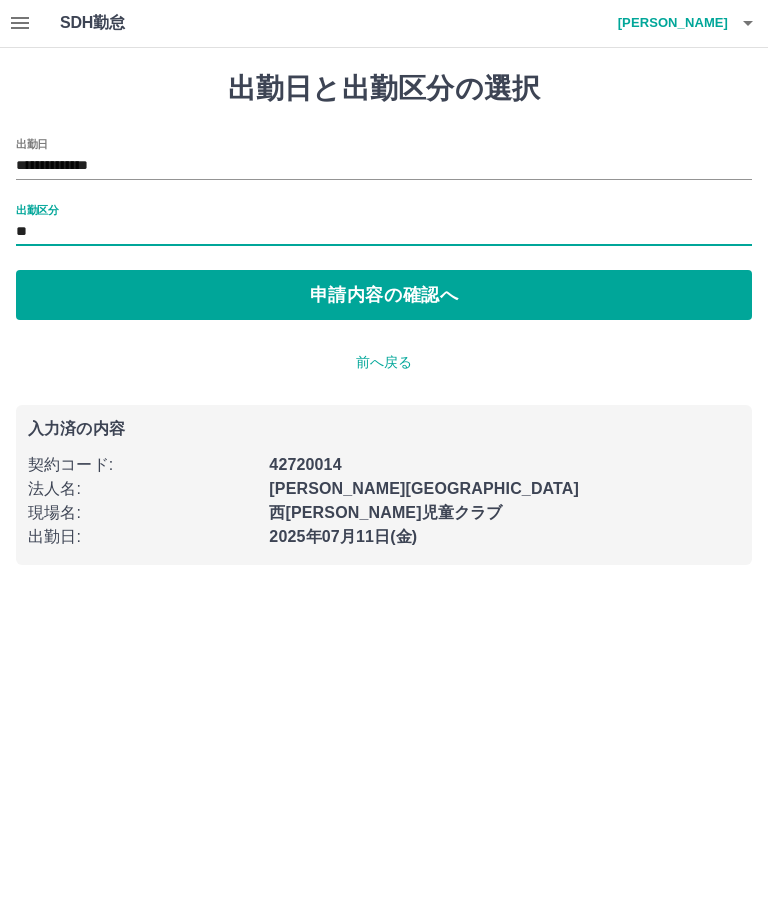 click on "申請内容の確認へ" at bounding box center (384, 296) 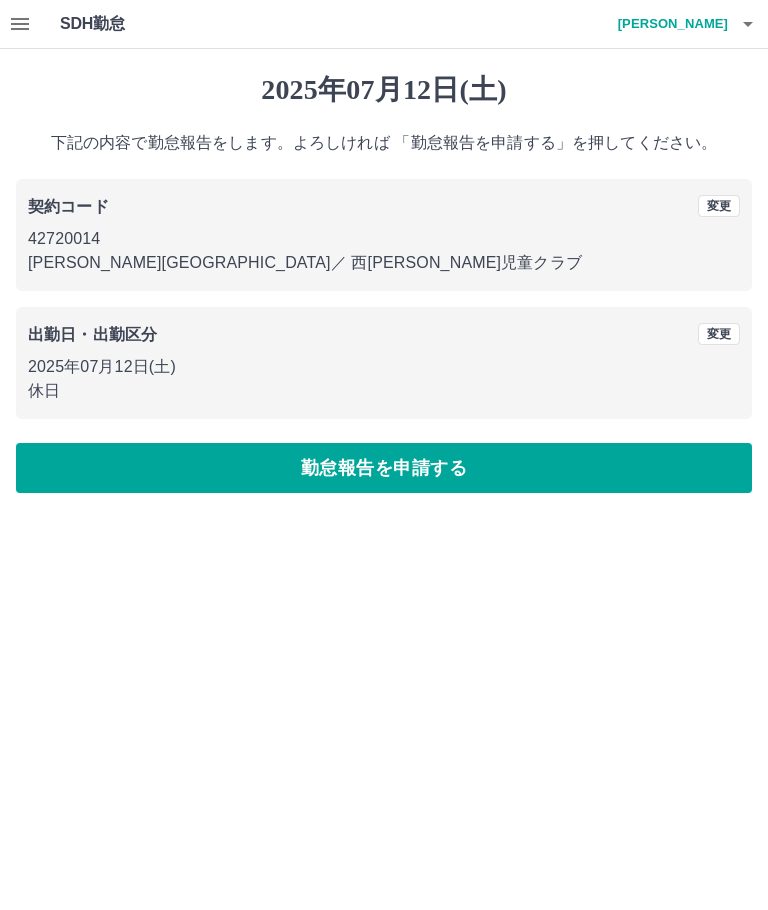 click on "勤怠報告を申請する" at bounding box center [384, 468] 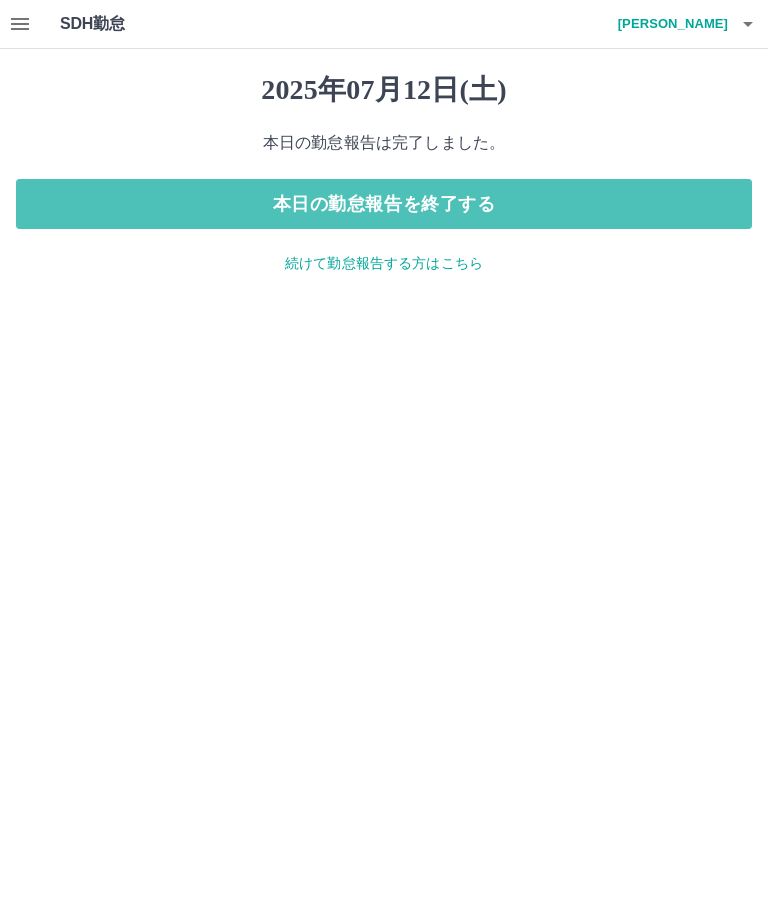click on "本日の勤怠報告を終了する" at bounding box center (384, 204) 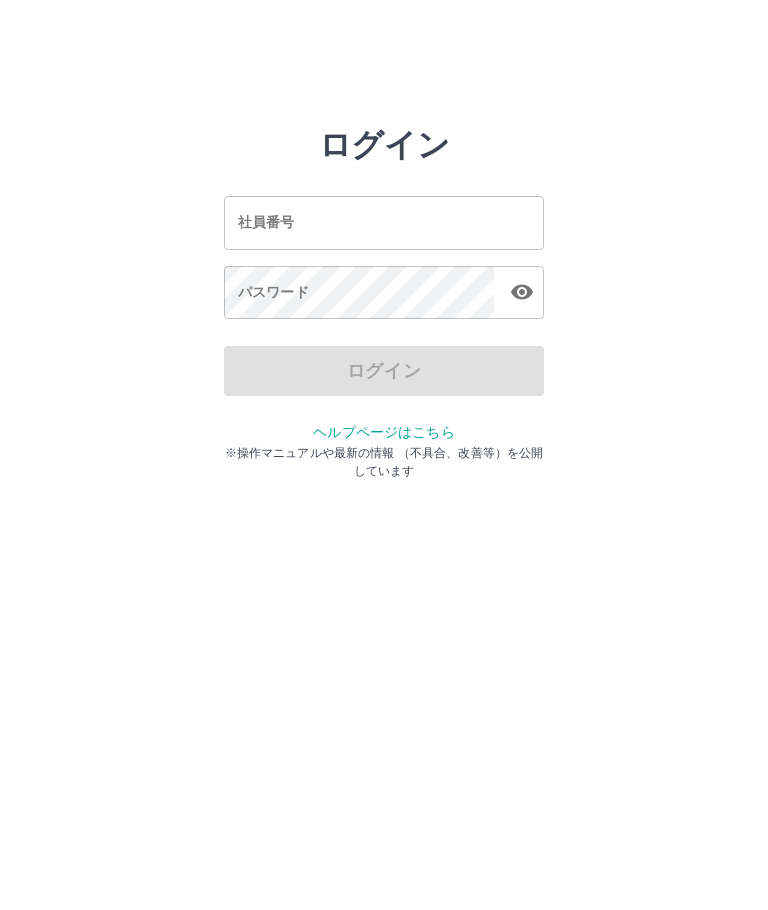 scroll, scrollTop: 0, scrollLeft: 0, axis: both 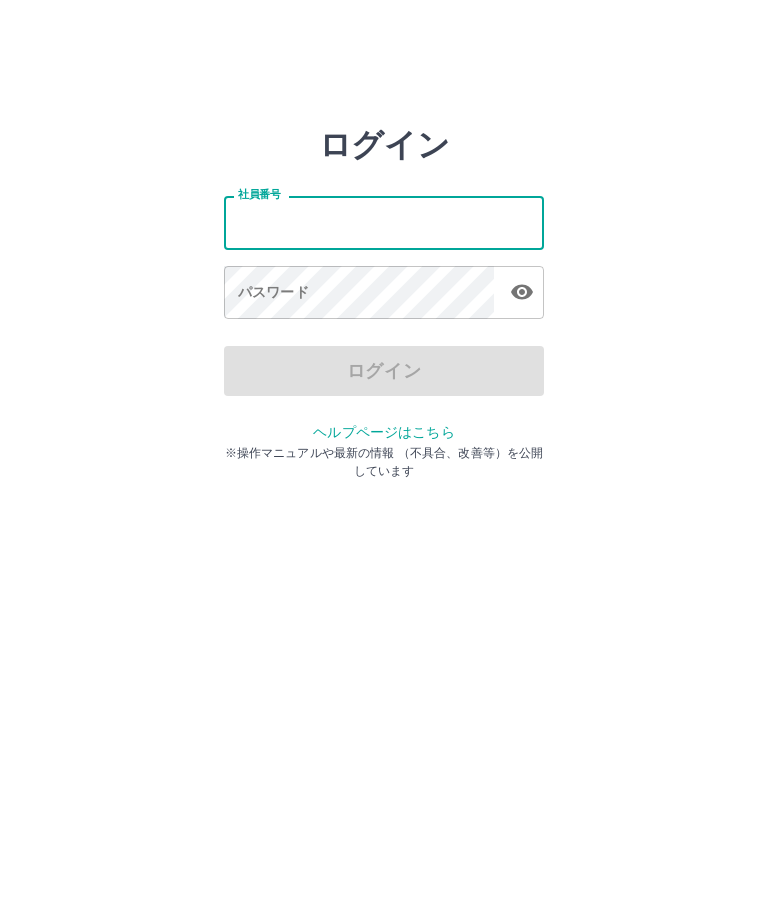 click on "社員番号" at bounding box center (384, 222) 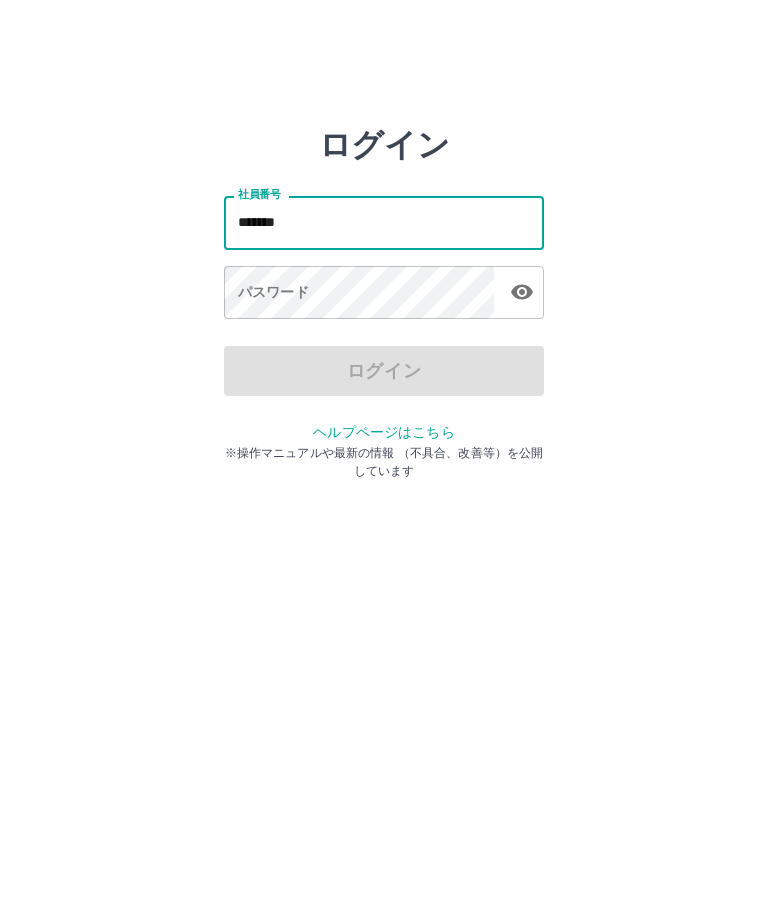type on "*******" 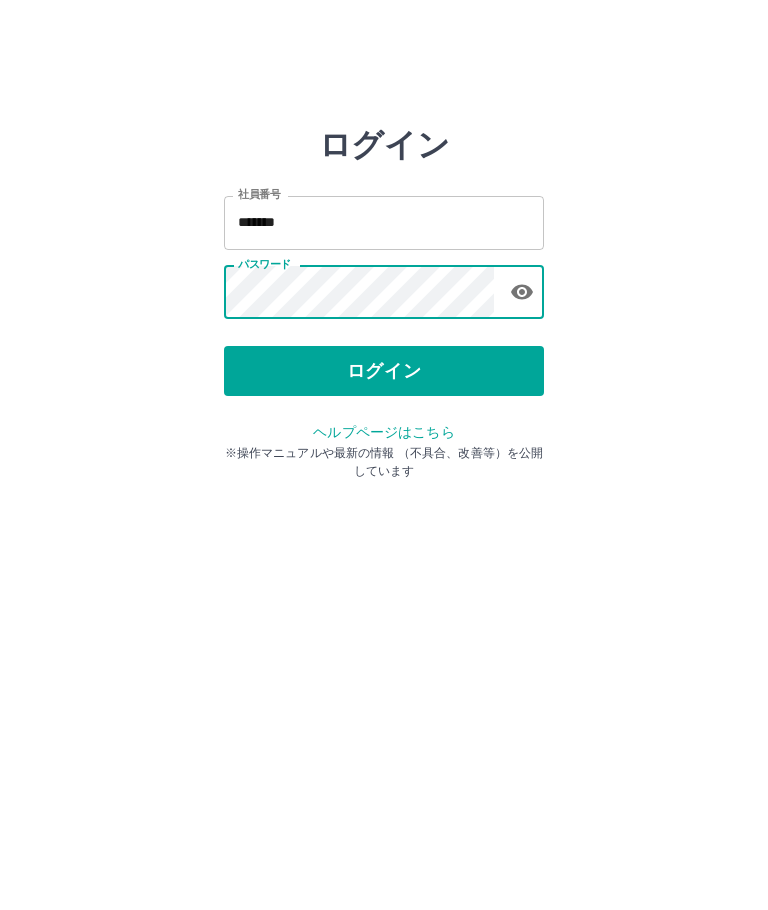 click on "ログイン" at bounding box center (384, 371) 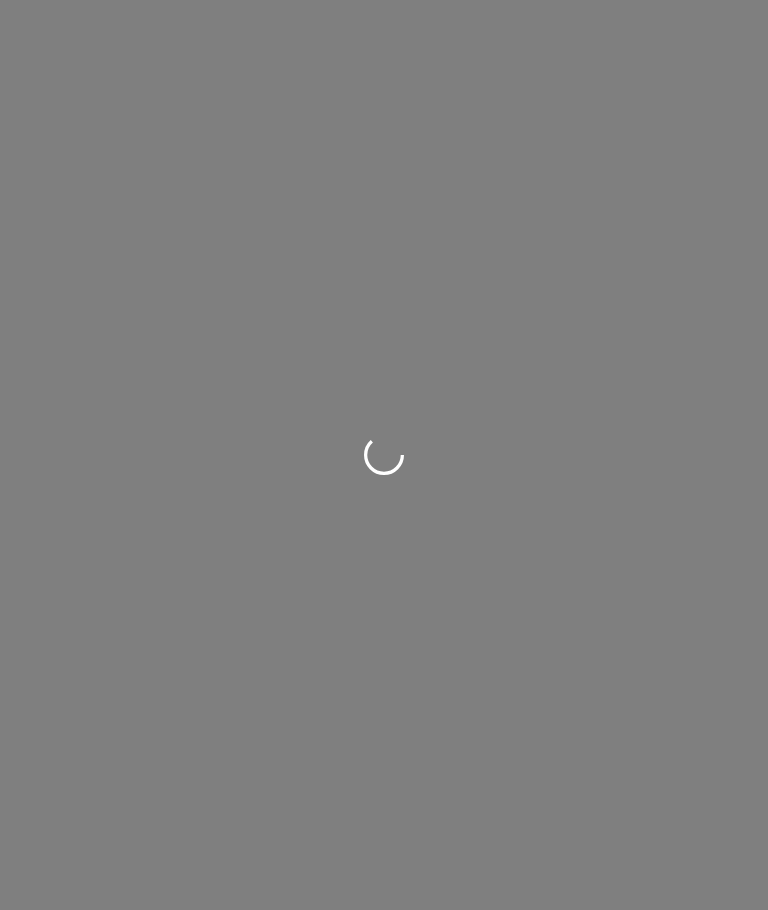 scroll, scrollTop: 0, scrollLeft: 0, axis: both 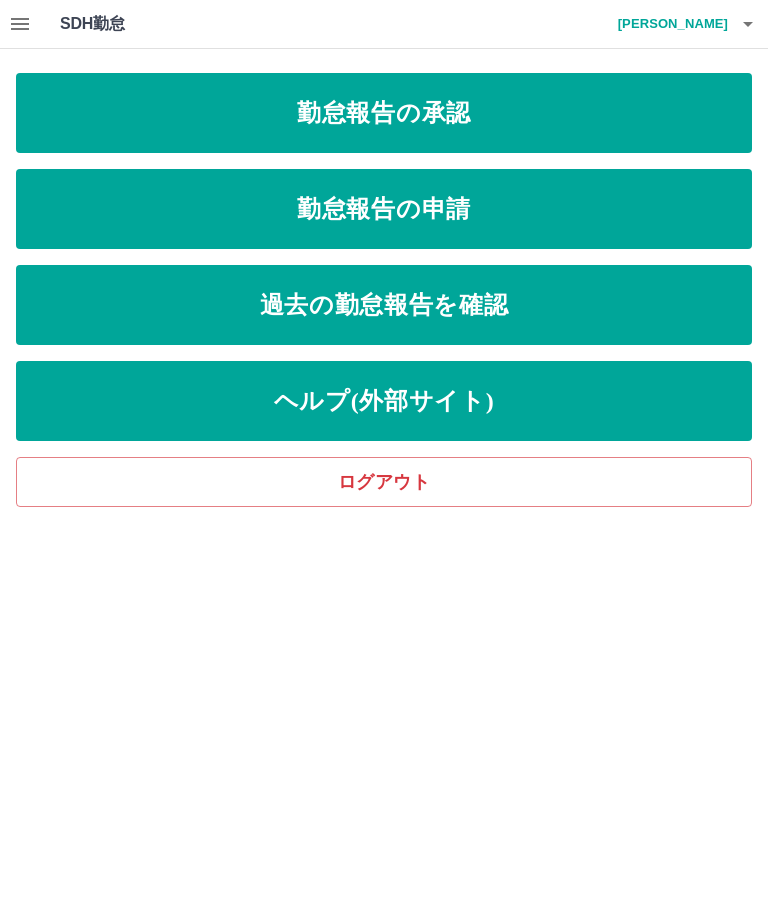 click on "勤怠報告の申請" at bounding box center (384, 209) 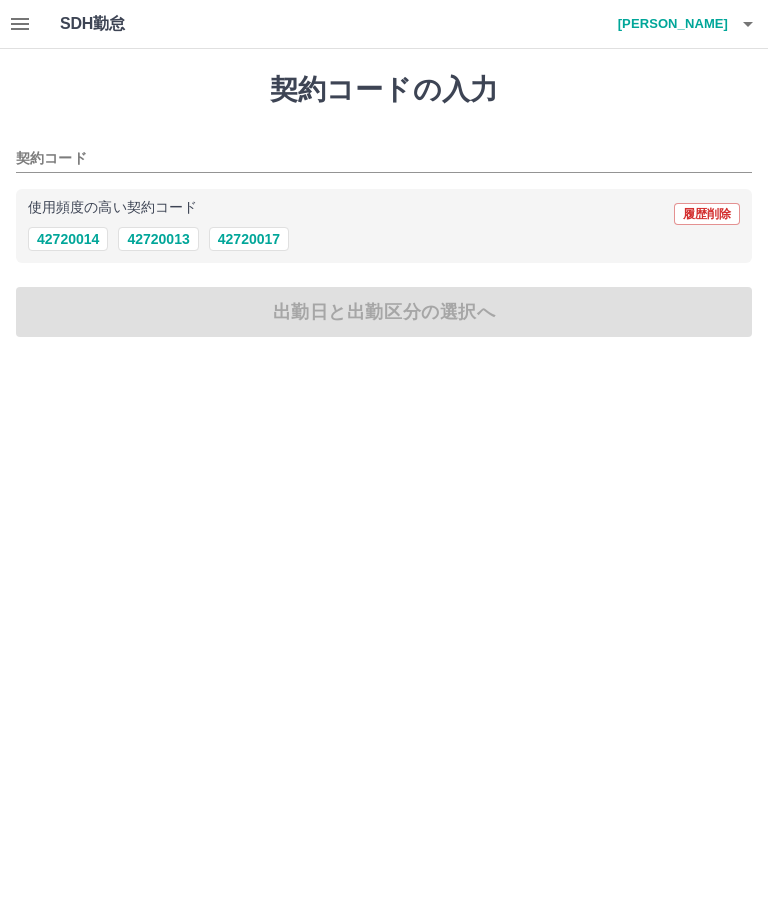 click on "42720014" at bounding box center [68, 239] 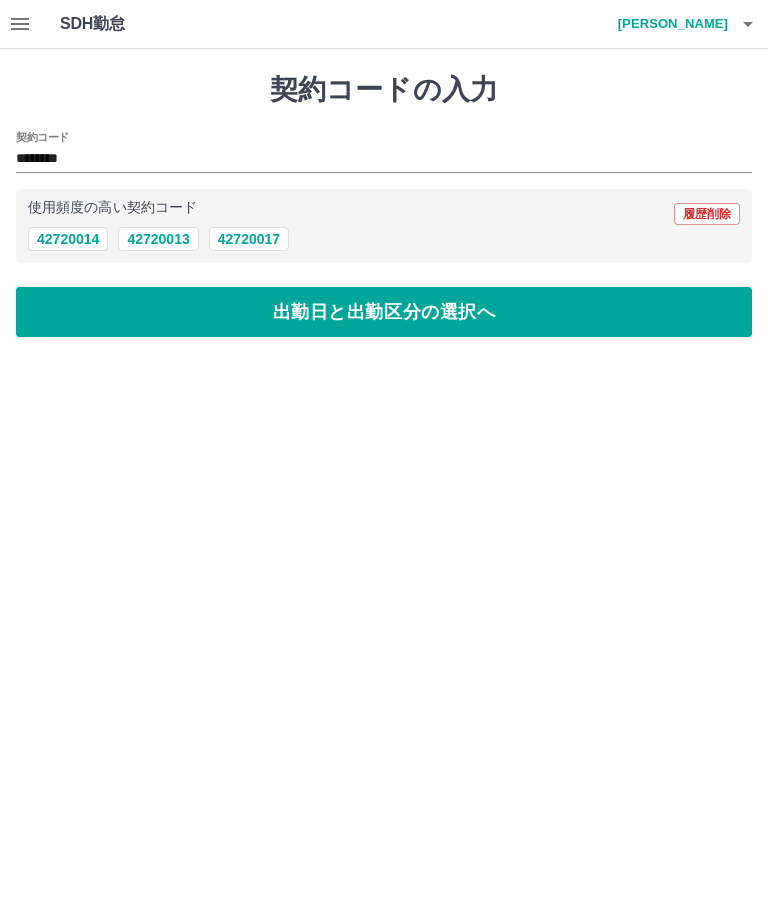 type on "********" 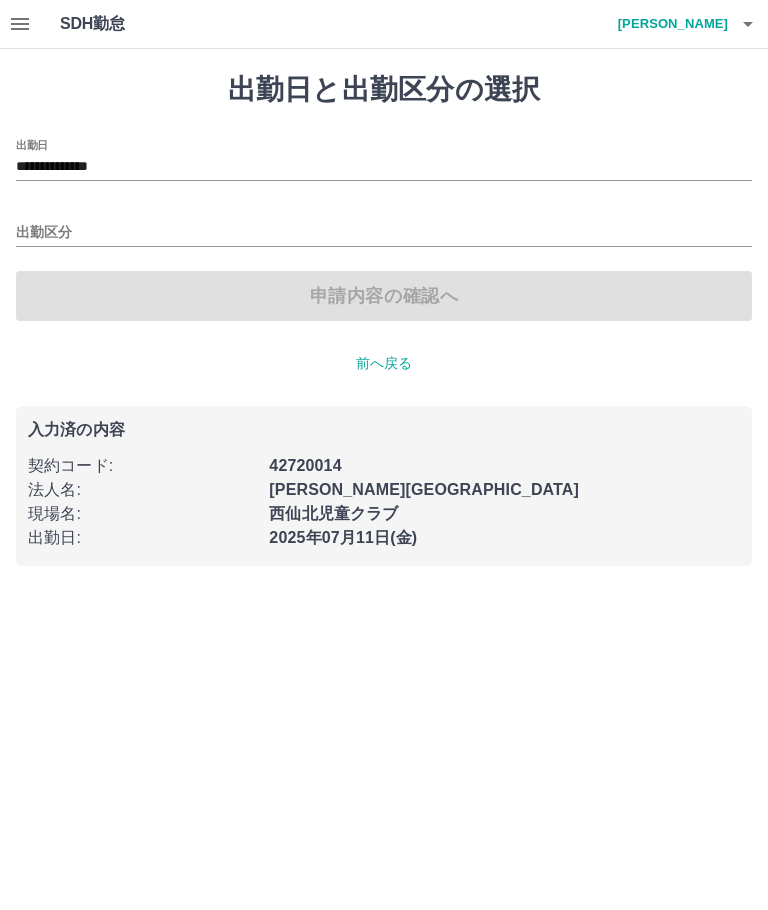 click on "出勤区分" at bounding box center (384, 233) 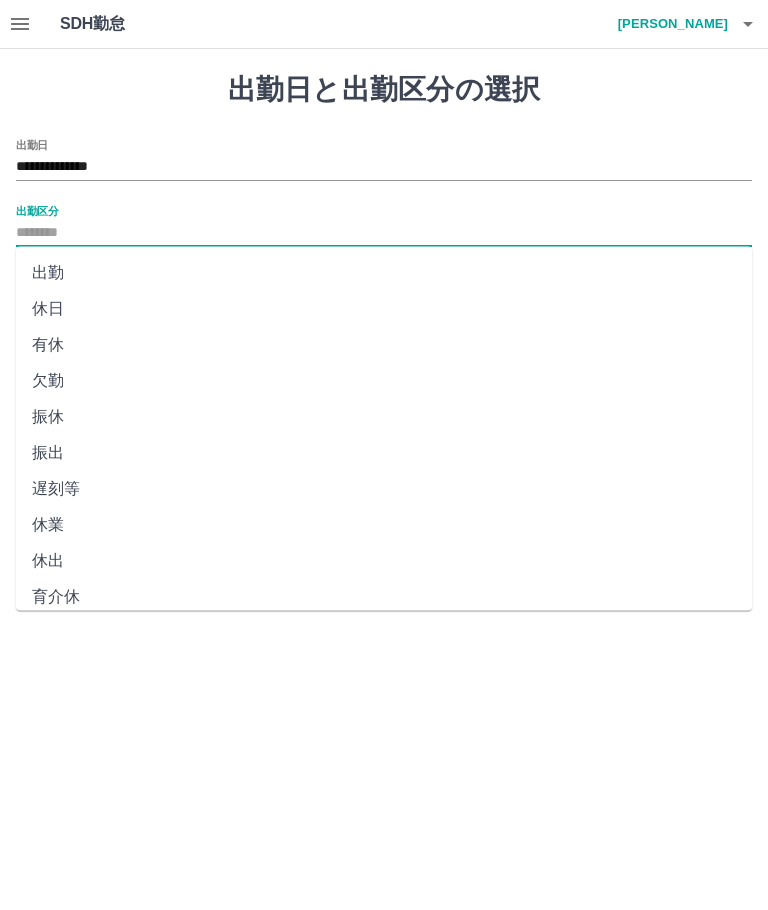 click on "休日" at bounding box center [384, 309] 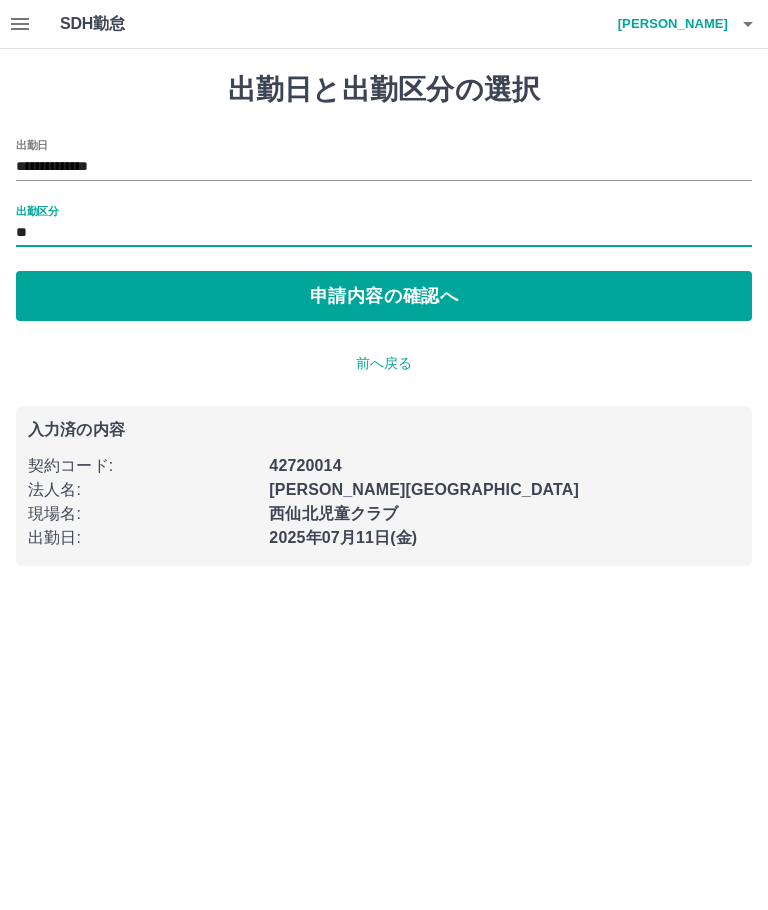 click on "申請内容の確認へ" at bounding box center [384, 296] 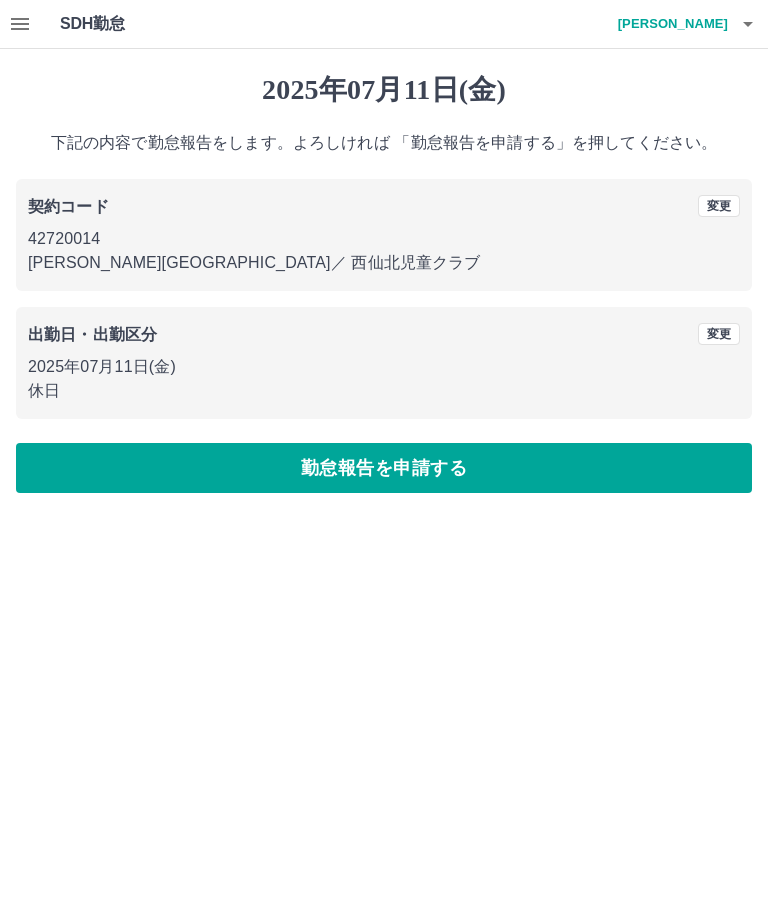 click on "変更" at bounding box center (719, 334) 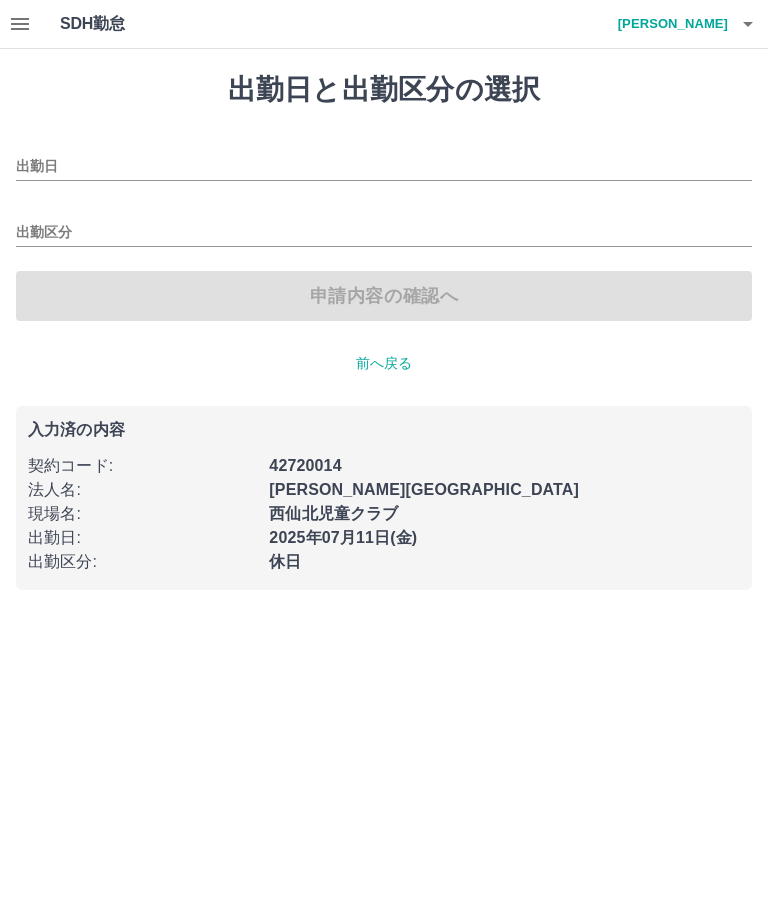 type on "**********" 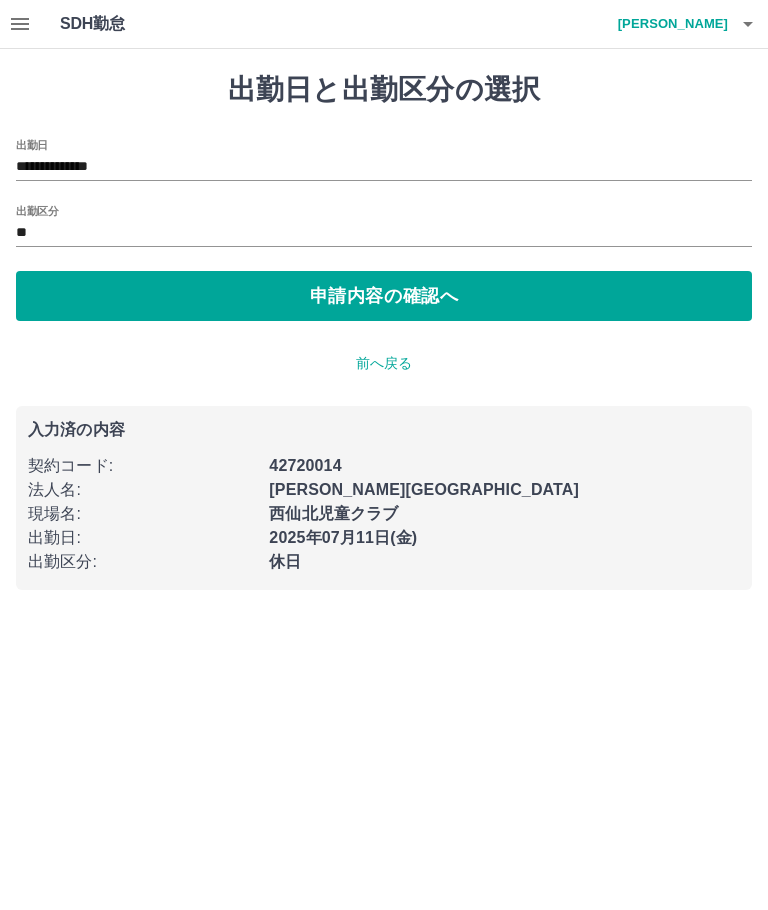 click on "**" at bounding box center (384, 233) 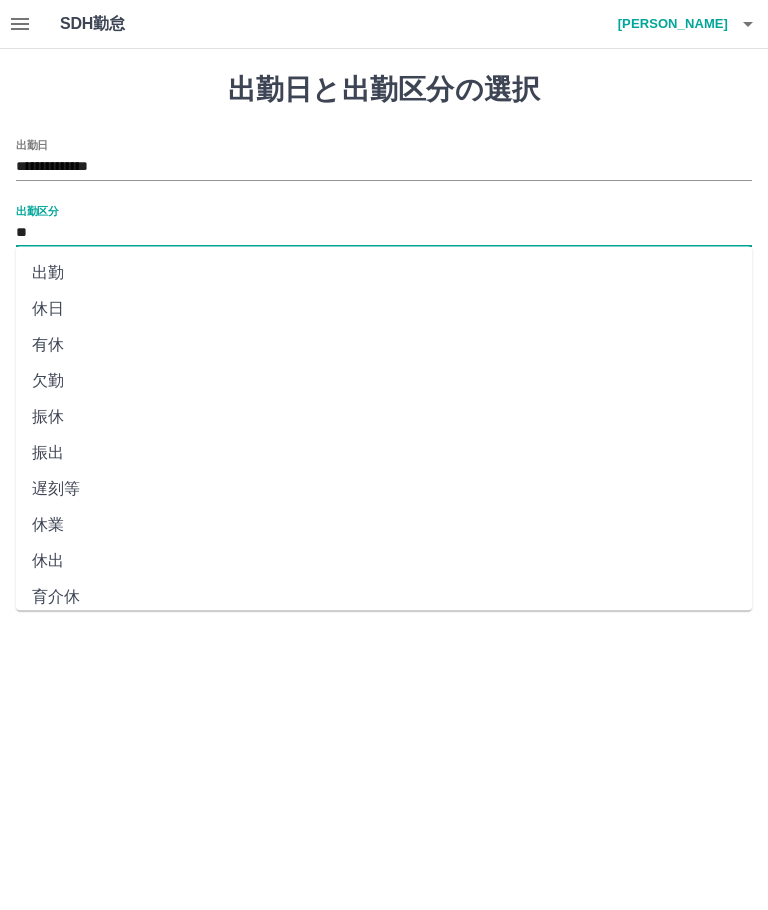 click on "出勤" at bounding box center [384, 273] 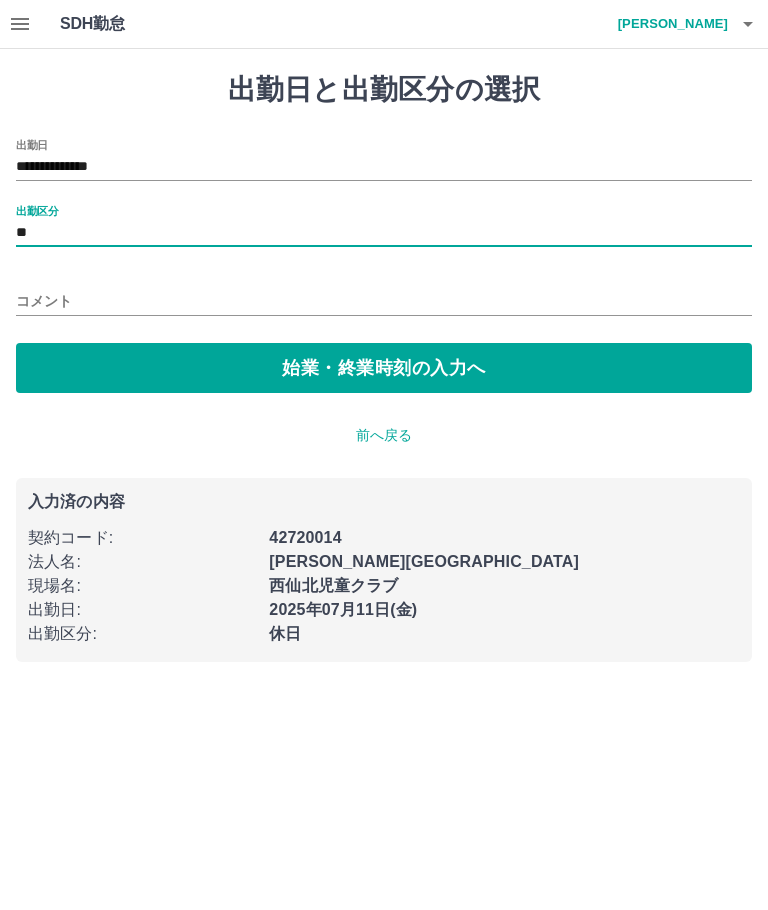 click on "**********" at bounding box center [384, 266] 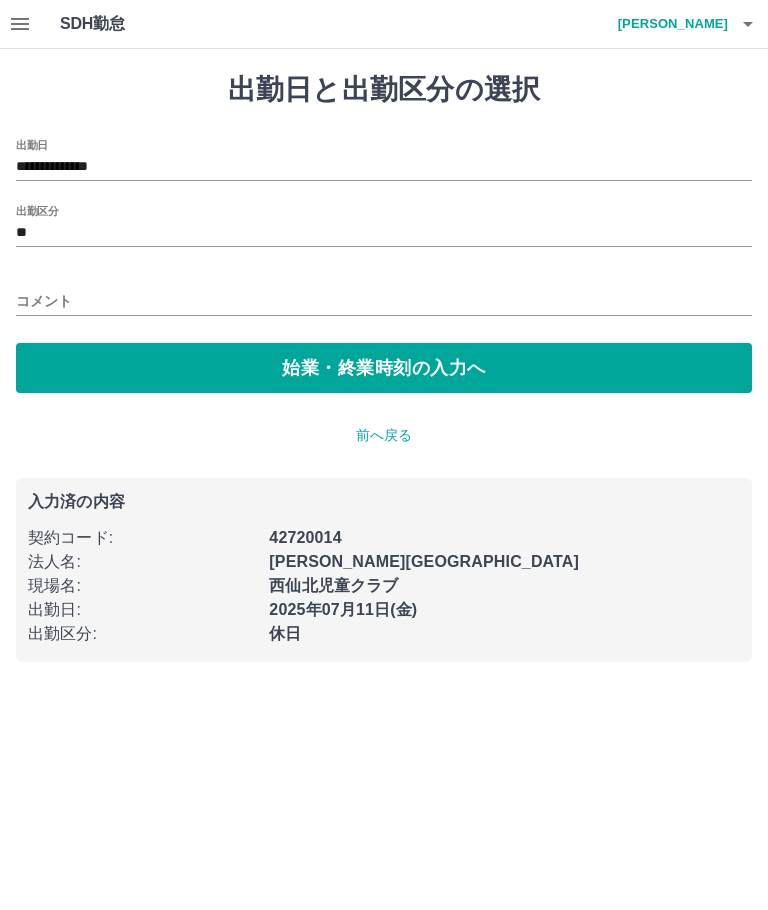 click on "始業・終業時刻の入力へ" at bounding box center (384, 368) 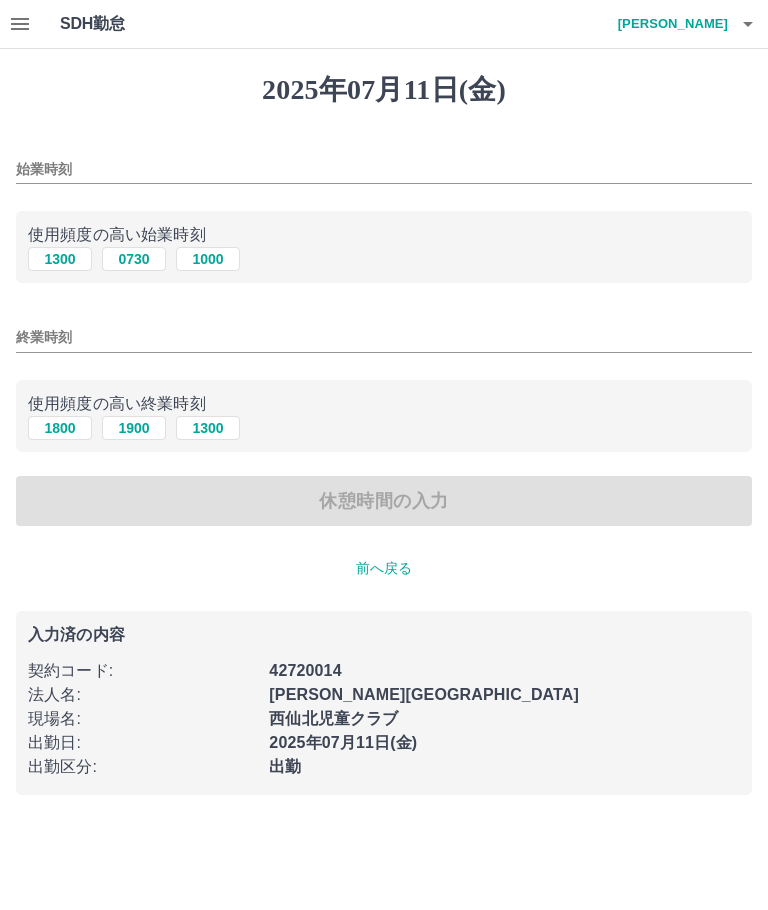 click on "1300" at bounding box center [60, 259] 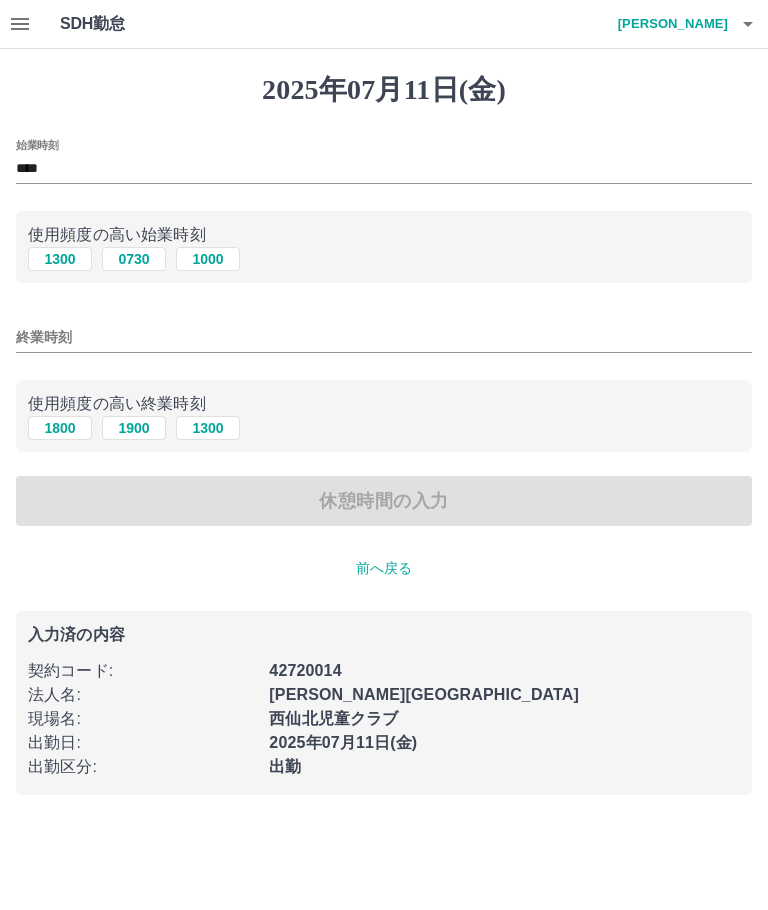 click on "1800" at bounding box center (60, 428) 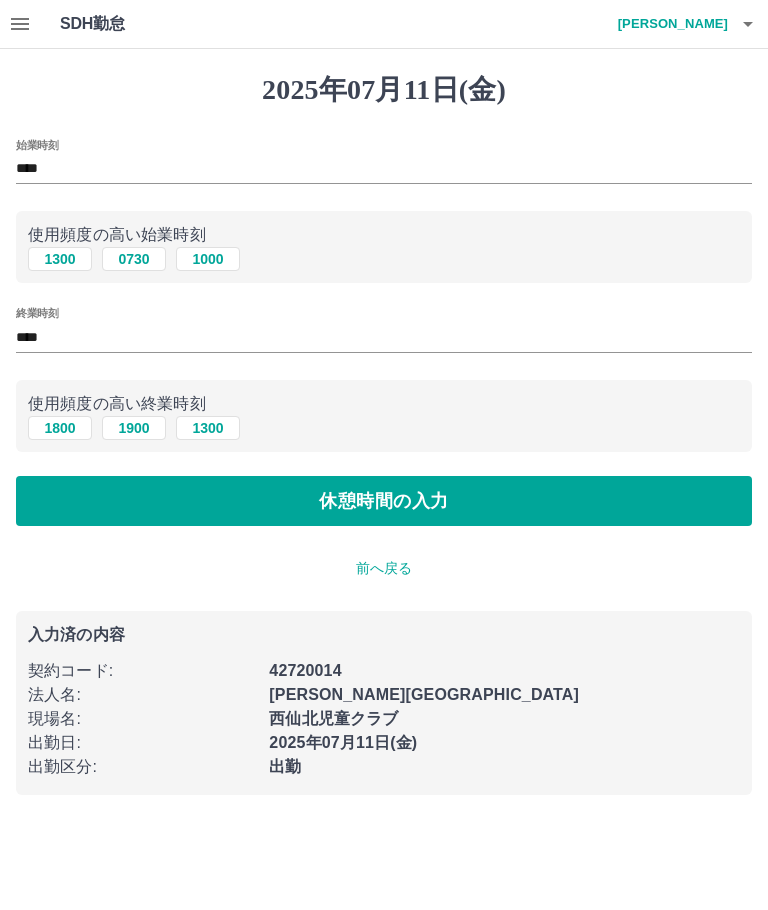 click on "休憩時間の入力" at bounding box center (384, 501) 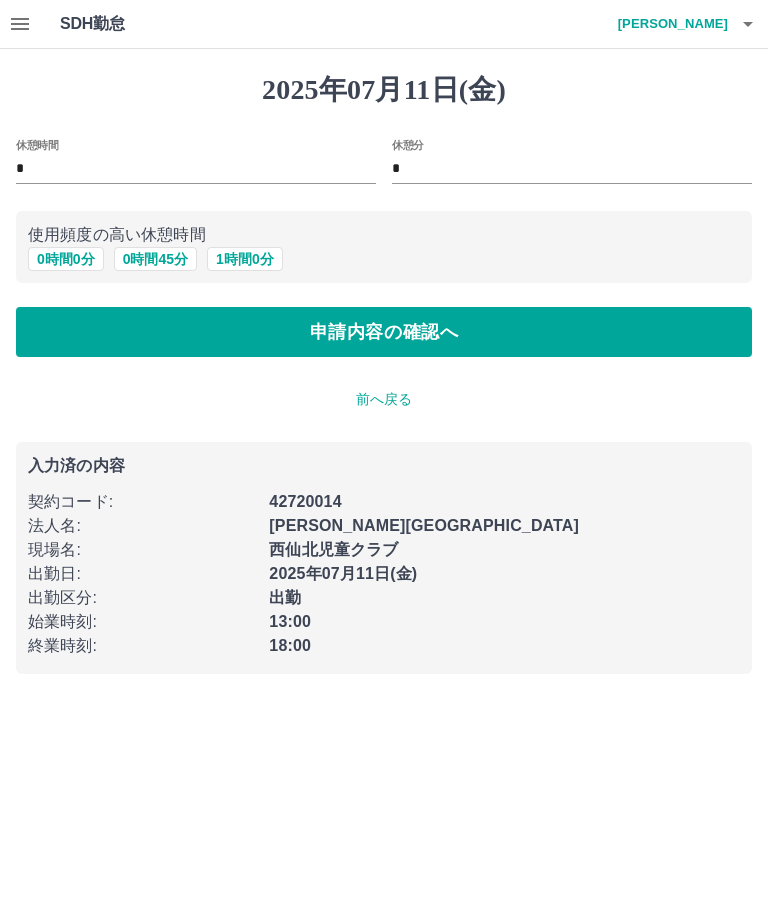 click on "申請内容の確認へ" at bounding box center (384, 332) 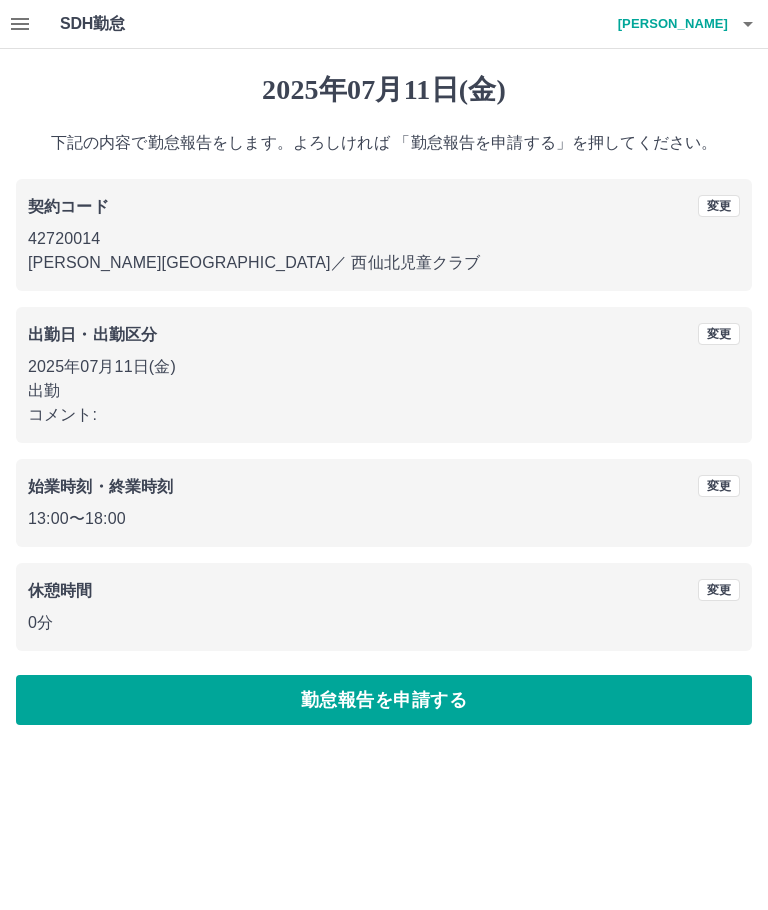 click on "勤怠報告を申請する" at bounding box center [384, 700] 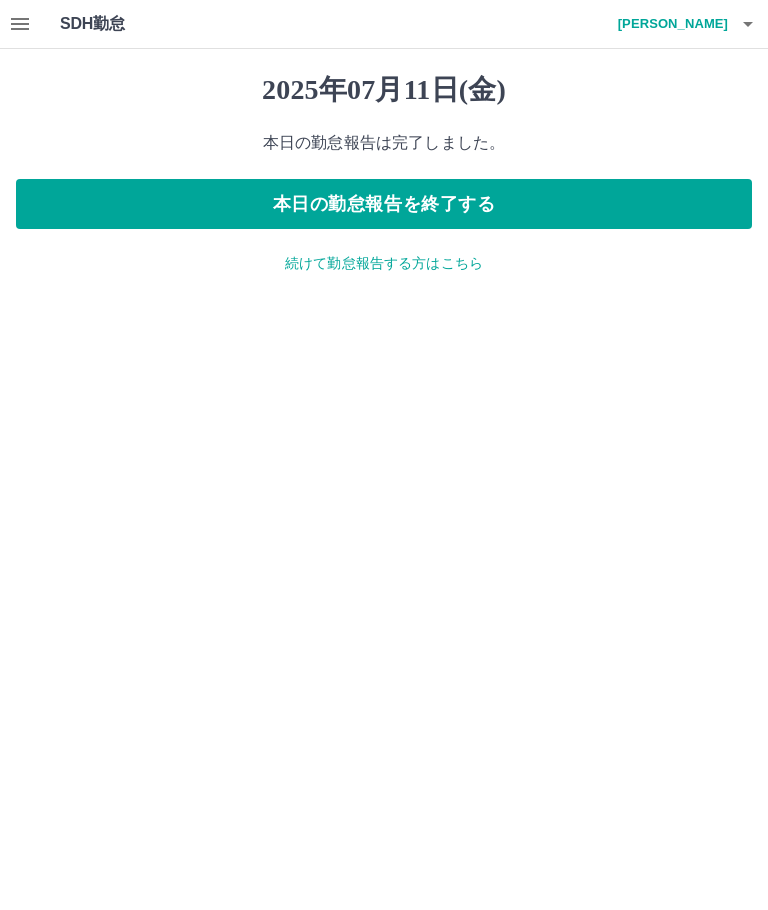 click on "続けて勤怠報告する方はこちら" at bounding box center [384, 263] 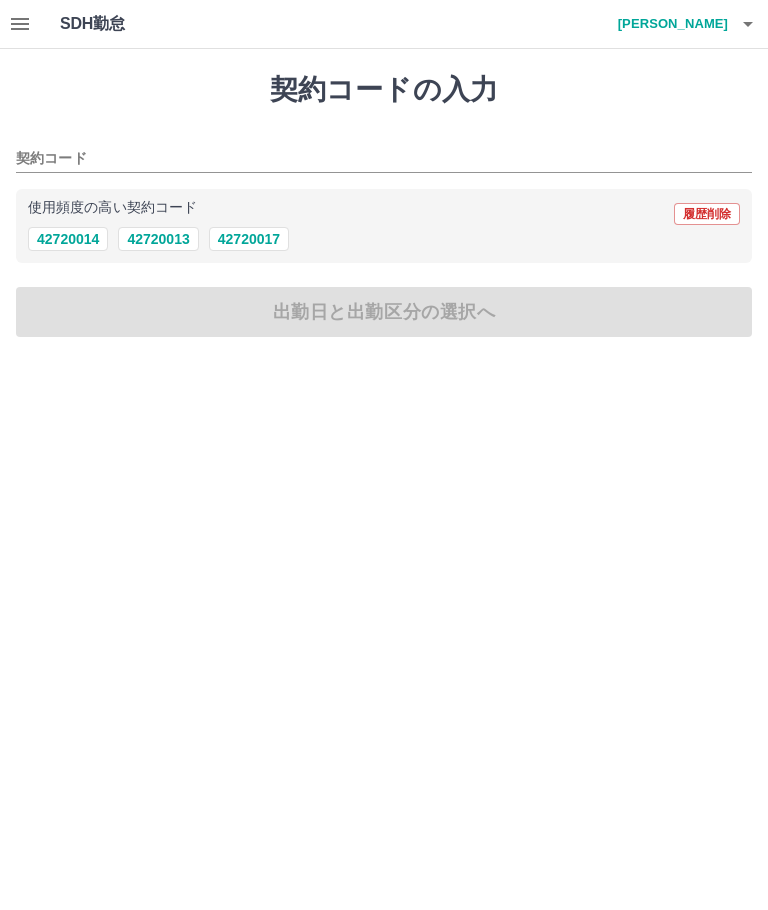 click on "42720014" at bounding box center (68, 239) 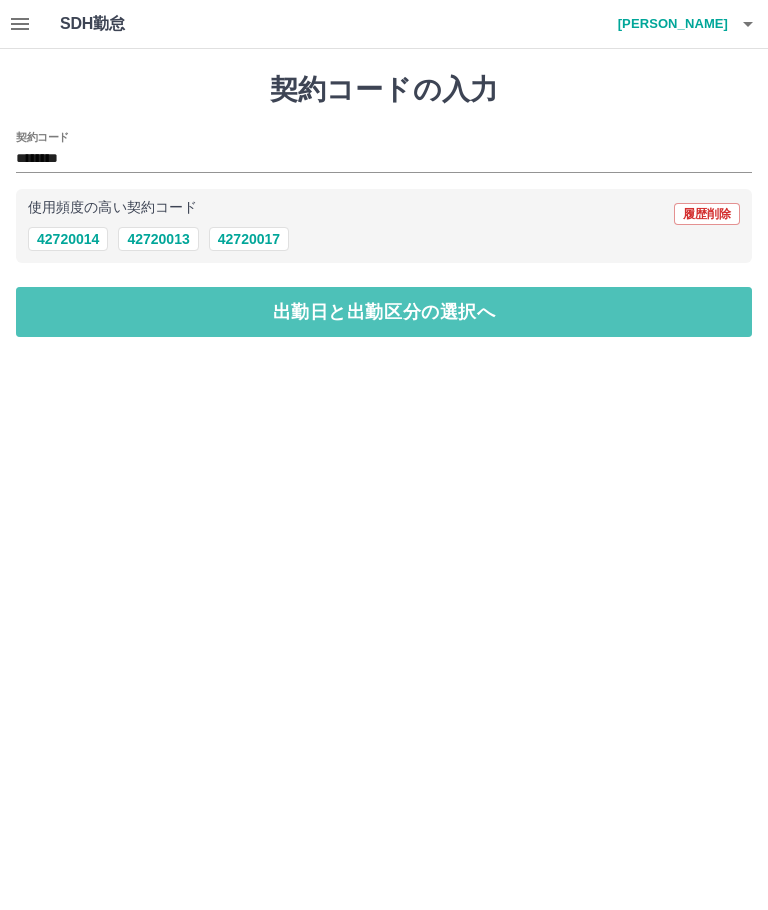 click on "出勤日と出勤区分の選択へ" at bounding box center [384, 312] 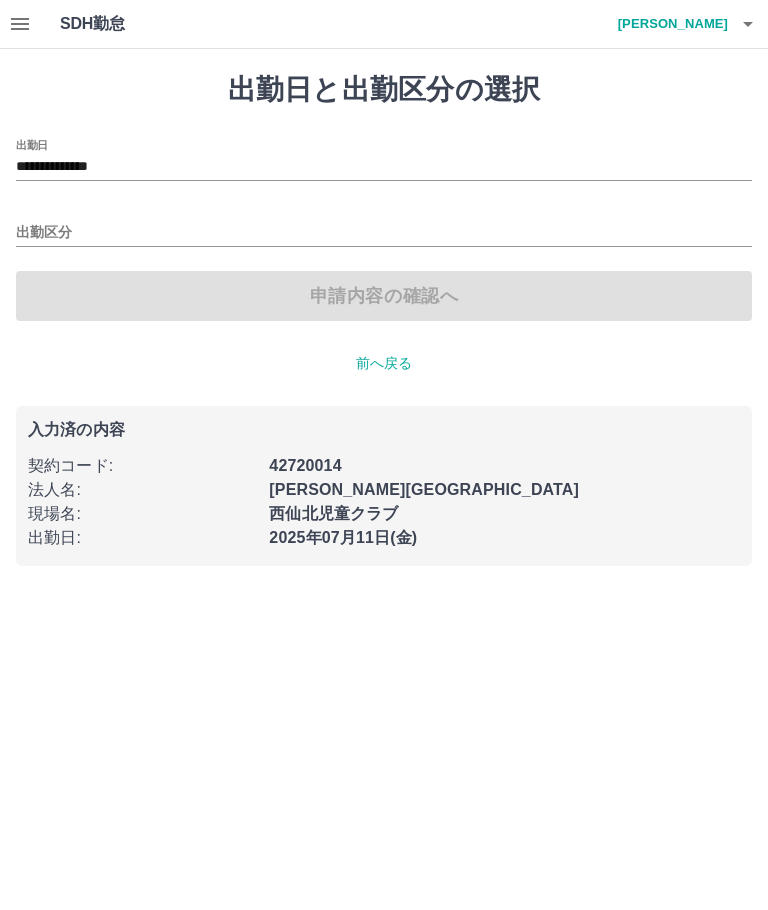 click on "**********" at bounding box center (384, 167) 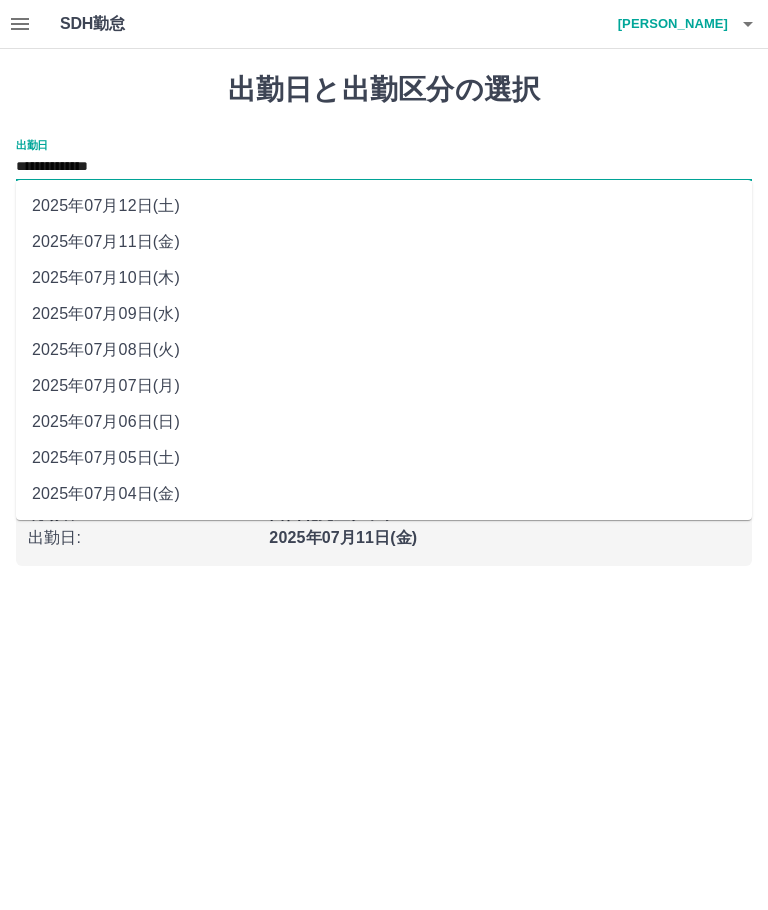 click on "2025年07月10日(木)" at bounding box center (384, 278) 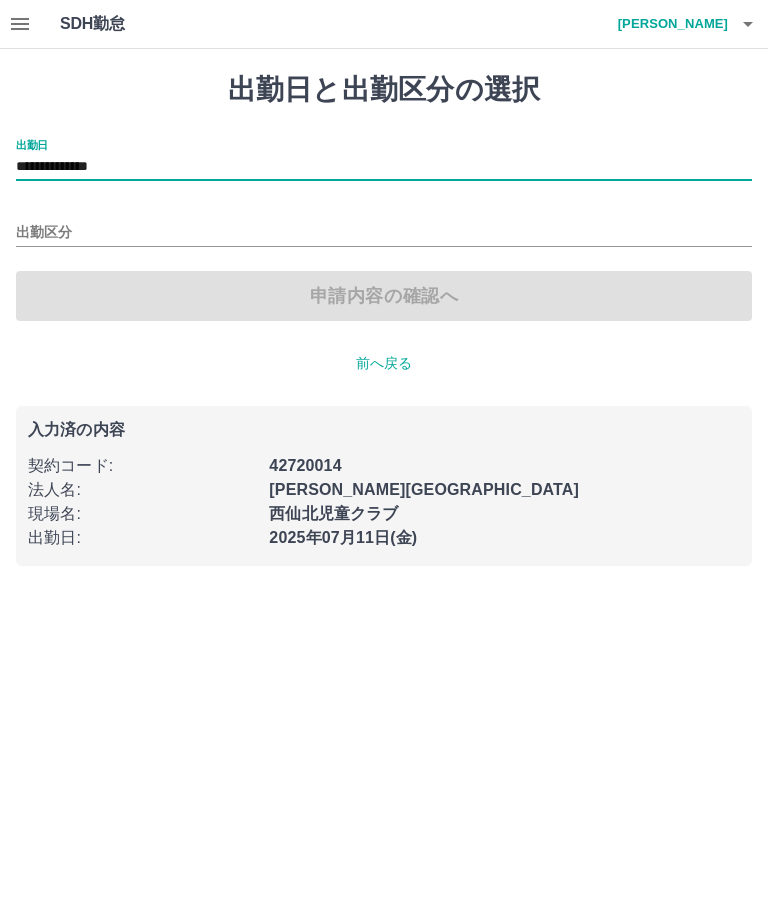 click on "出勤区分" at bounding box center (384, 233) 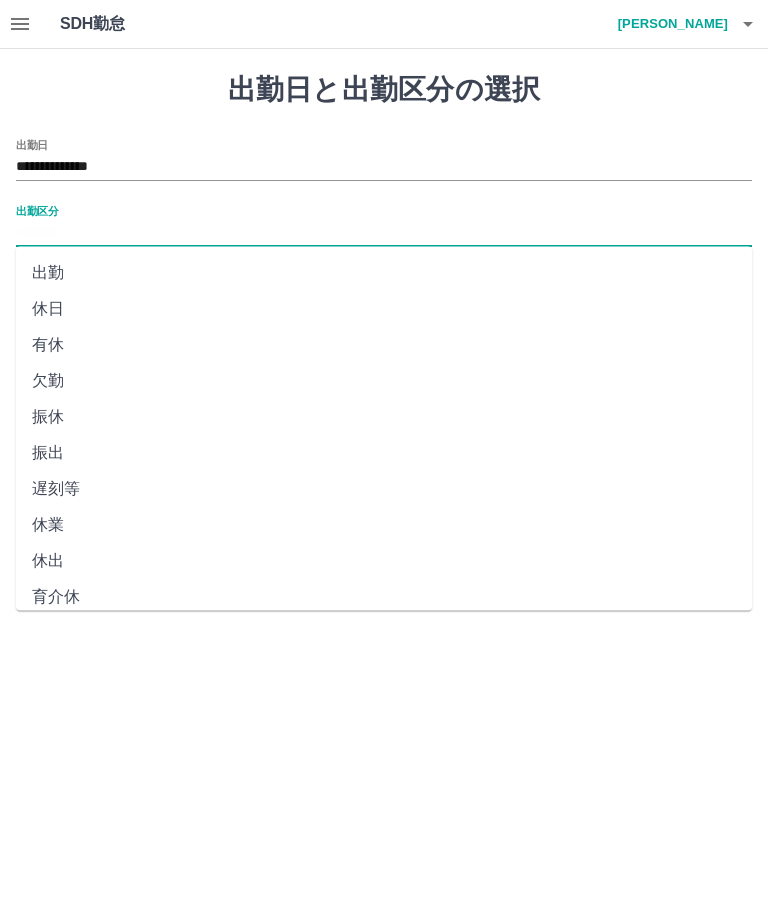 click on "休日" at bounding box center [384, 309] 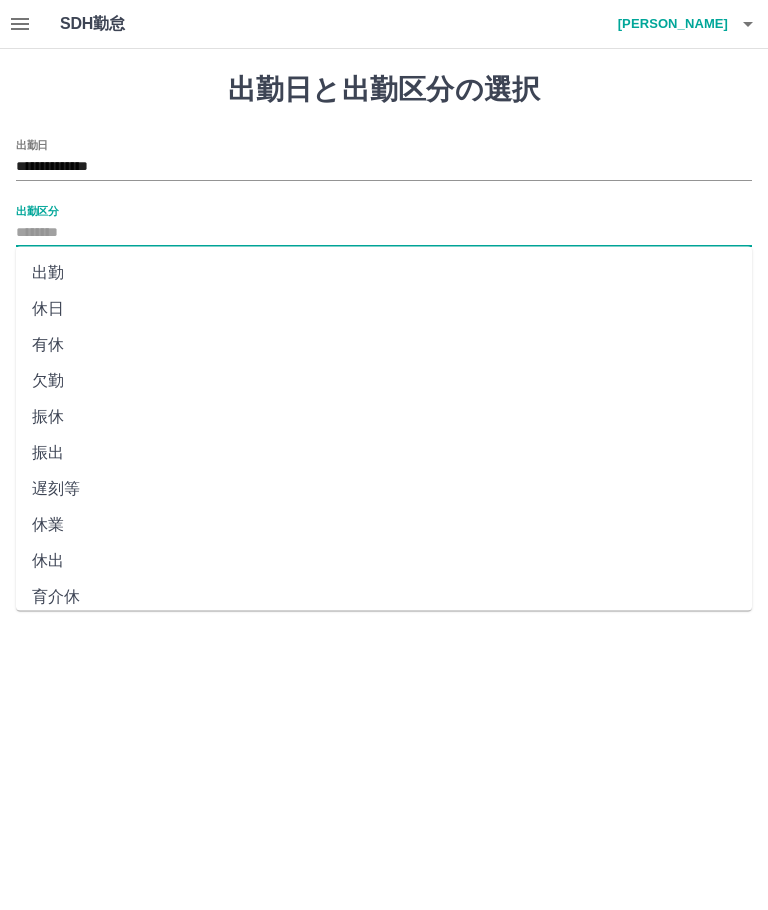 type on "**" 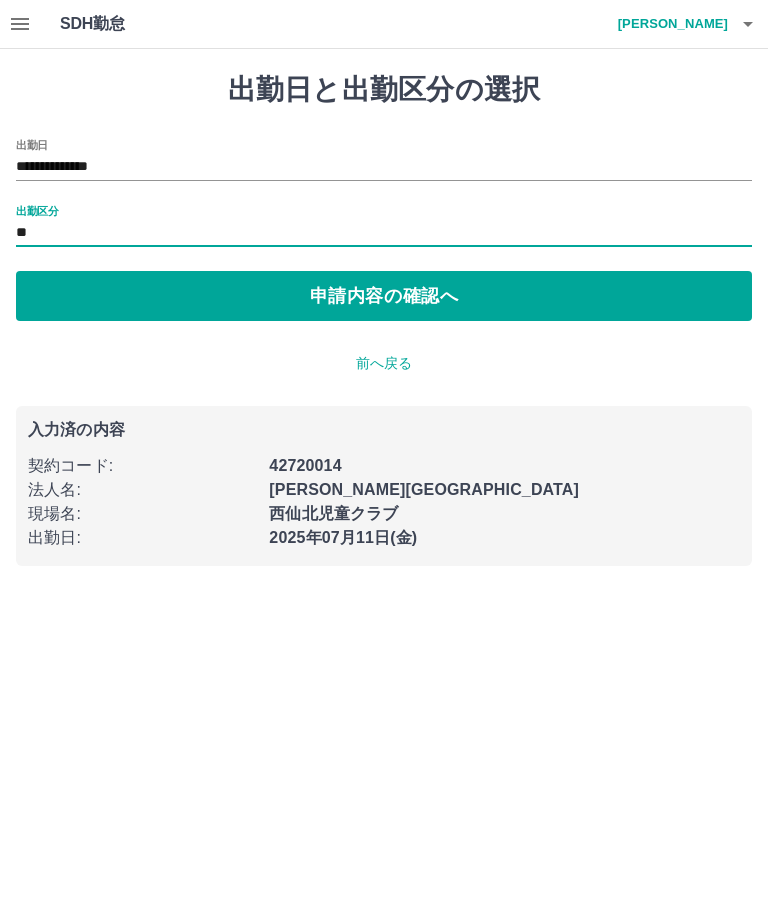 click on "申請内容の確認へ" at bounding box center (384, 296) 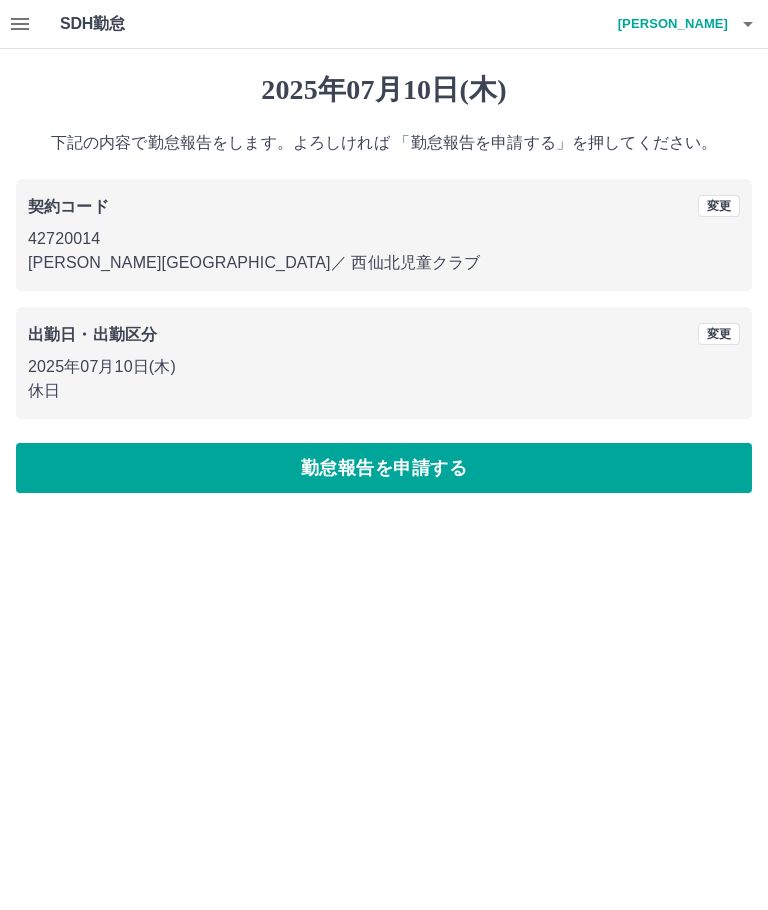 click on "勤怠報告を申請する" at bounding box center (384, 468) 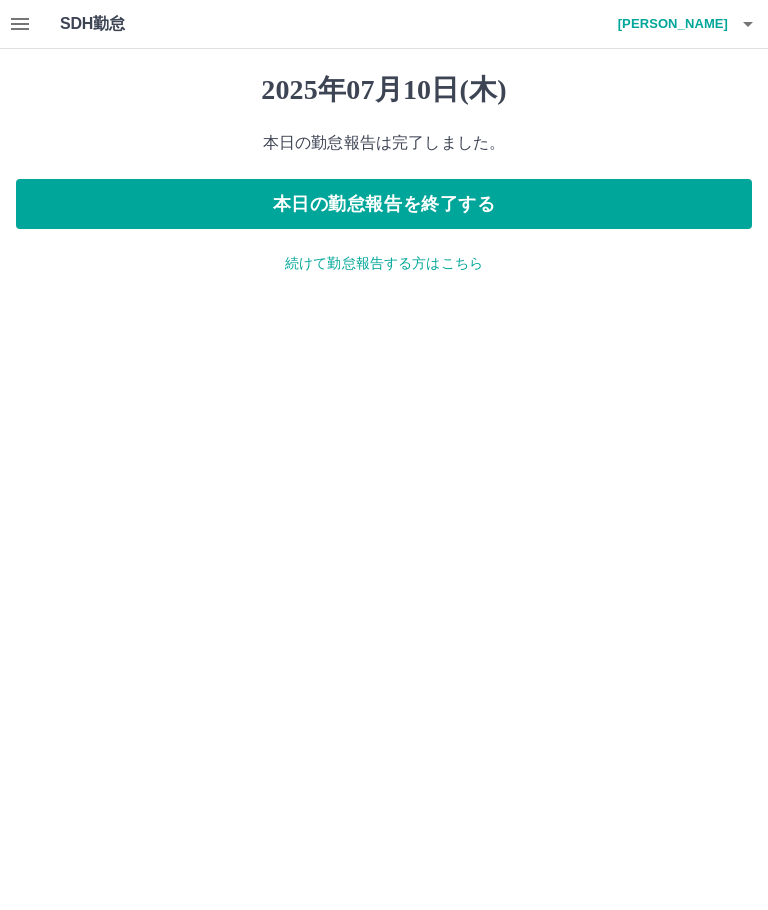 click on "2025年07月10日(木) 本日の勤怠報告は完了しました。 本日の勤怠報告を終了する 続けて勤怠報告する方はこちら" at bounding box center (384, 173) 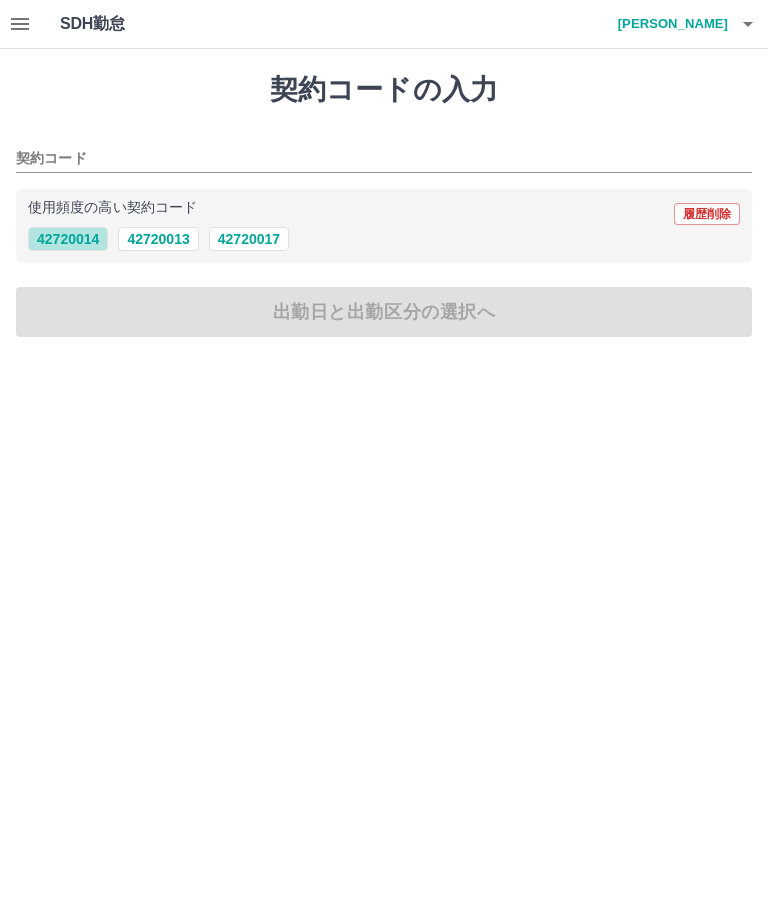 click on "42720014" at bounding box center (68, 239) 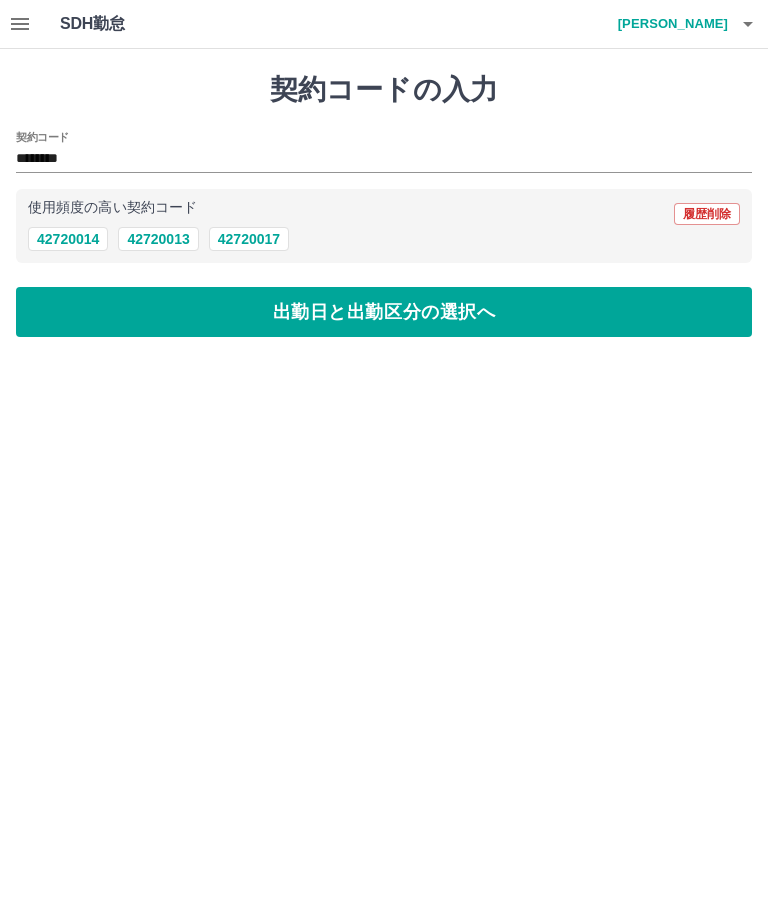 click on "出勤日と出勤区分の選択へ" at bounding box center (384, 312) 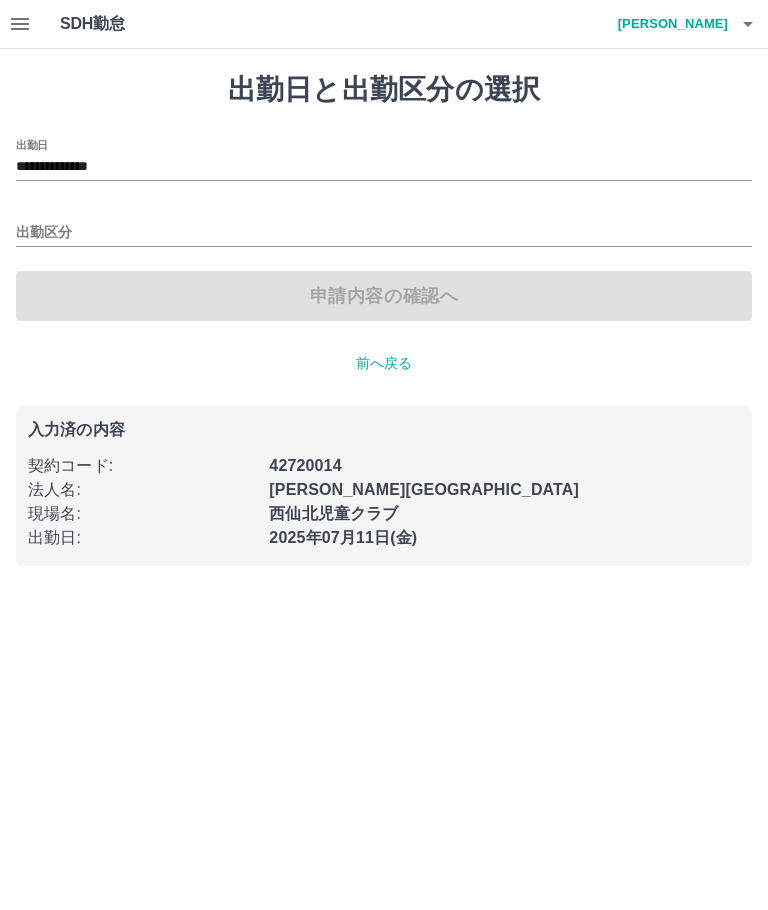 click on "**********" at bounding box center (384, 167) 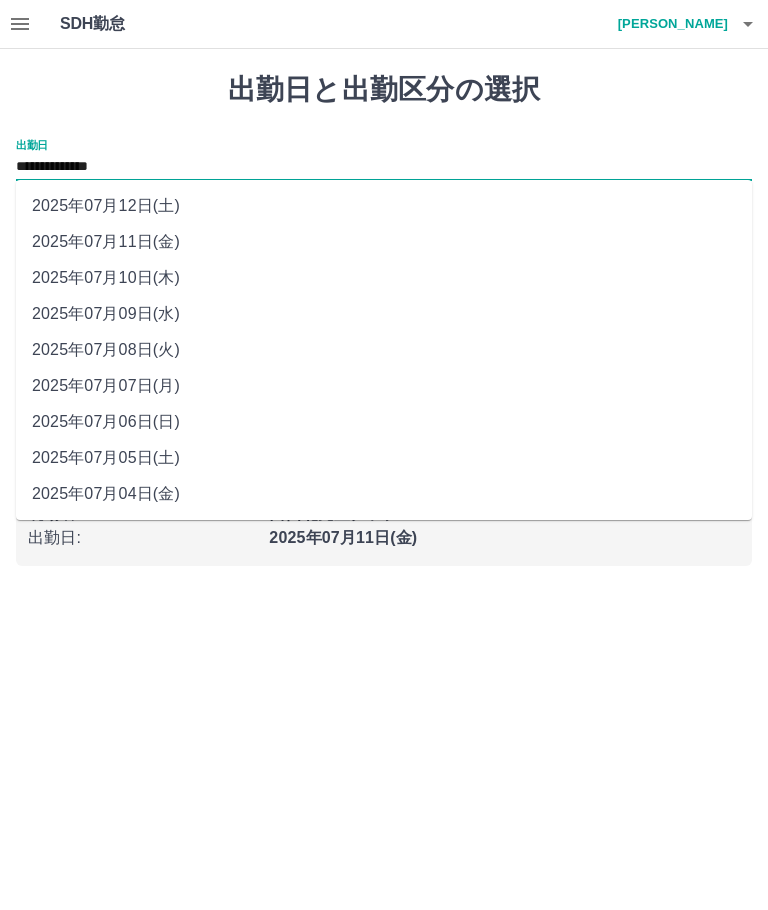 click on "2025年07月09日(水)" at bounding box center [384, 314] 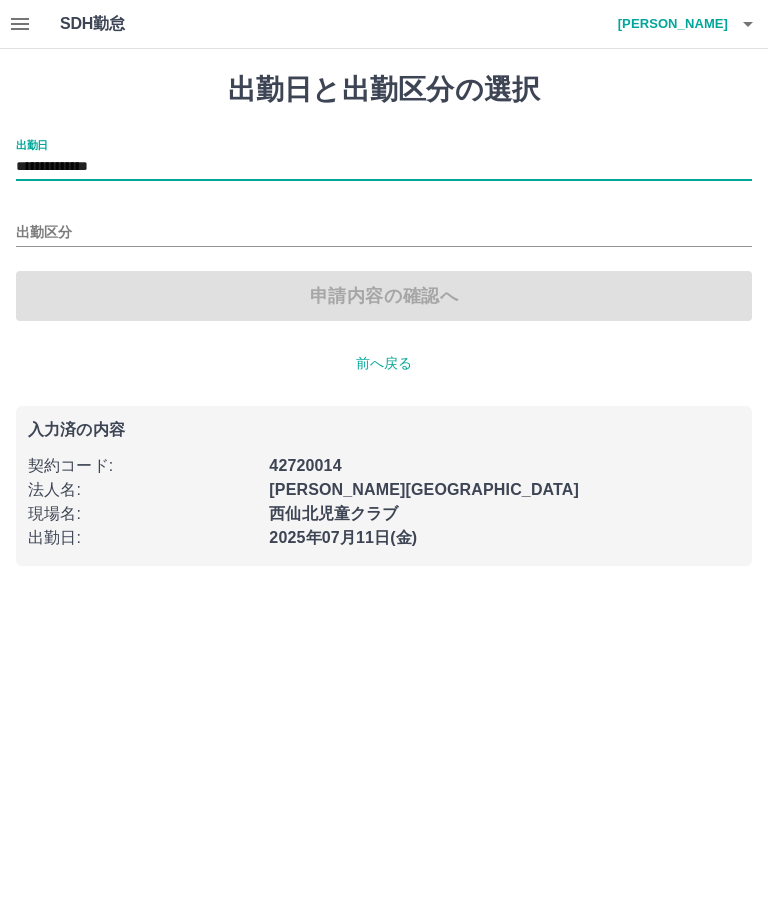 click on "出勤区分" at bounding box center (384, 233) 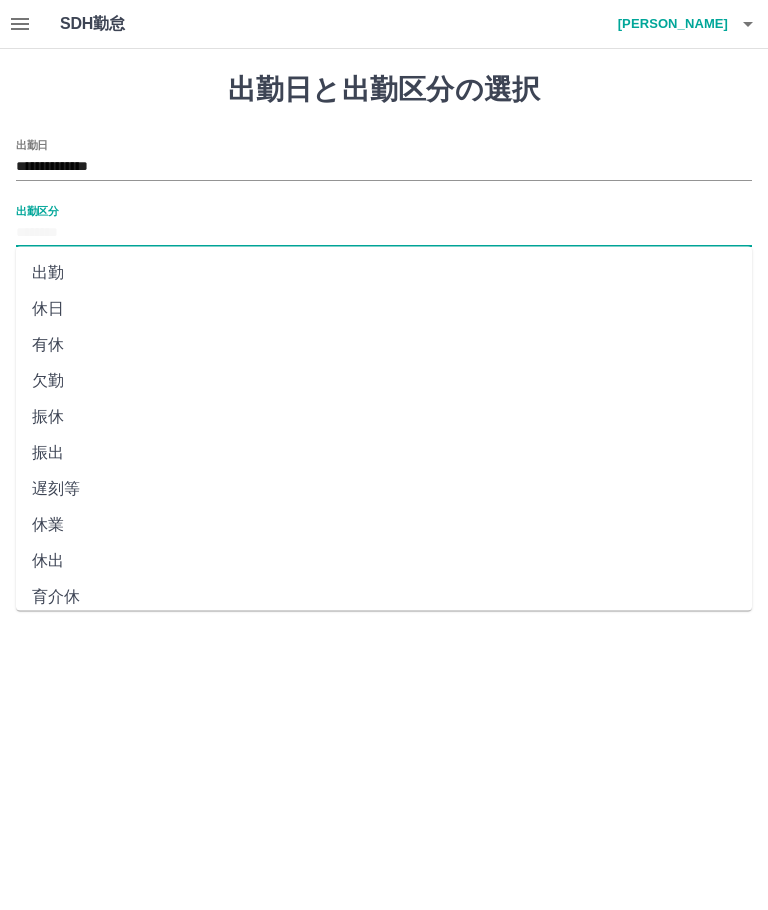 click on "休日" at bounding box center (384, 309) 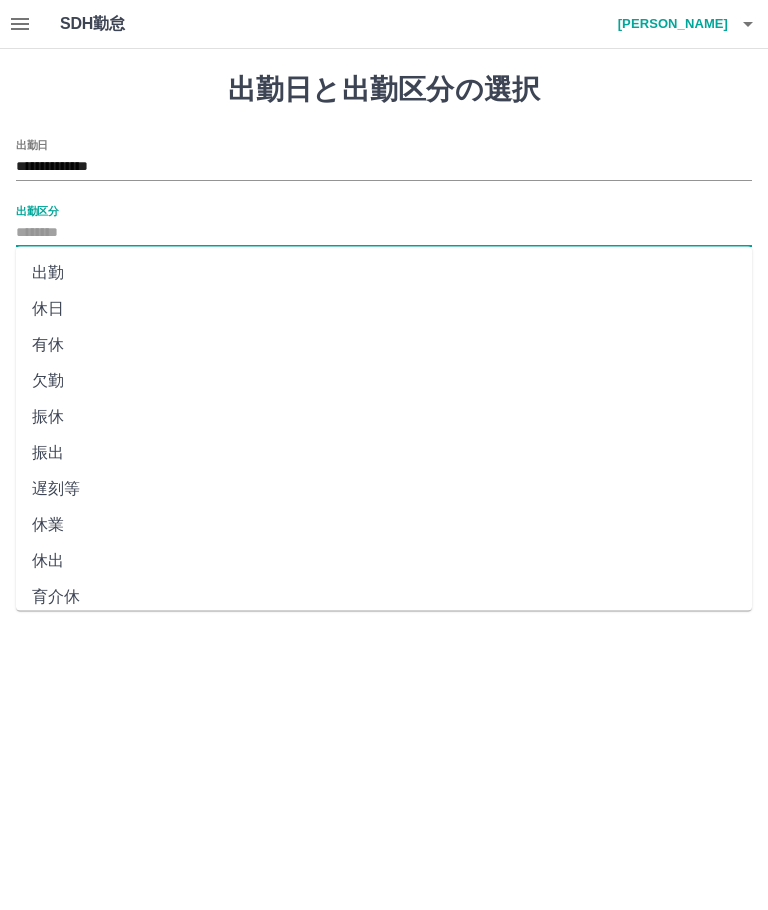 type on "**" 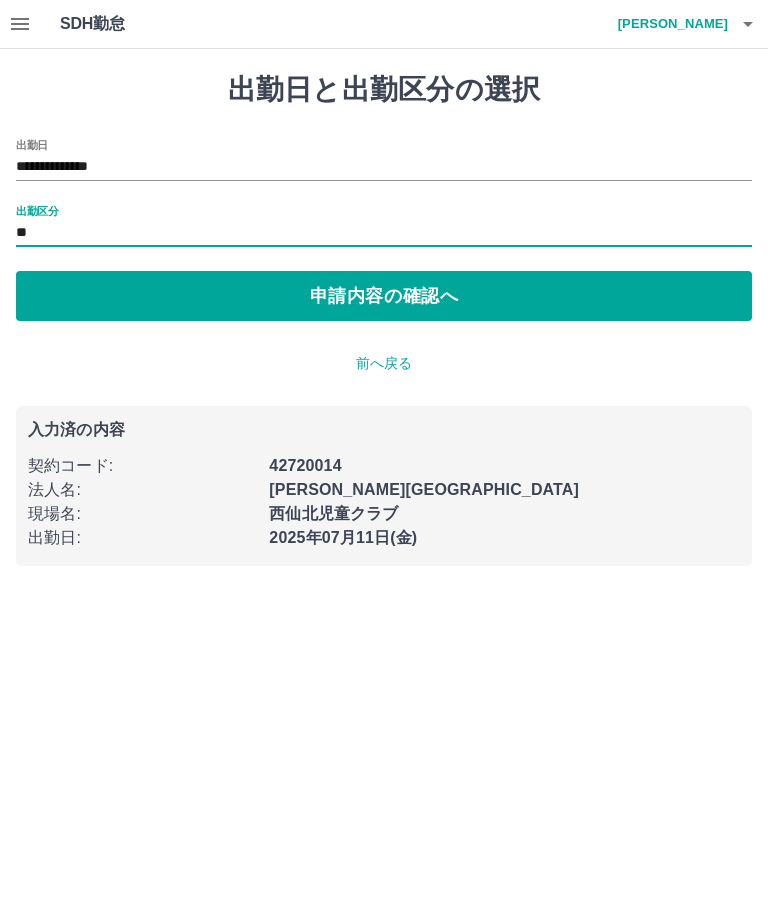click on "申請内容の確認へ" at bounding box center (384, 296) 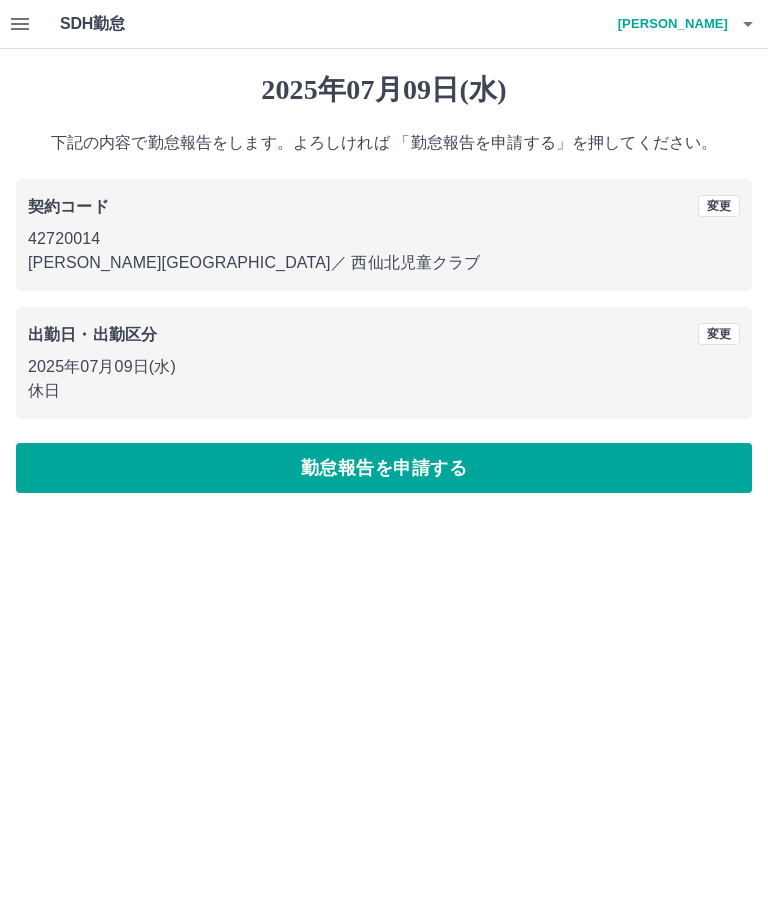 click on "勤怠報告を申請する" at bounding box center [384, 468] 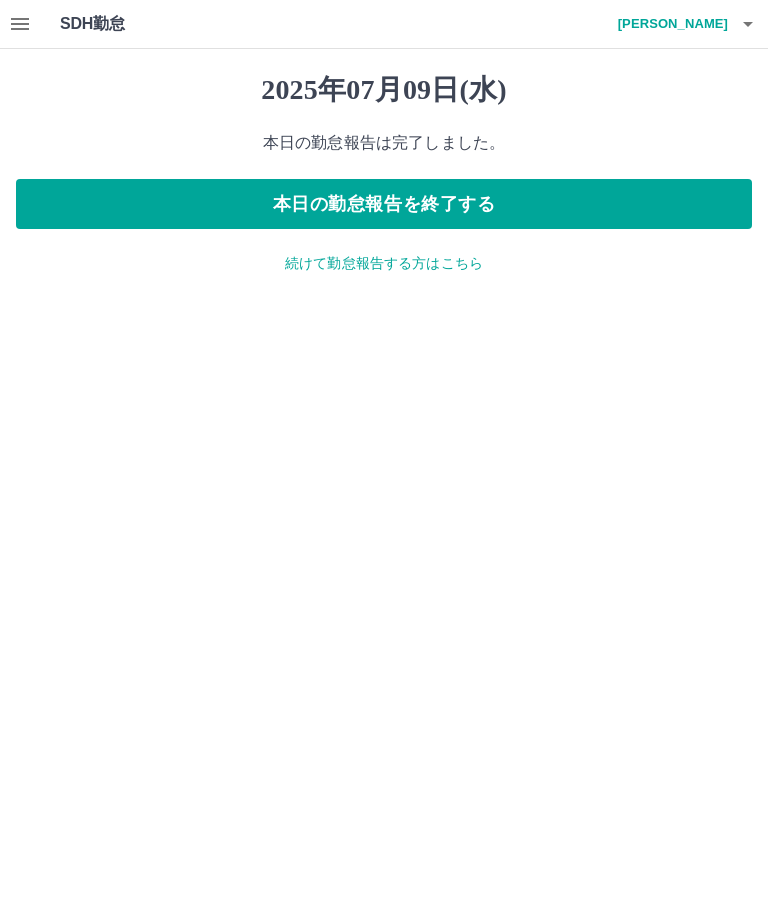 click on "本日の勤怠報告を終了する" at bounding box center (384, 204) 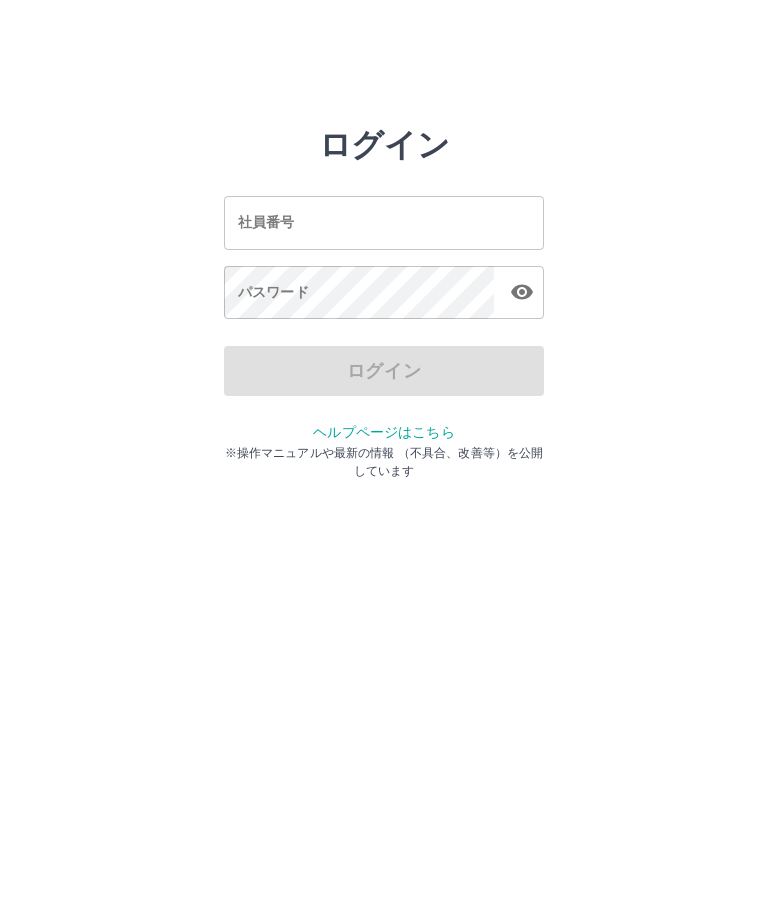 scroll, scrollTop: 0, scrollLeft: 0, axis: both 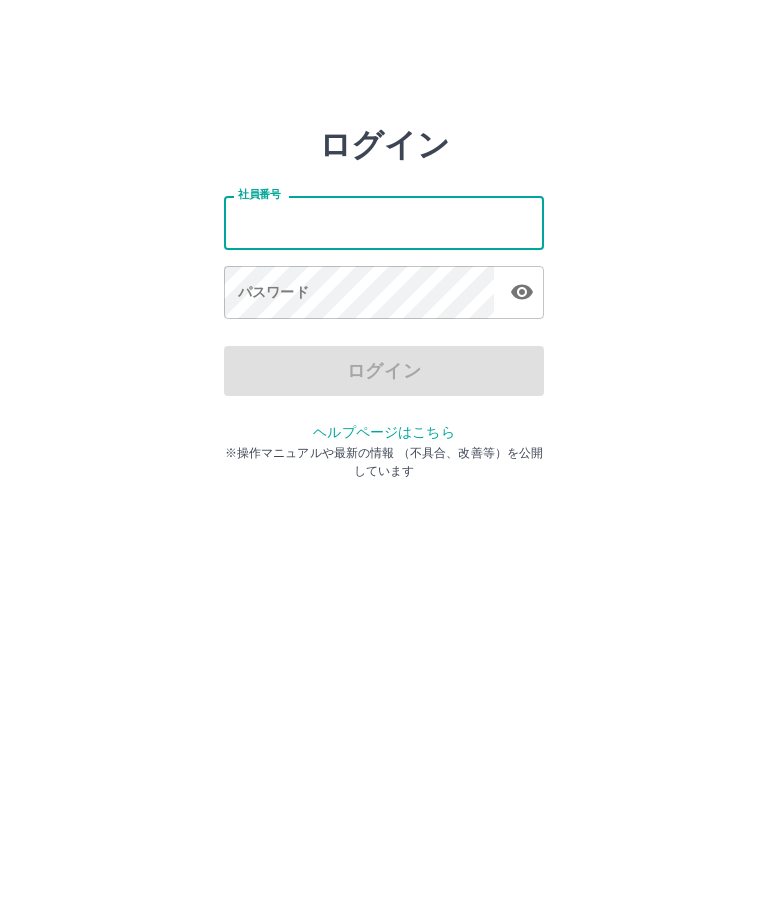 type on "*******" 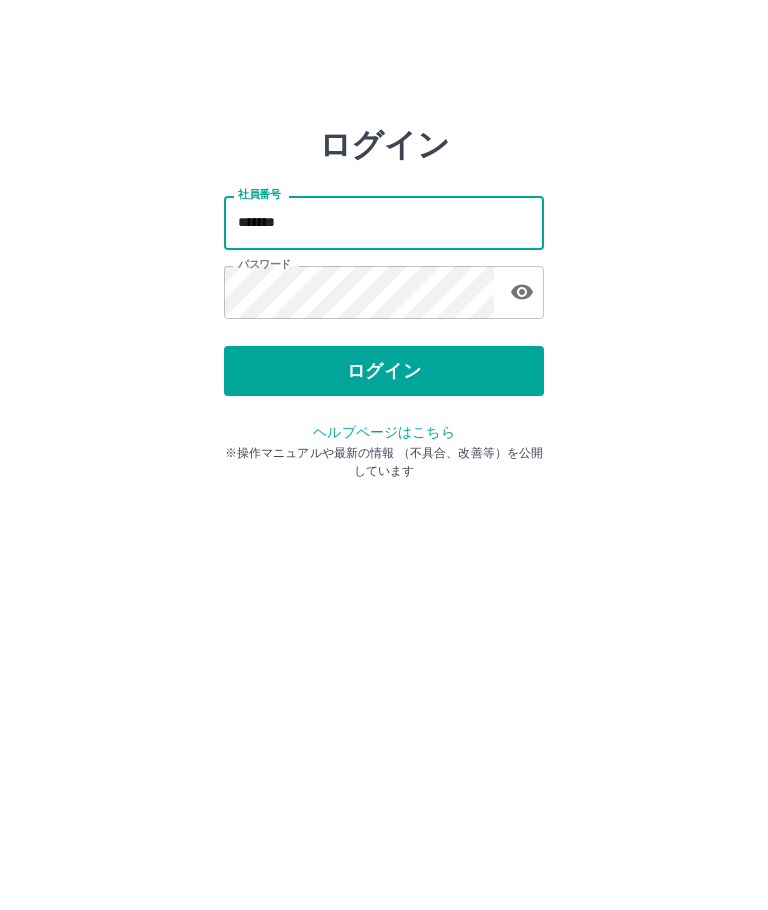 click on "ログイン" at bounding box center (384, 371) 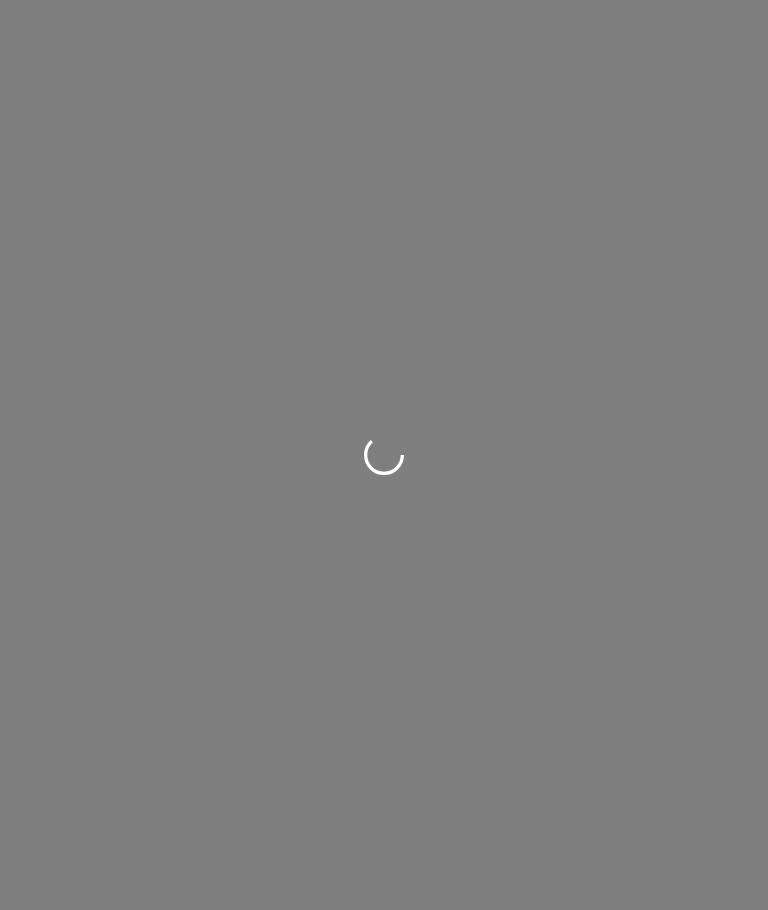 scroll, scrollTop: 0, scrollLeft: 0, axis: both 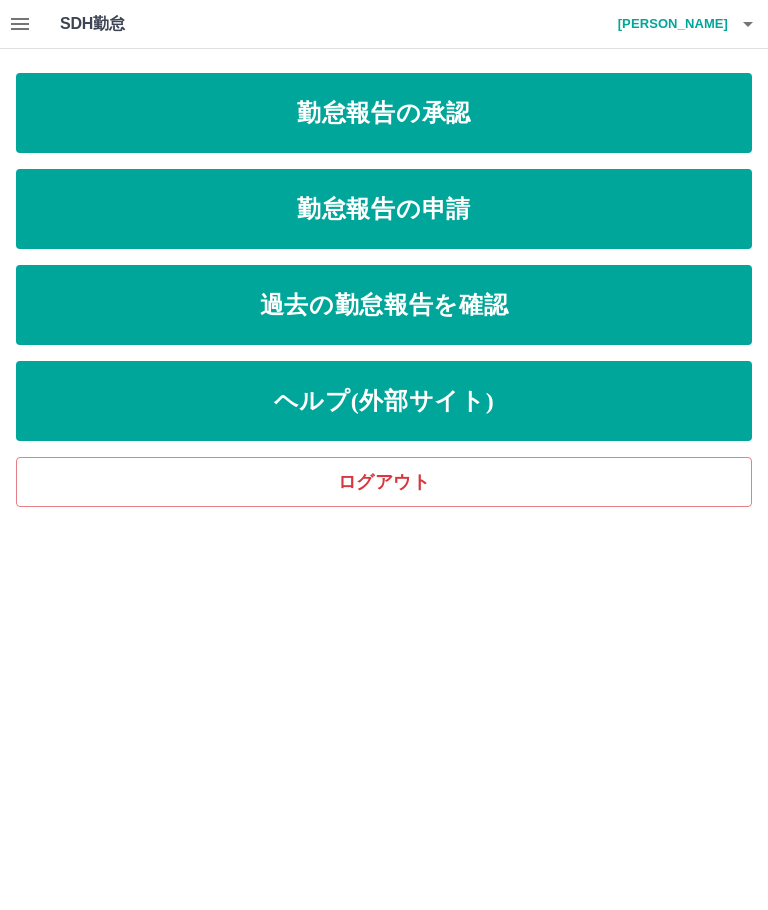 click on "勤怠報告の承認" at bounding box center [384, 113] 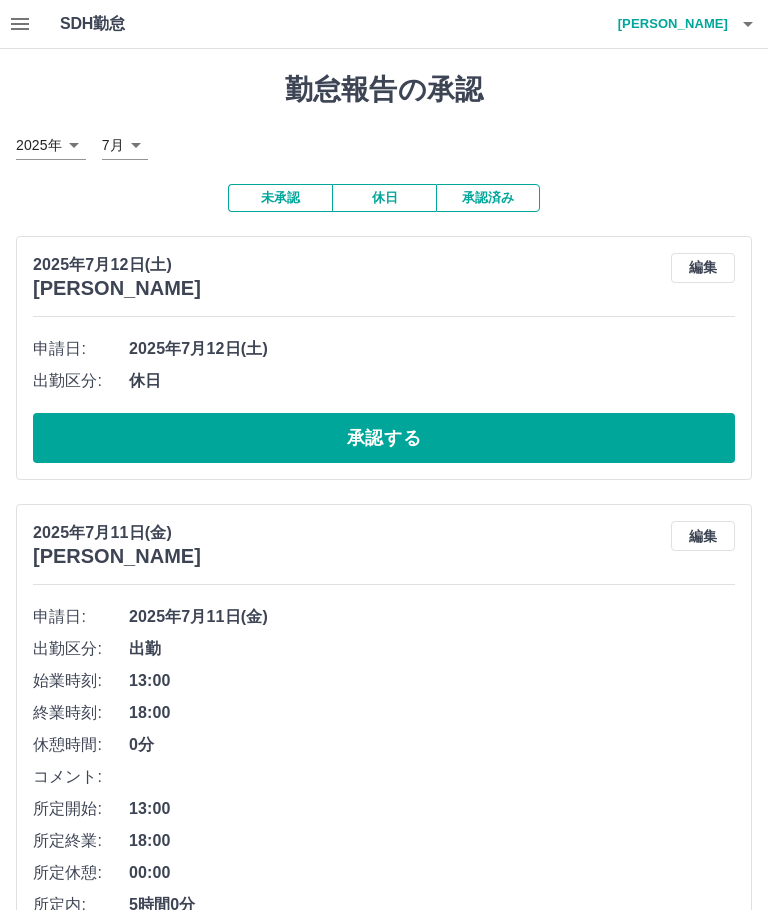 click on "承認する" at bounding box center [384, 438] 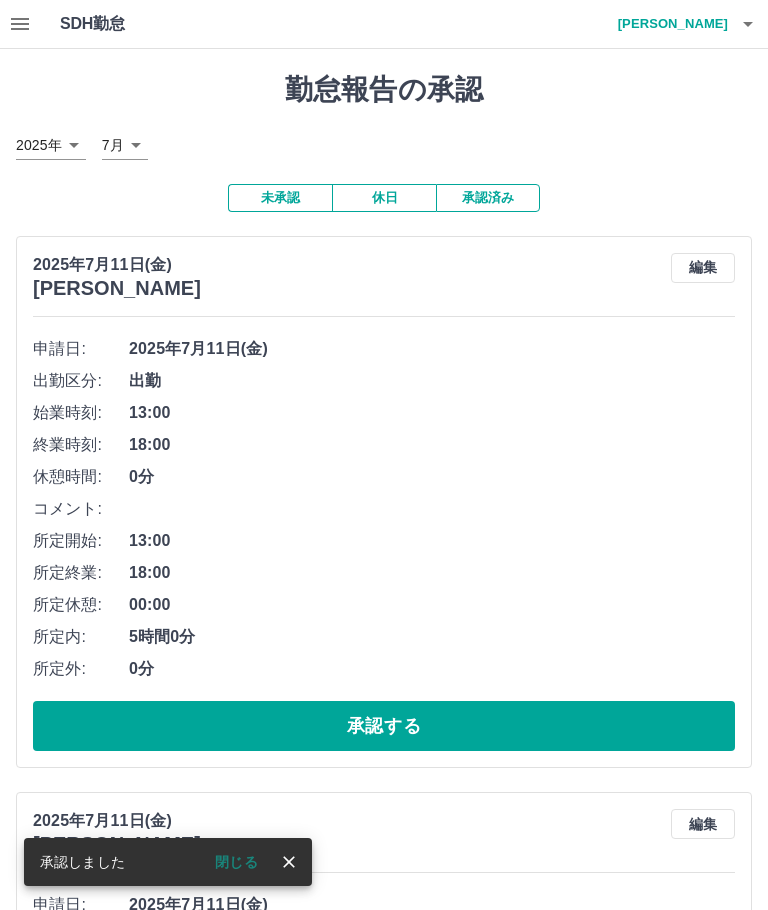 click on "承認する" at bounding box center [384, 726] 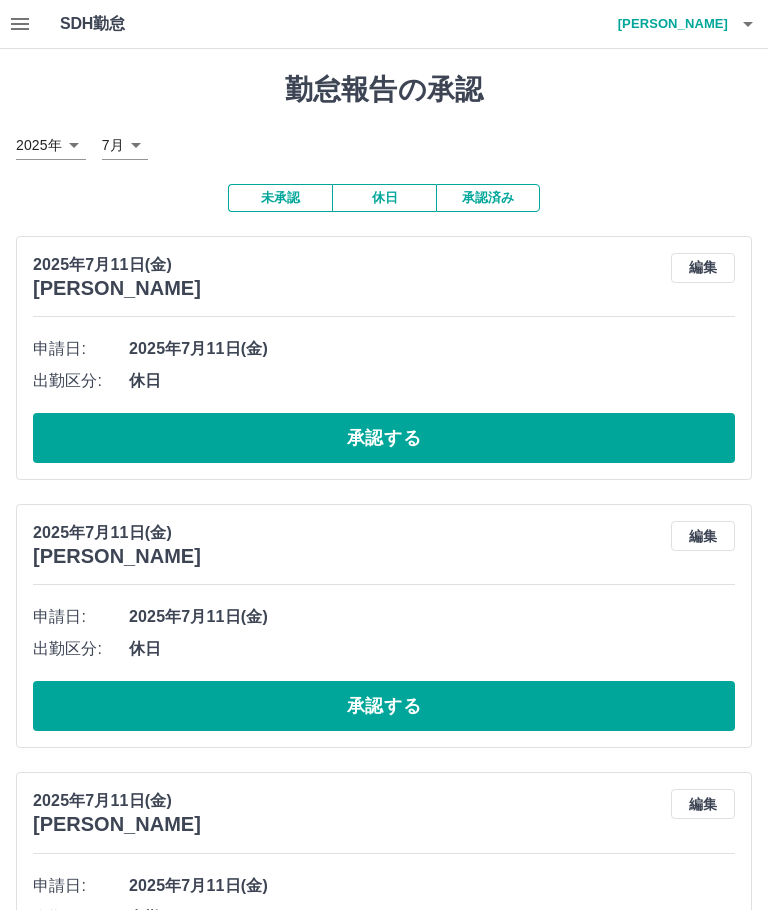 click on "承認する" at bounding box center (384, 438) 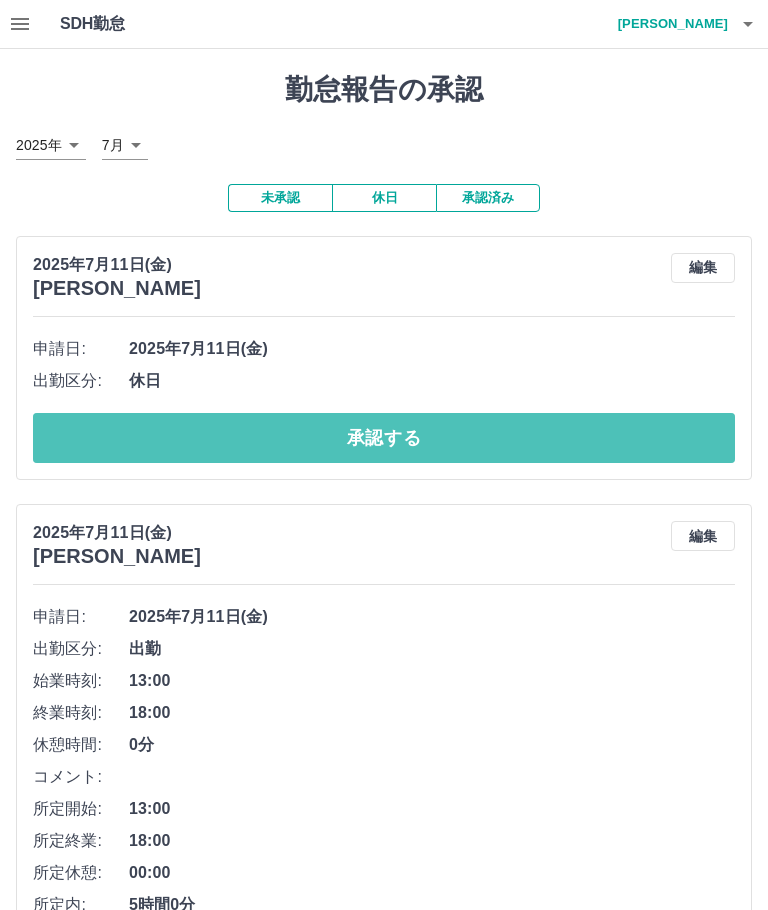 click on "承認する" at bounding box center [384, 438] 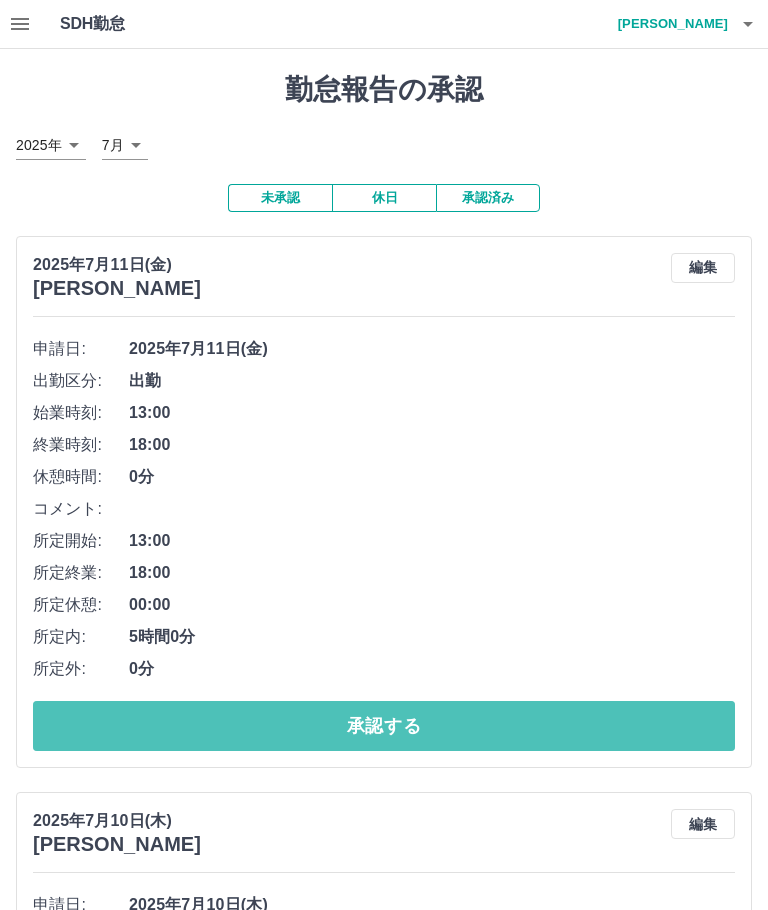 click on "承認する" at bounding box center [384, 726] 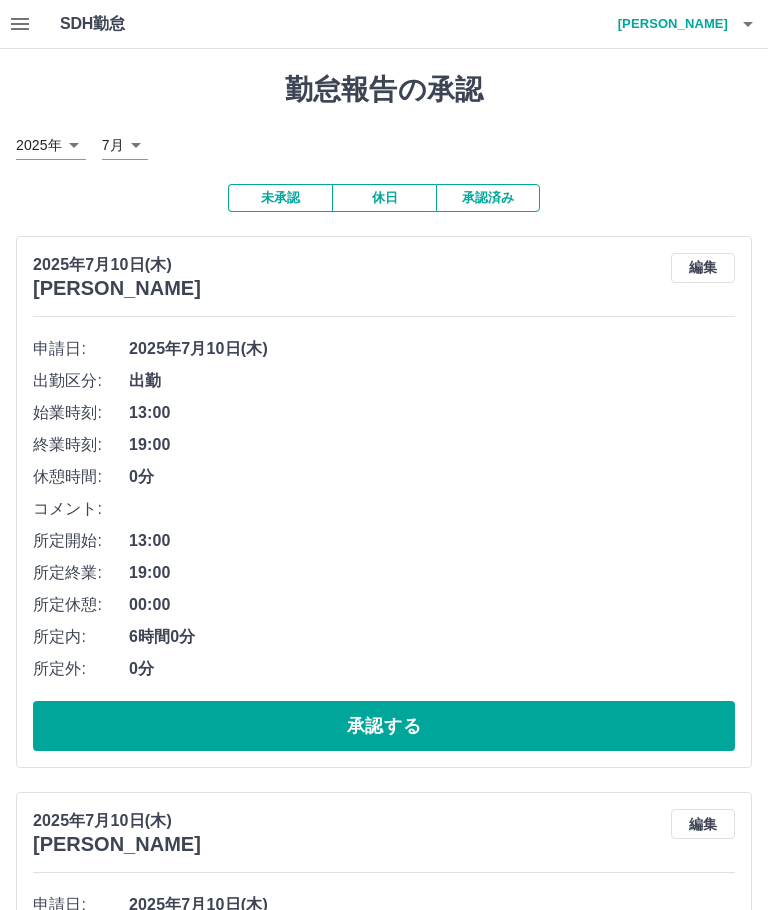 click on "承認する" at bounding box center [384, 726] 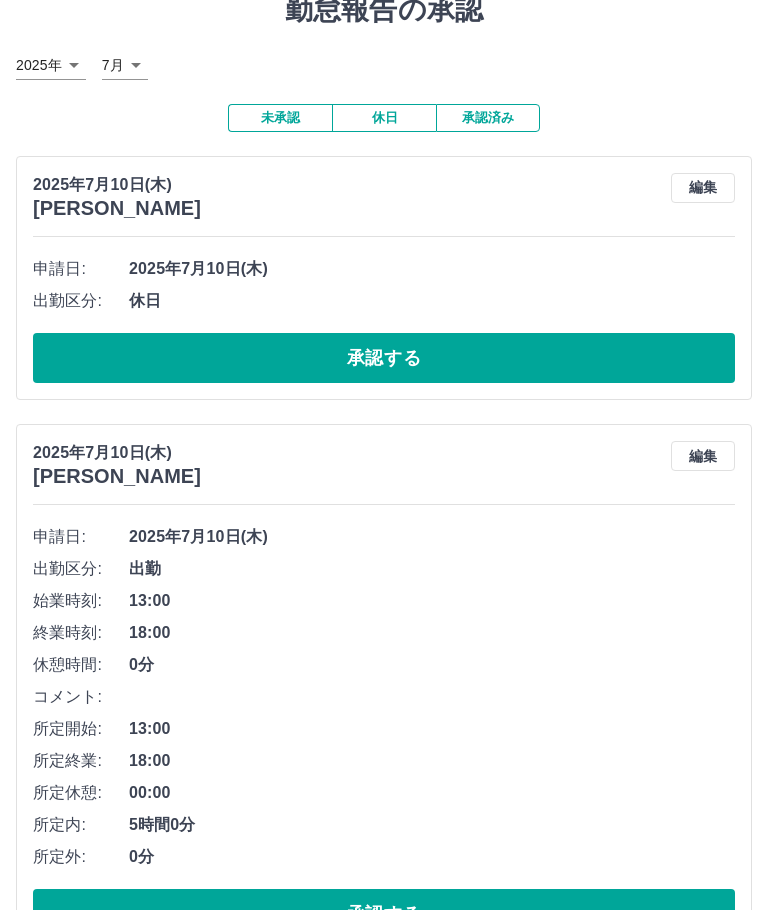 scroll, scrollTop: 80, scrollLeft: 0, axis: vertical 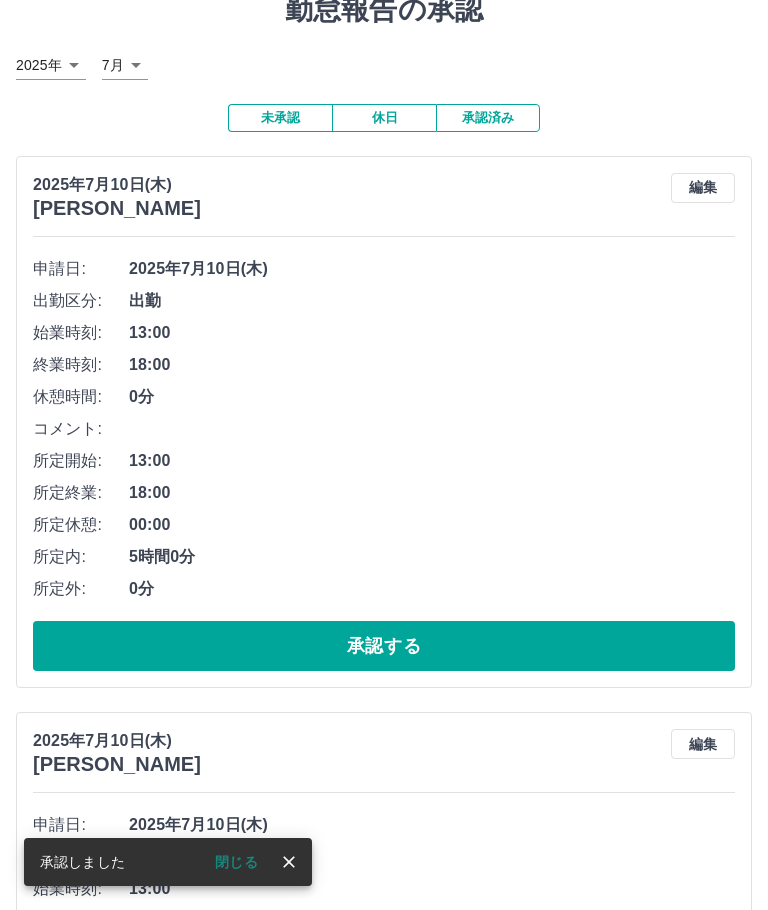 click on "承認する" at bounding box center (384, 646) 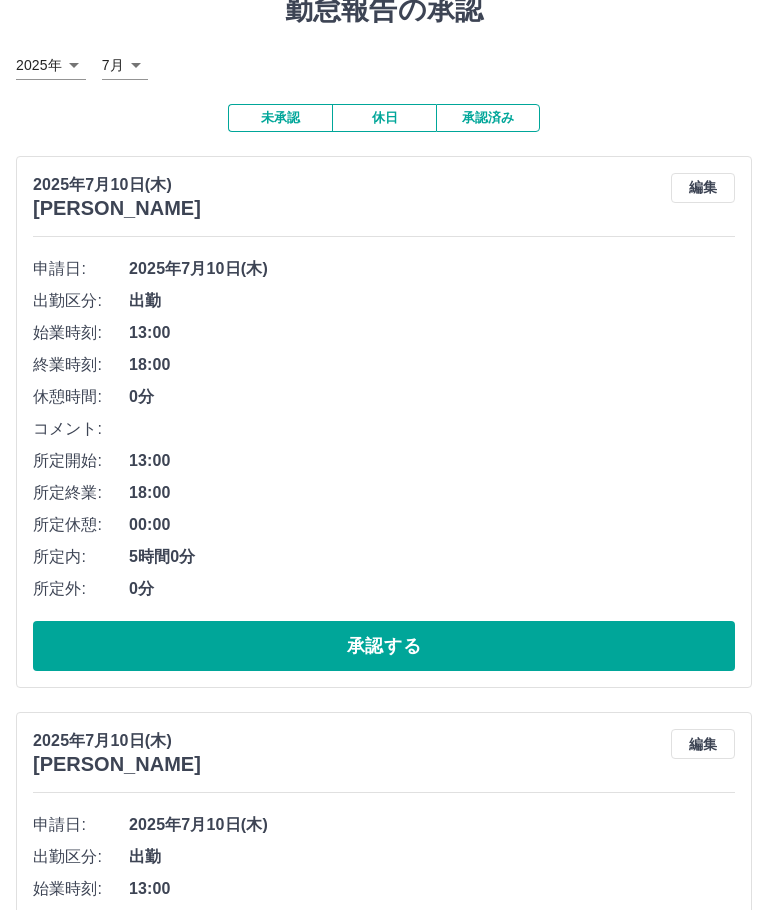 click on "承認する" at bounding box center (384, 646) 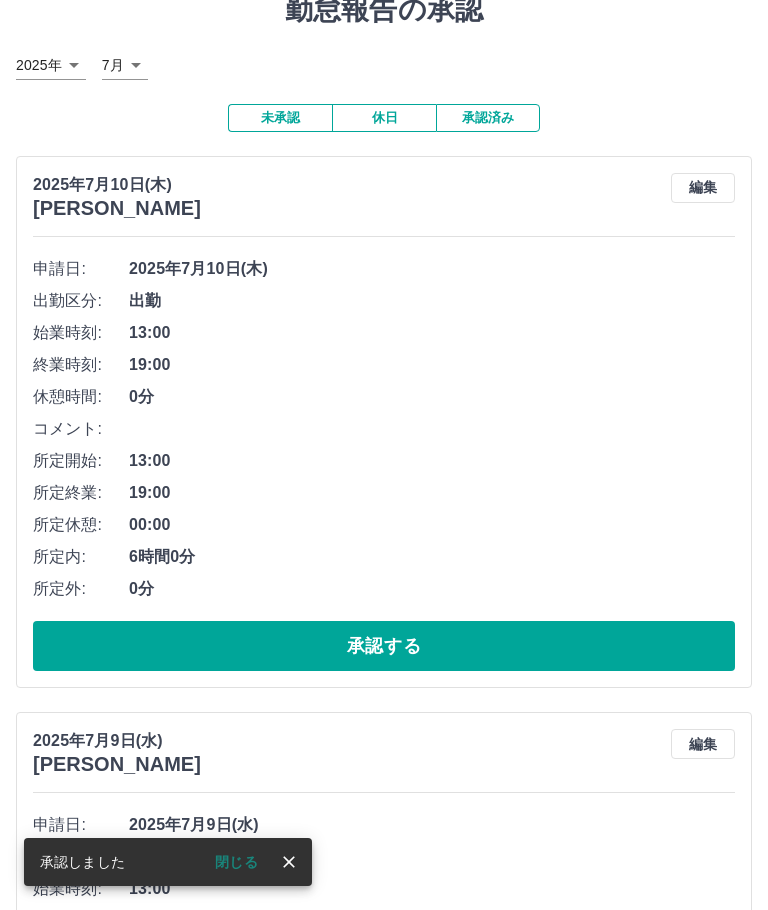 click on "承認する" at bounding box center [384, 646] 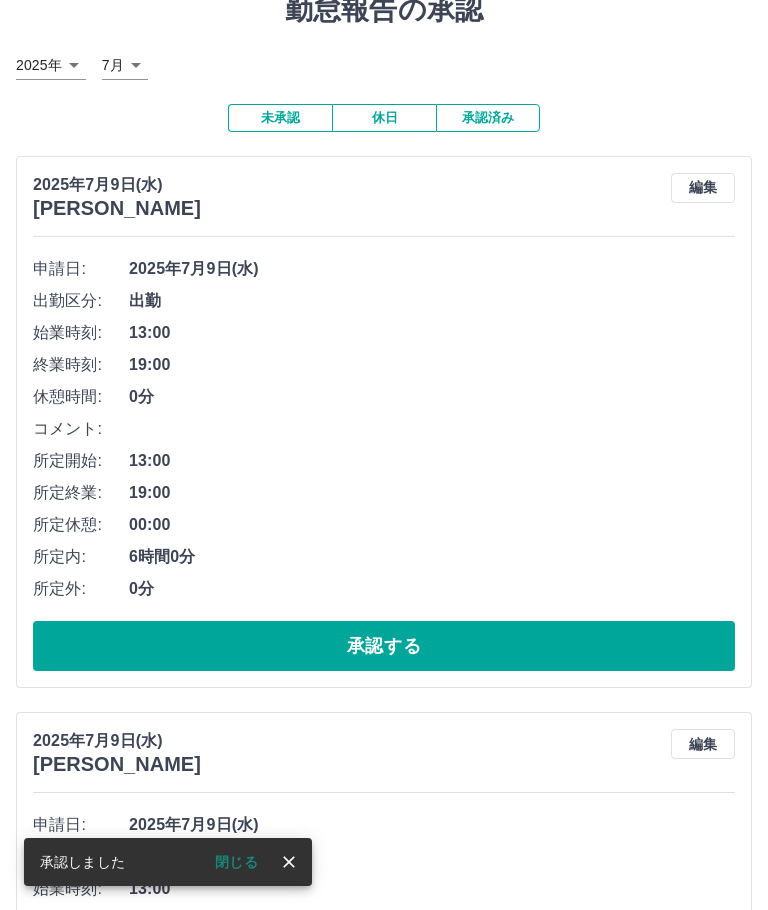 click on "承認する" at bounding box center [384, 646] 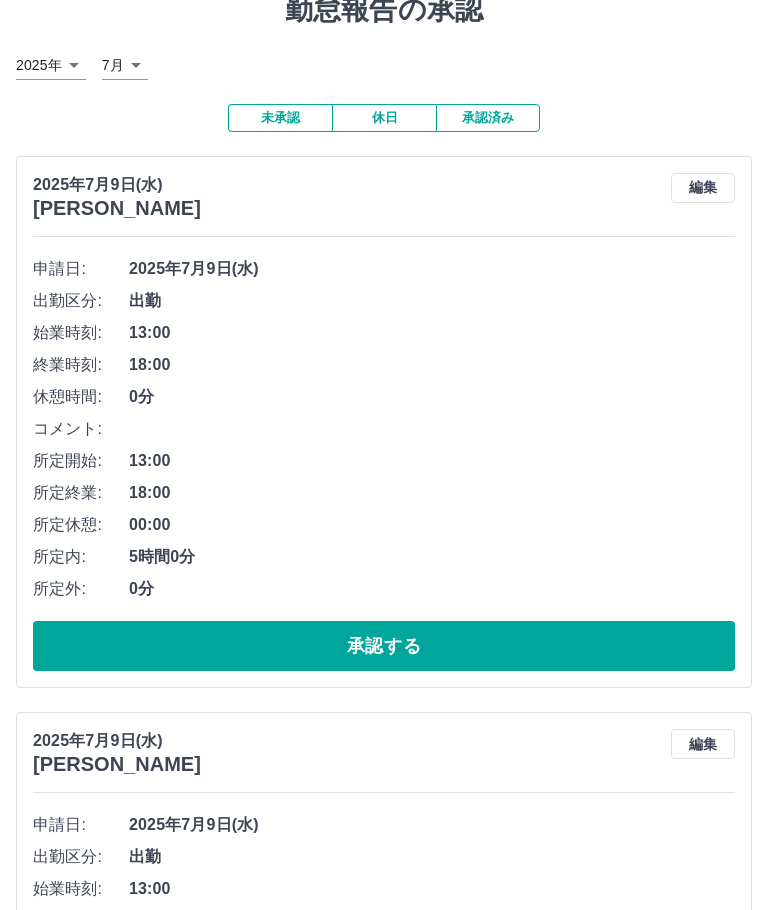 click on "承認する" at bounding box center (384, 646) 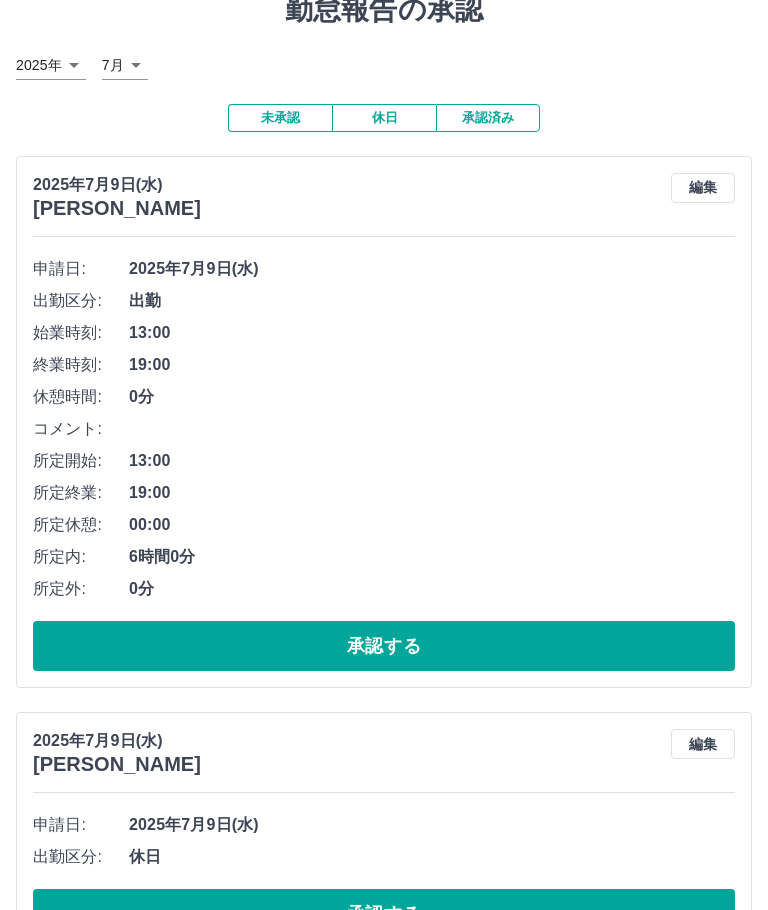 click on "承認する" at bounding box center (384, 646) 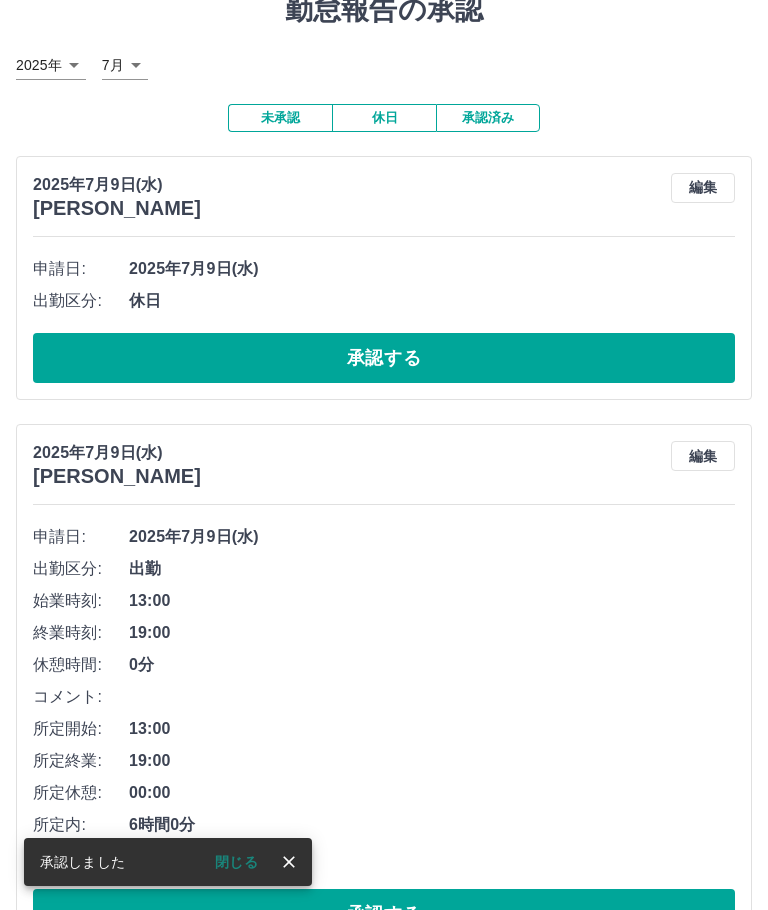 click on "SDH勤怠 日野　和美 承認しました 閉じる 勤怠報告の承認 2025年 **** 7月 * 未承認 休日 承認済み 2025年7月9日(水) 三浦　玲子 編集 申請日: 2025年7月9日(水) 出勤区分: 休日 承認する 2025年7月9日(水) 伊藤　香穂 編集 申請日: 2025年7月9日(水) 出勤区分: 出勤 始業時刻: 13:00 終業時刻: 19:00 休憩時間: 0分 コメント: 所定開始: 13:00 所定終業: 19:00 所定休憩: 00:00 所定内: 6時間0分 所定外: 0分 承認する 2025年7月9日(水) 日野　和美 編集 申請日: 2025年7月9日(水) 出勤区分: 休日 承認する 2025年7月9日(水) 佐藤　祐子 編集 申請日: 2025年7月9日(水) 出勤区分: 出勤 始業時刻: 13:00 終業時刻: 18:00 休憩時間: 0分 コメント: 所定開始: 13:00 所定終業: 18:00 所定休憩: 00:00 所定内: 5時間0分 所定外: 0分 承認する 2025年7月9日(水) 有坂　昭子 編集 申請日: 2025年7月9日(水) 出勤区分: 休日 承認する" at bounding box center [384, 2233] 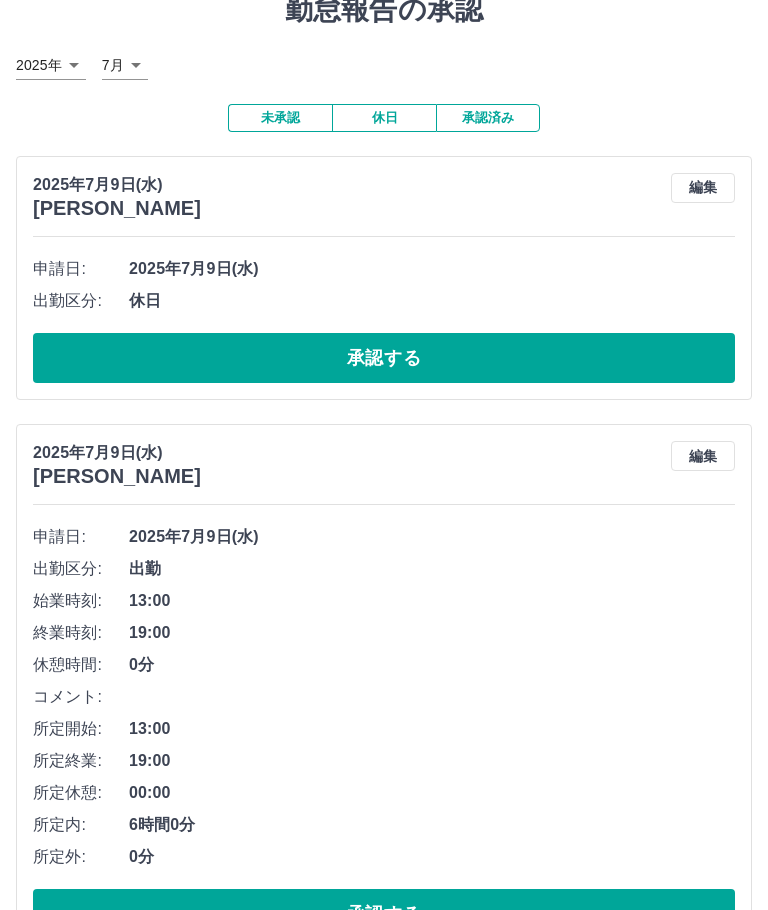 scroll, scrollTop: 0, scrollLeft: 0, axis: both 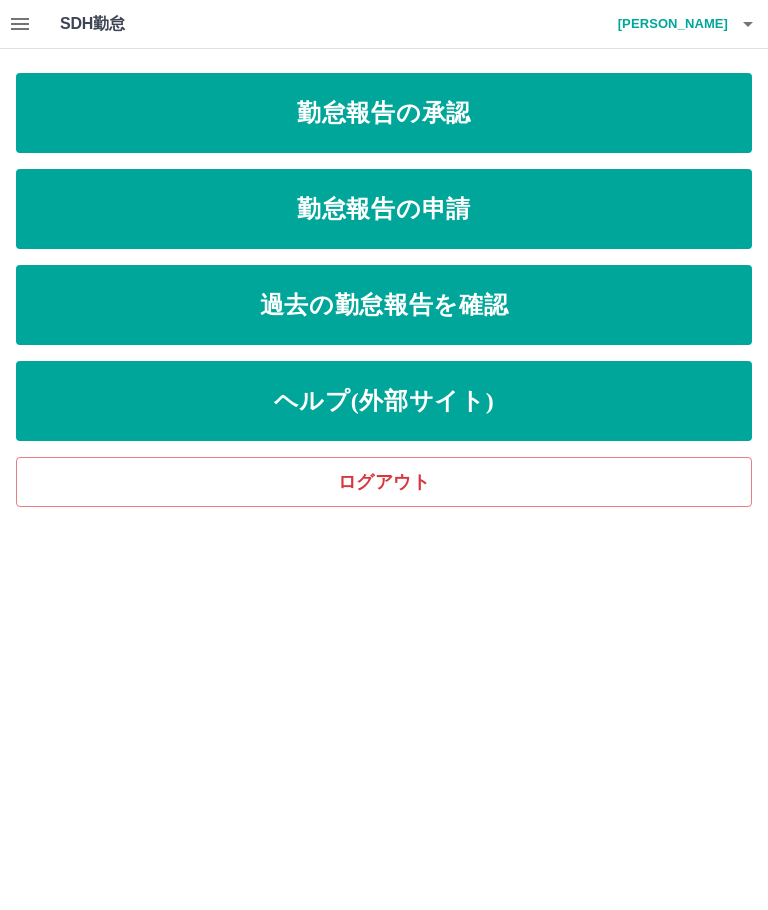 click on "勤怠報告の承認" at bounding box center [384, 113] 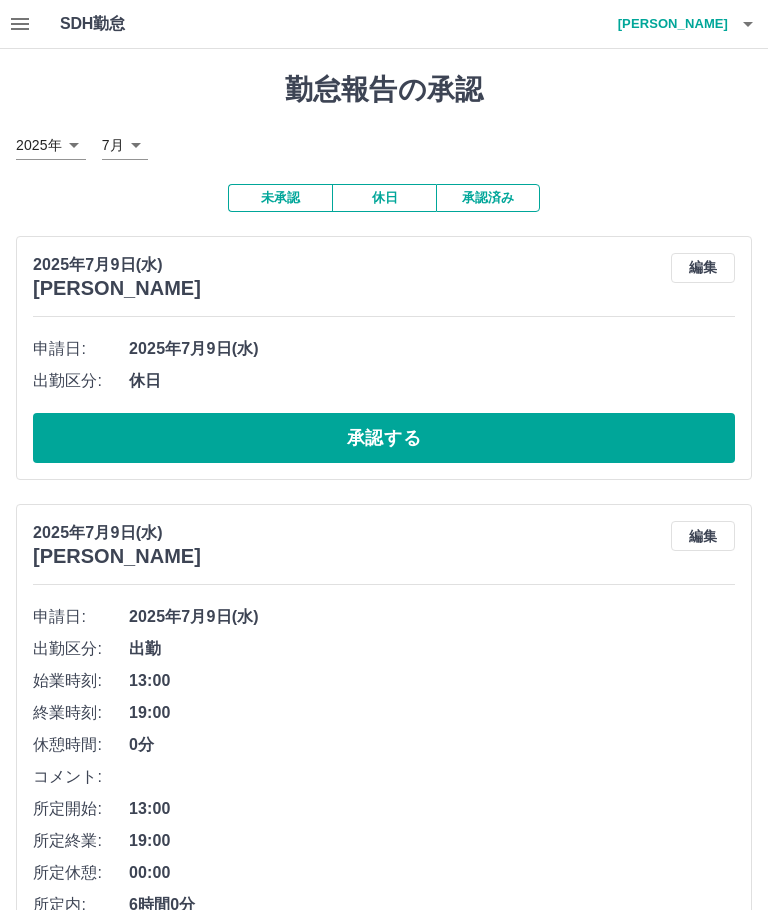 click on "承認する" at bounding box center [384, 438] 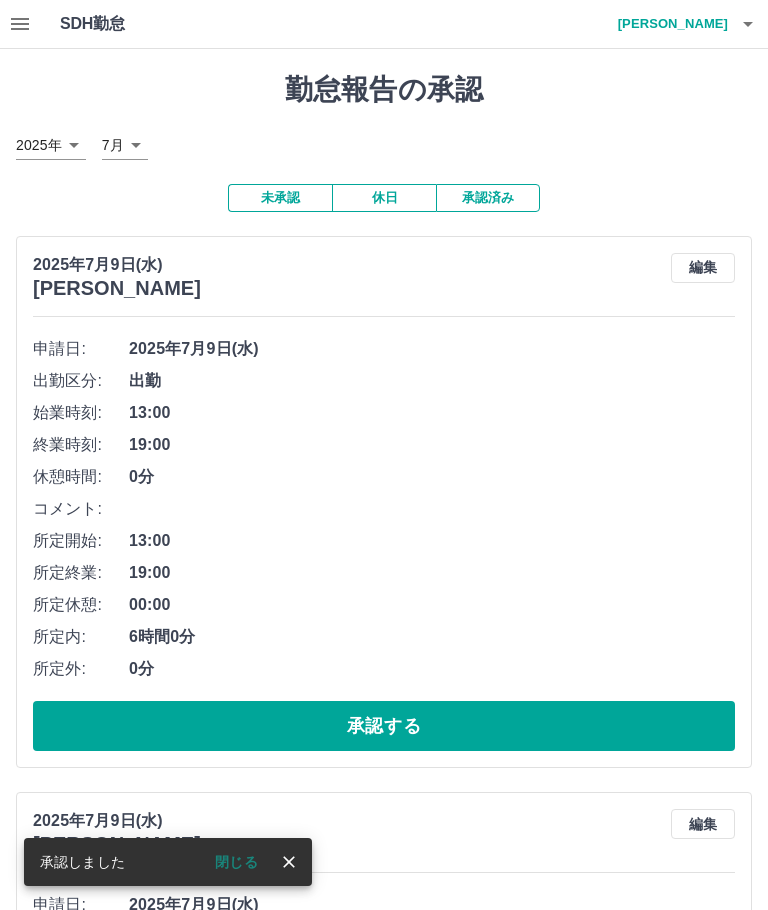 click on "承認する" at bounding box center (384, 726) 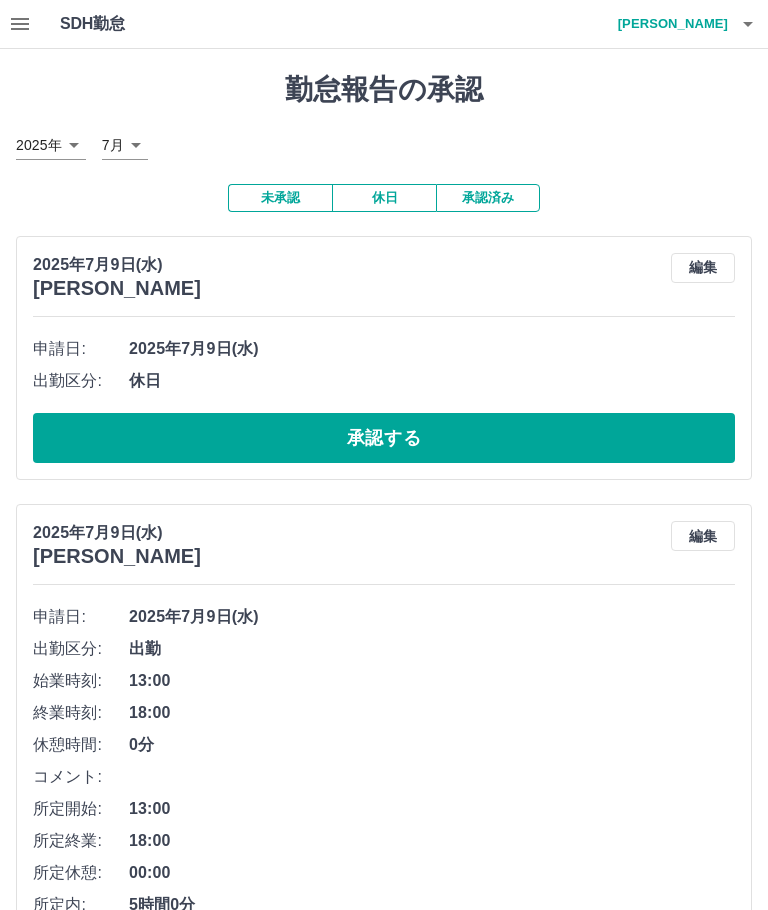 click on "承認する" at bounding box center (384, 438) 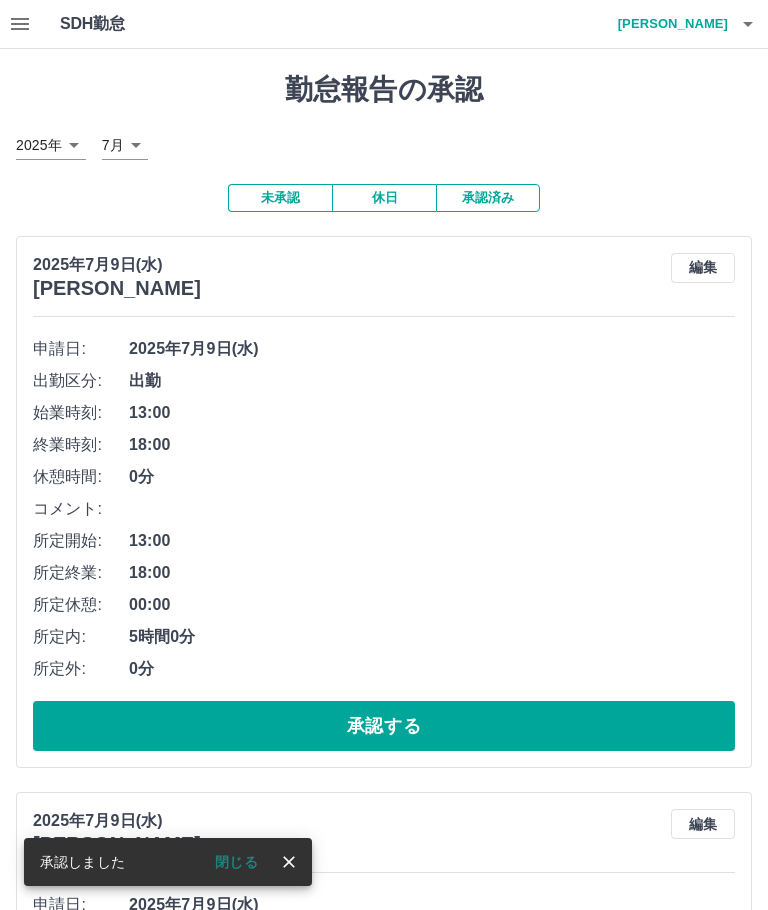 click on "承認する" at bounding box center [384, 726] 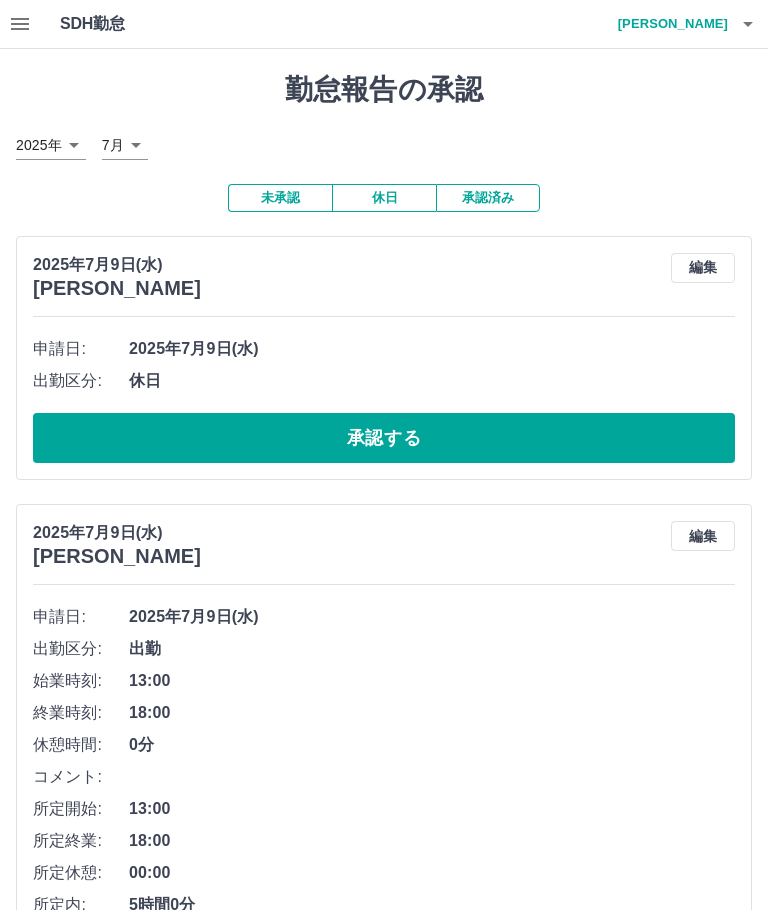 click on "承認する" at bounding box center (384, 438) 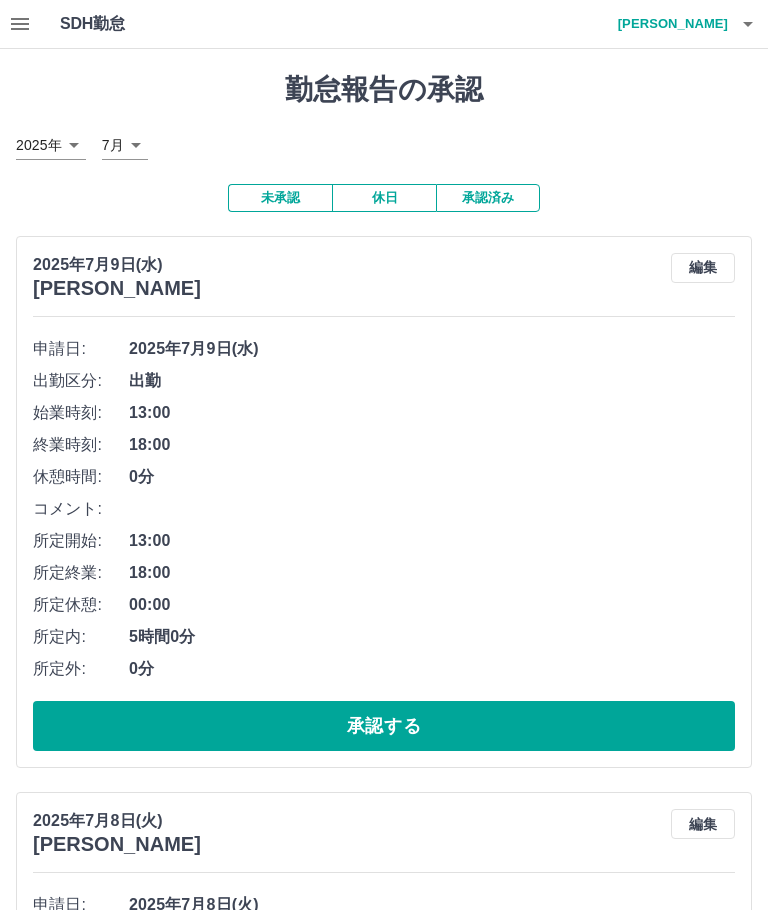 click on "承認する" at bounding box center (384, 726) 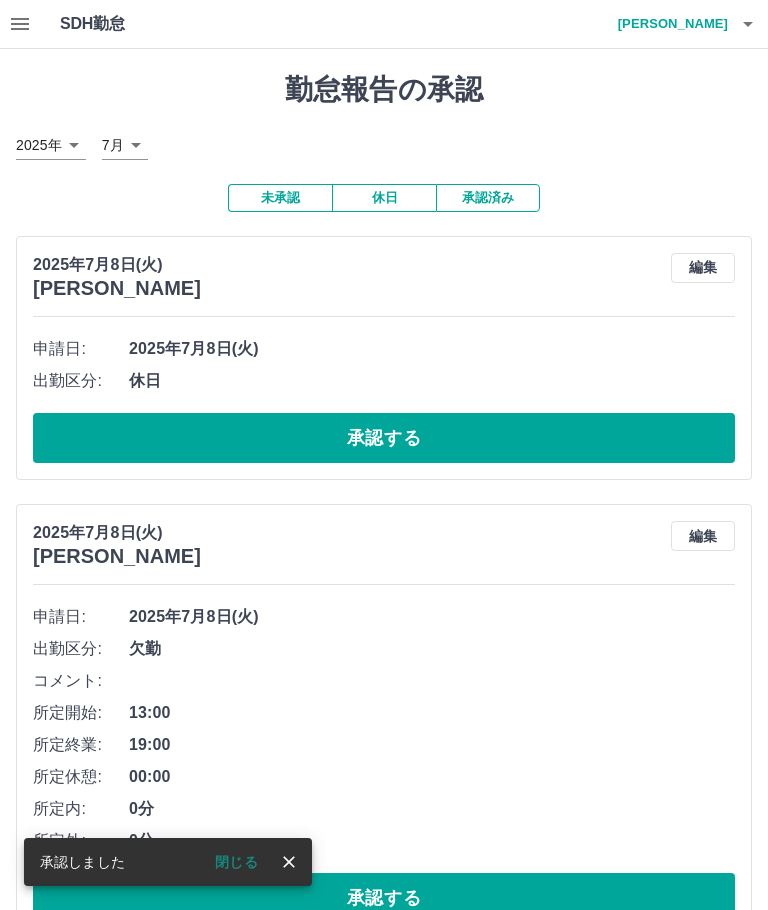 click on "承認する" at bounding box center [384, 438] 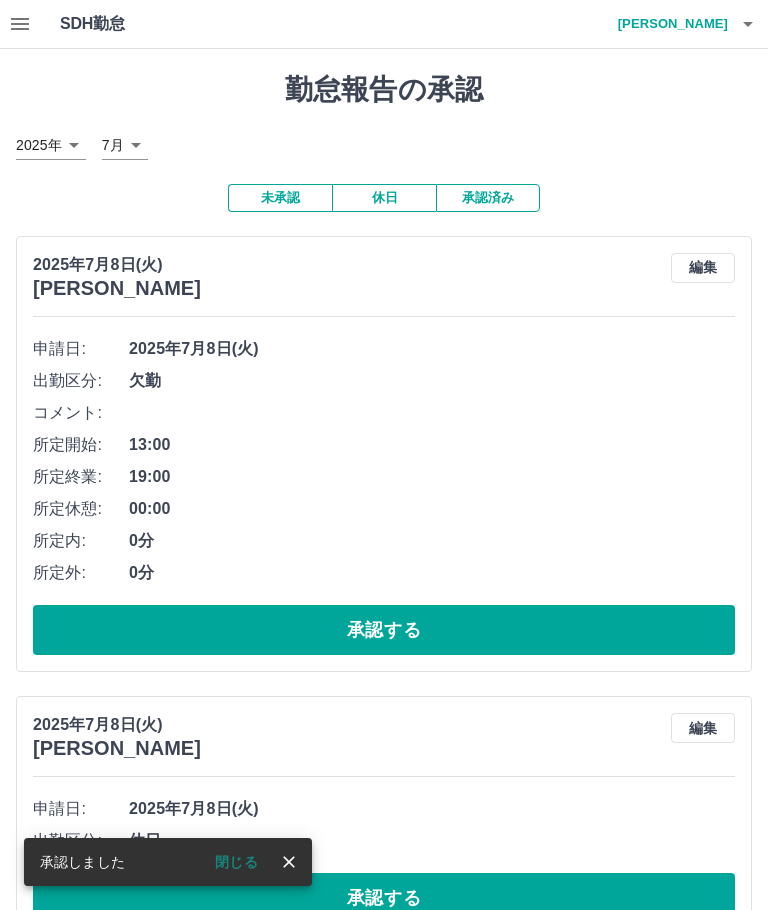 click on "編集" at bounding box center [703, 268] 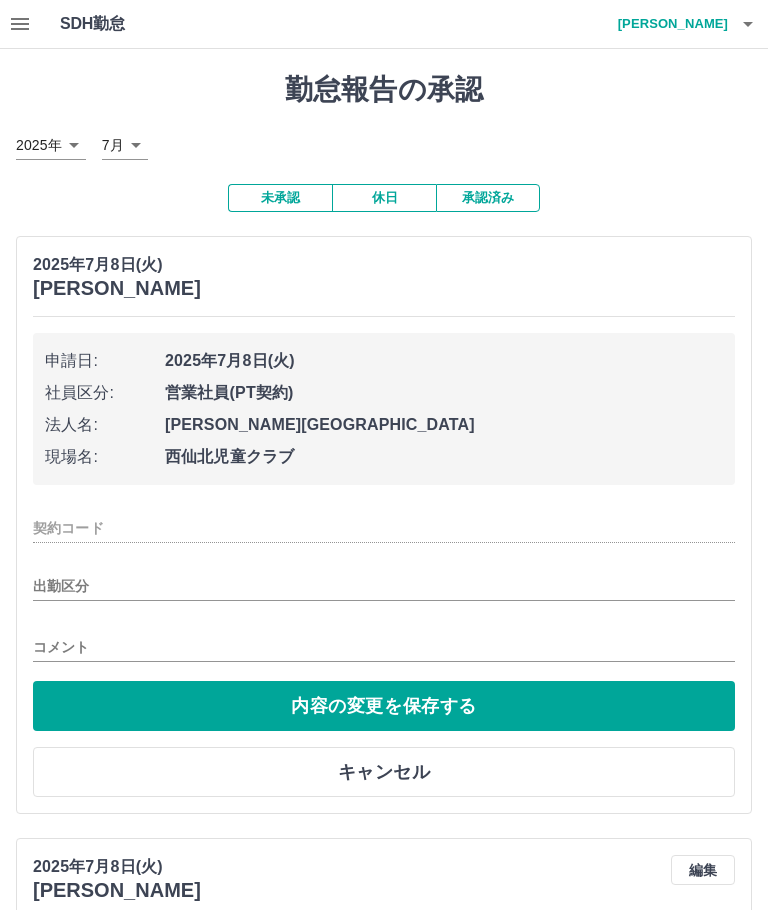 type on "********" 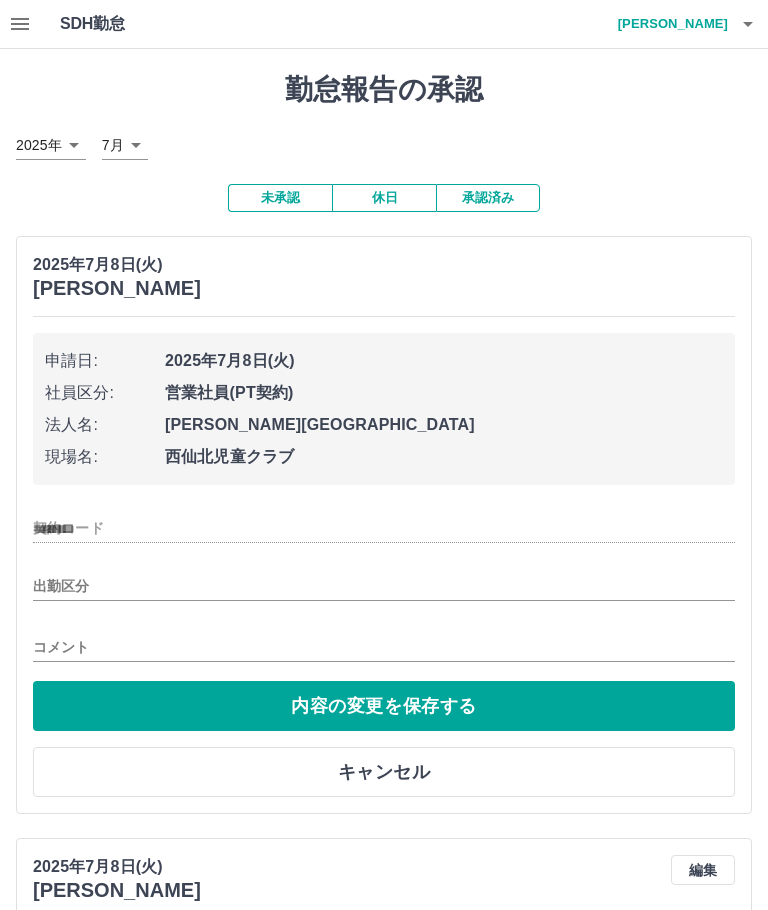 type on "**" 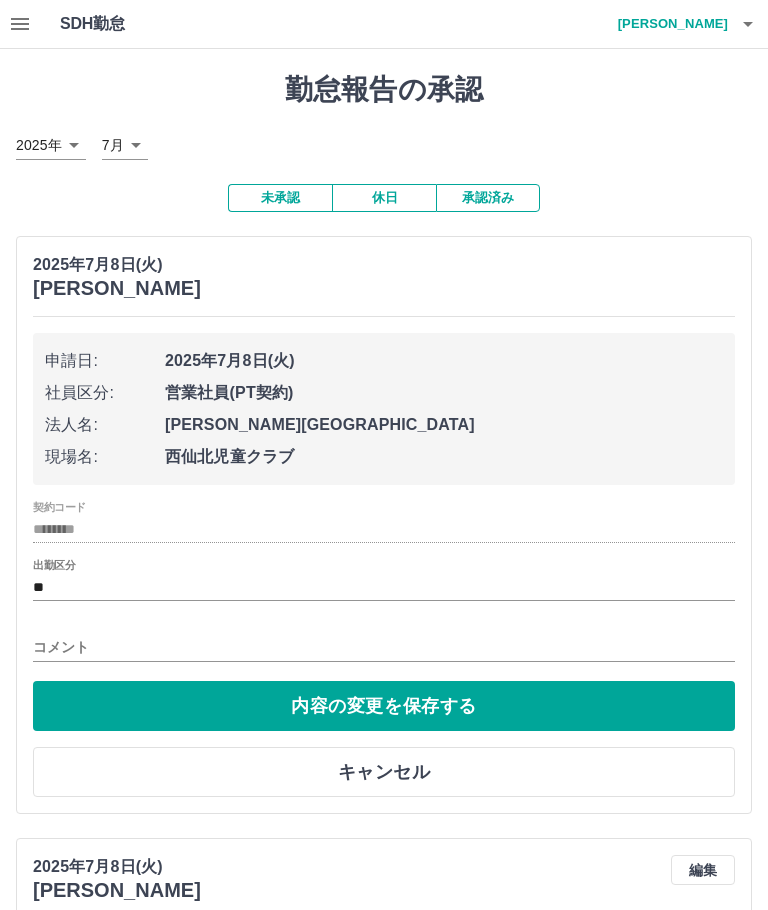 click on "コメント" at bounding box center (384, 647) 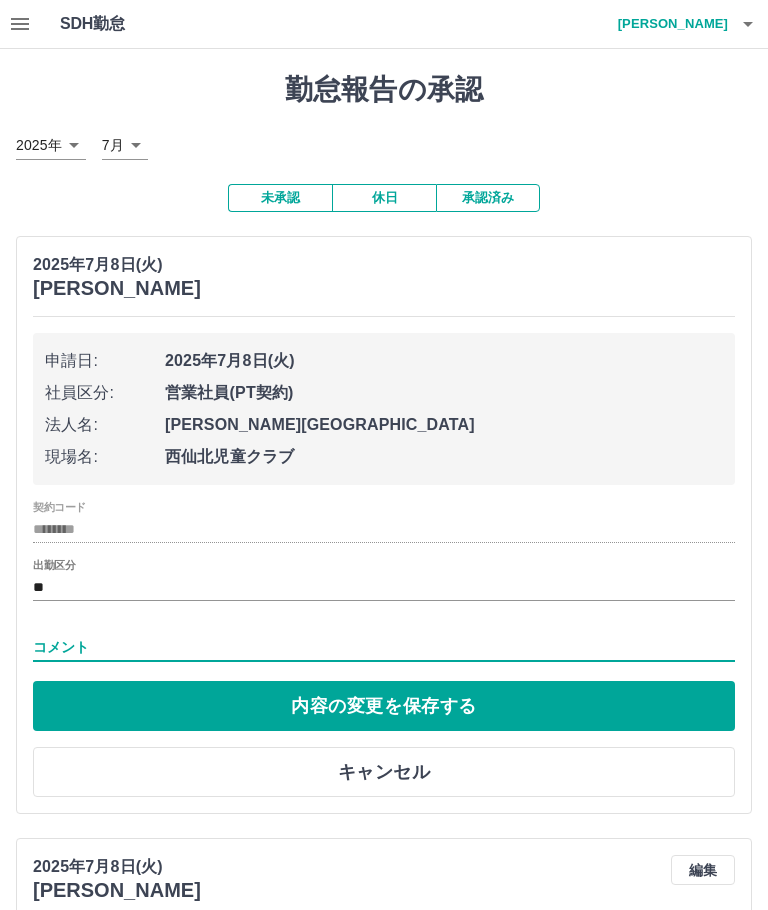 scroll, scrollTop: 32, scrollLeft: 0, axis: vertical 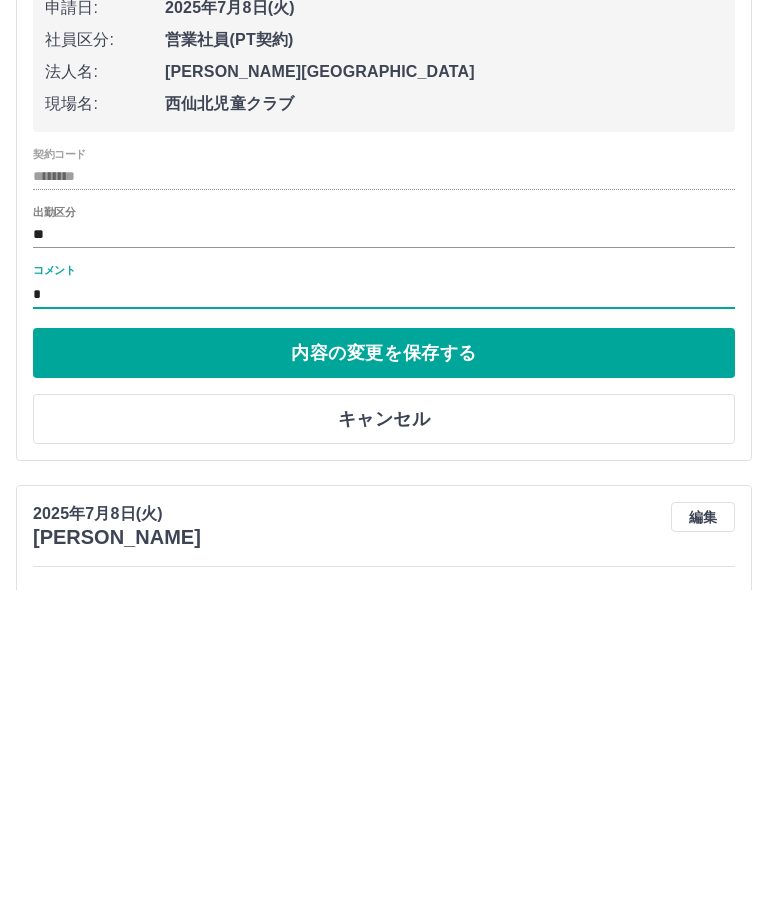 type on "*" 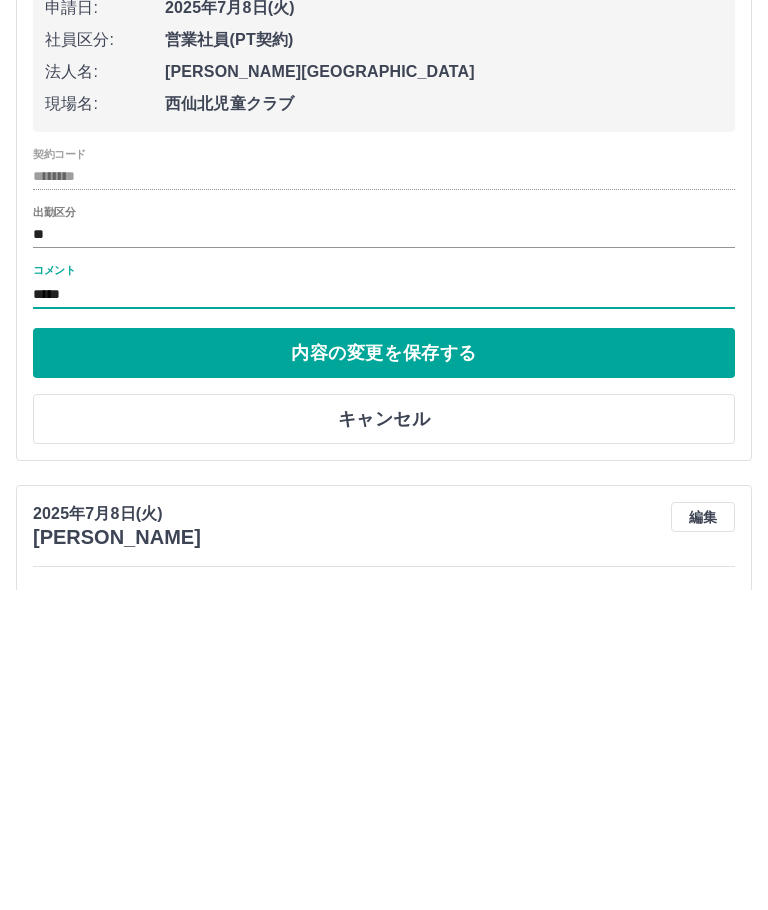 type on "****" 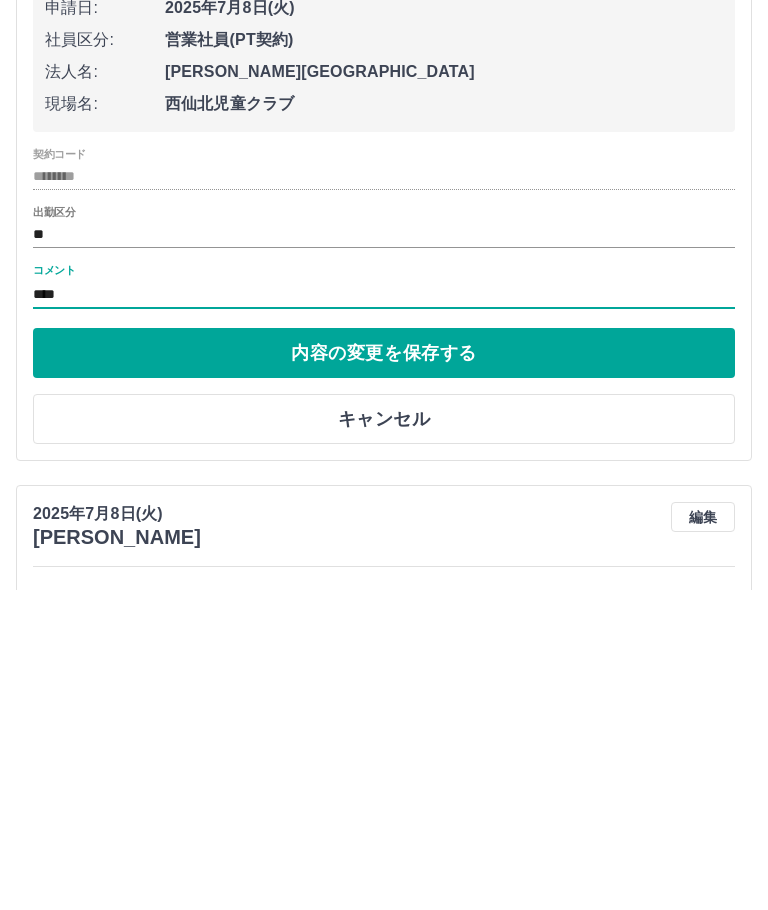 click on "内容の変更を保存する" at bounding box center (384, 674) 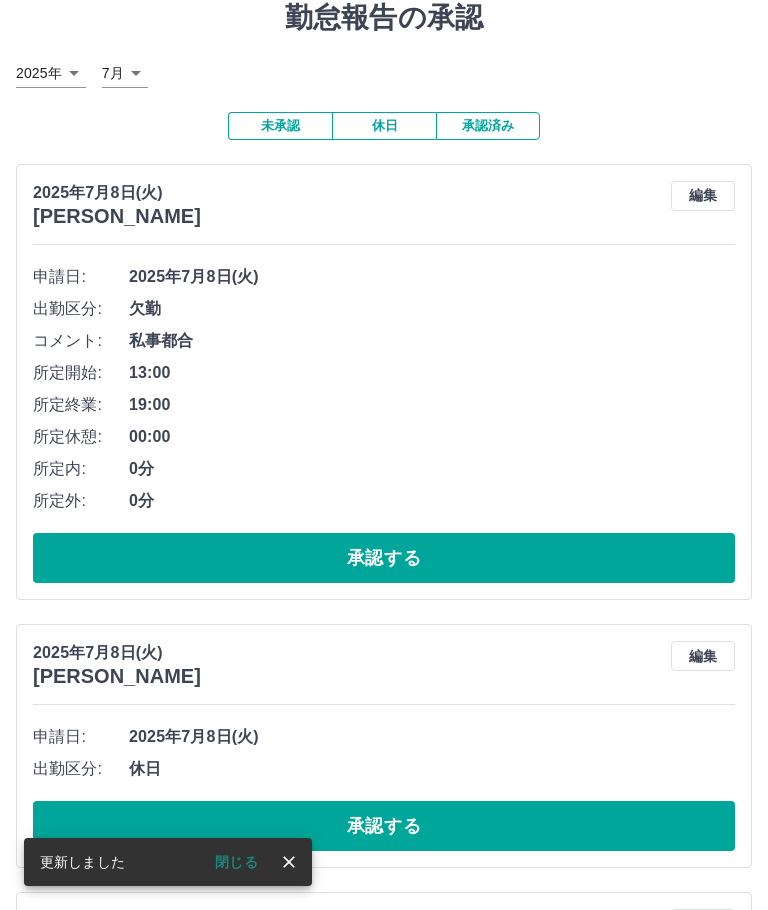 scroll, scrollTop: 53, scrollLeft: 0, axis: vertical 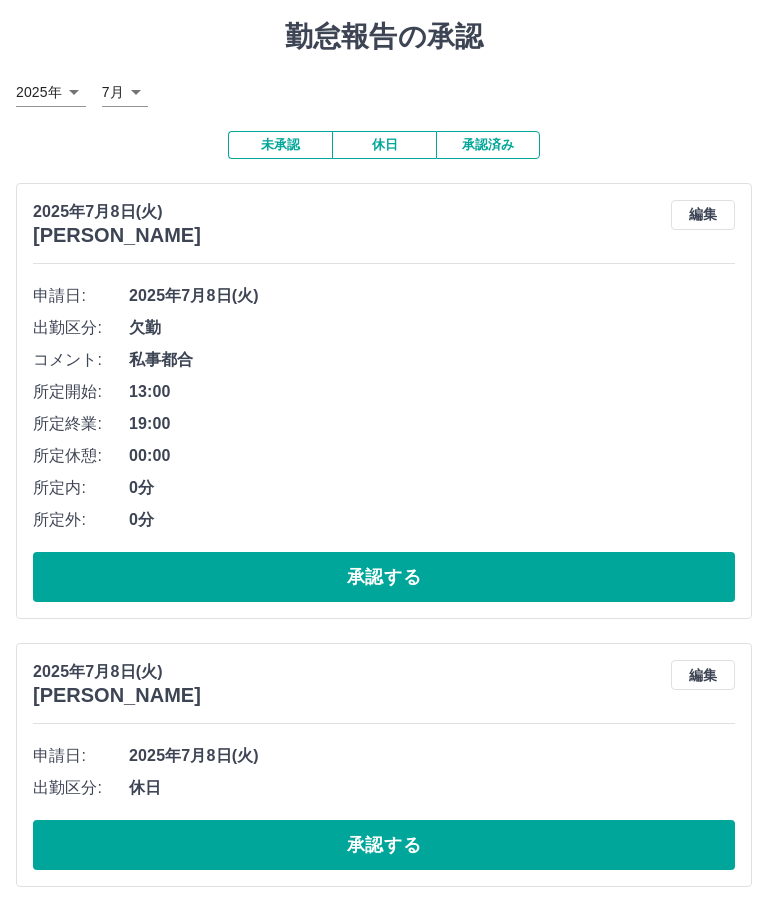 click on "編集" at bounding box center [703, 215] 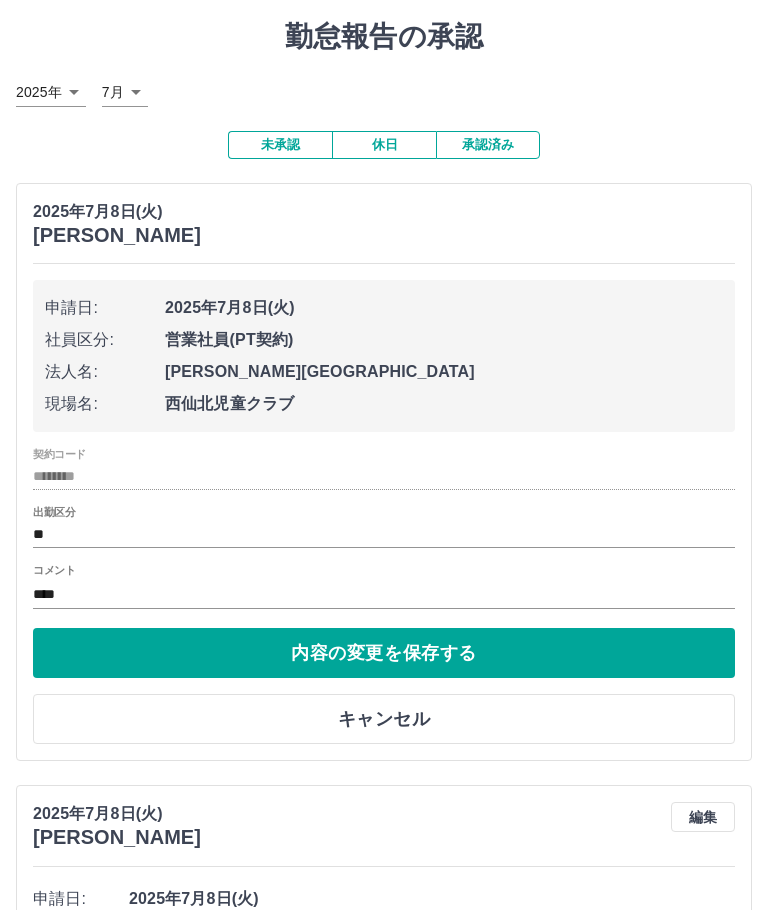 click on "内容の変更を保存する" at bounding box center (384, 653) 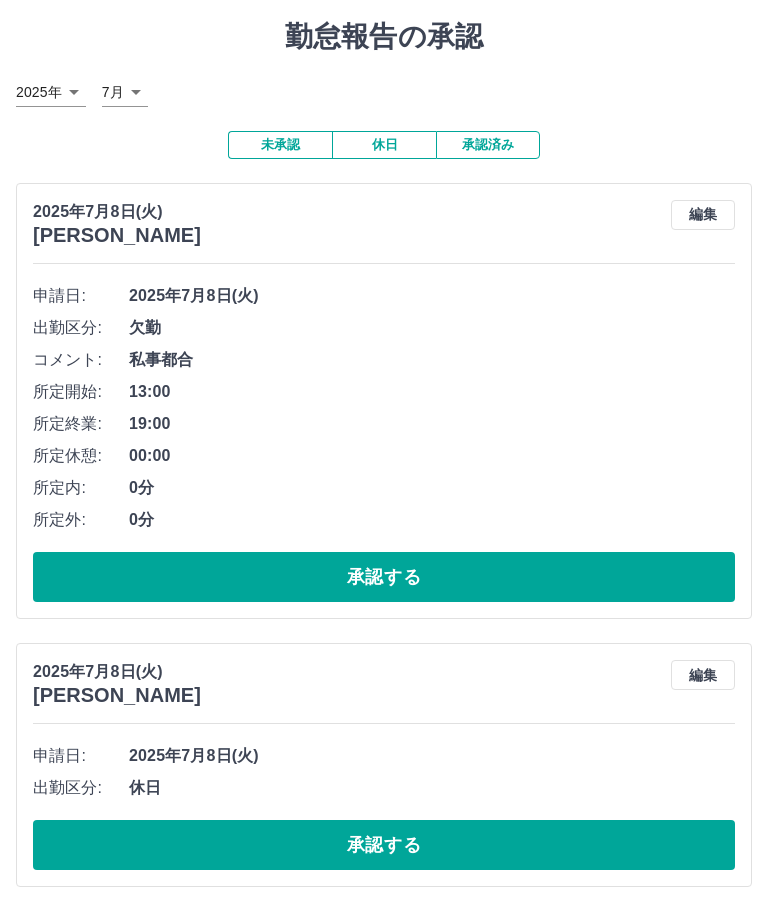 click on "承認する" at bounding box center [384, 577] 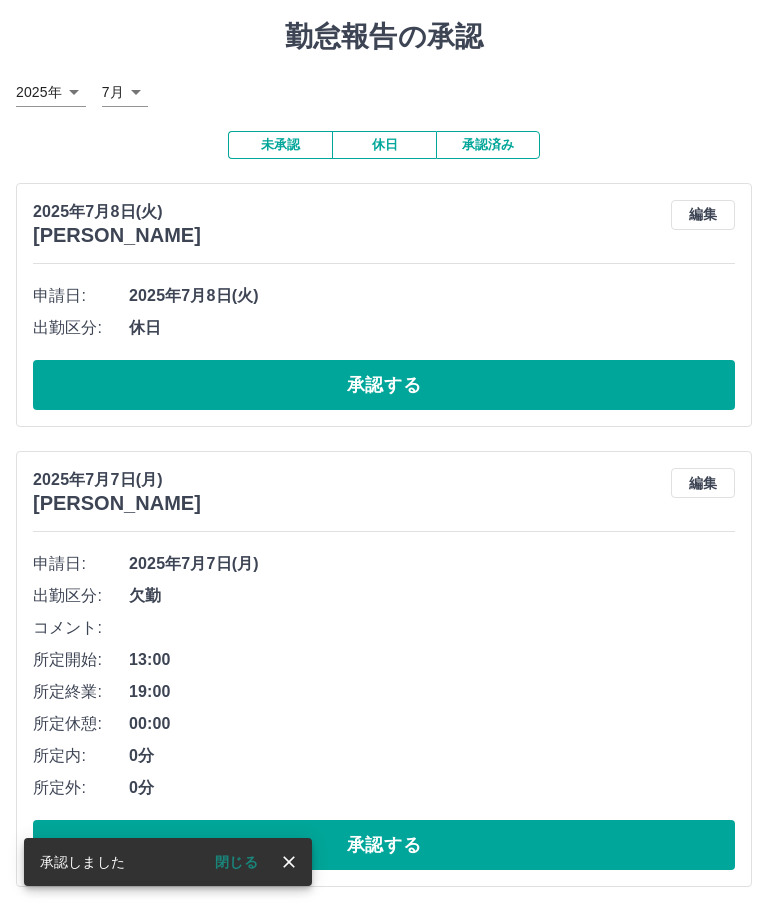 click on "承認する" at bounding box center [384, 385] 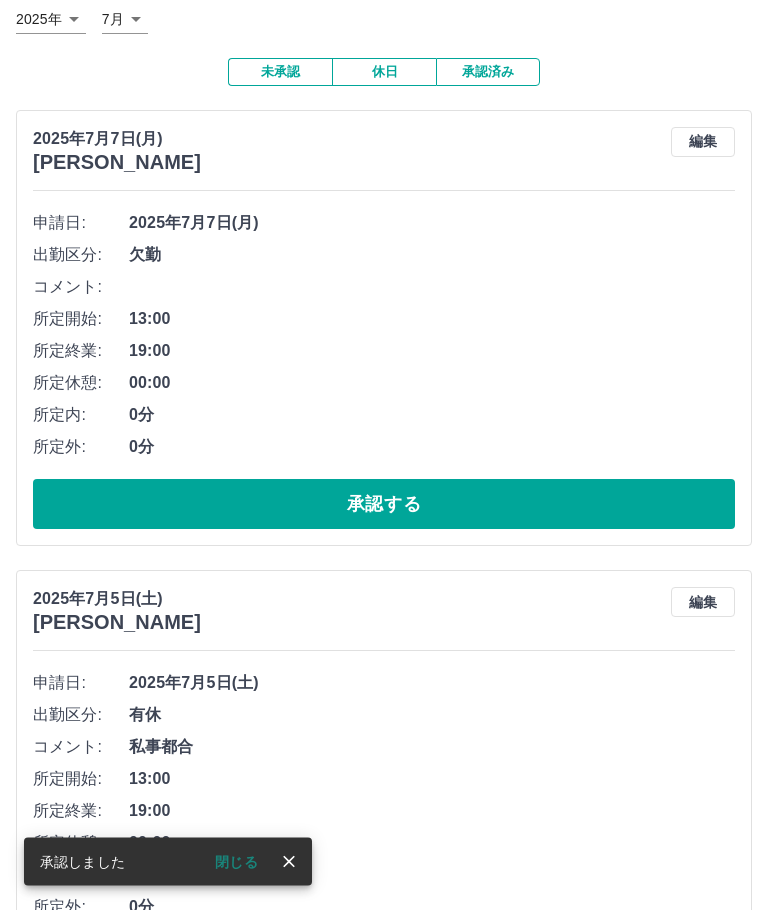 scroll, scrollTop: 126, scrollLeft: 0, axis: vertical 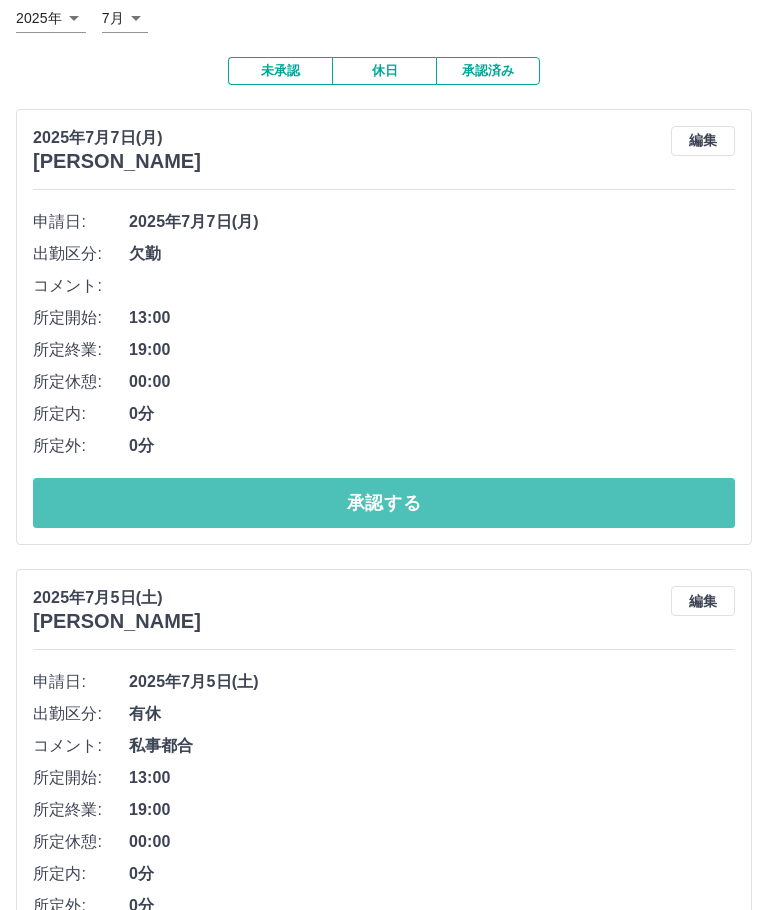 click on "承認する" at bounding box center (384, 504) 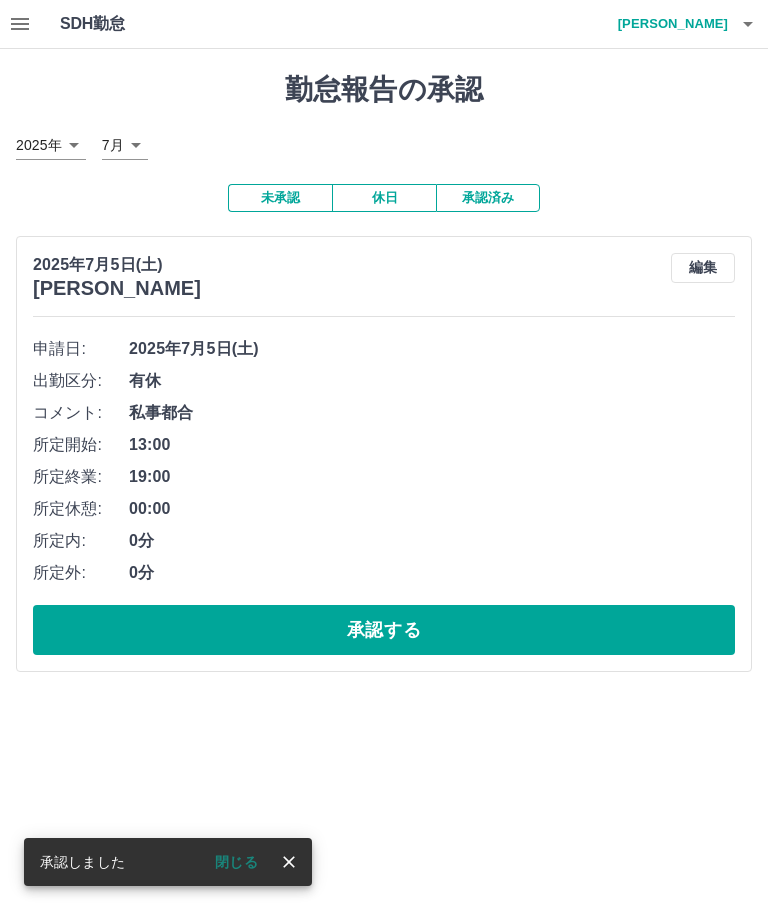 scroll, scrollTop: 0, scrollLeft: 0, axis: both 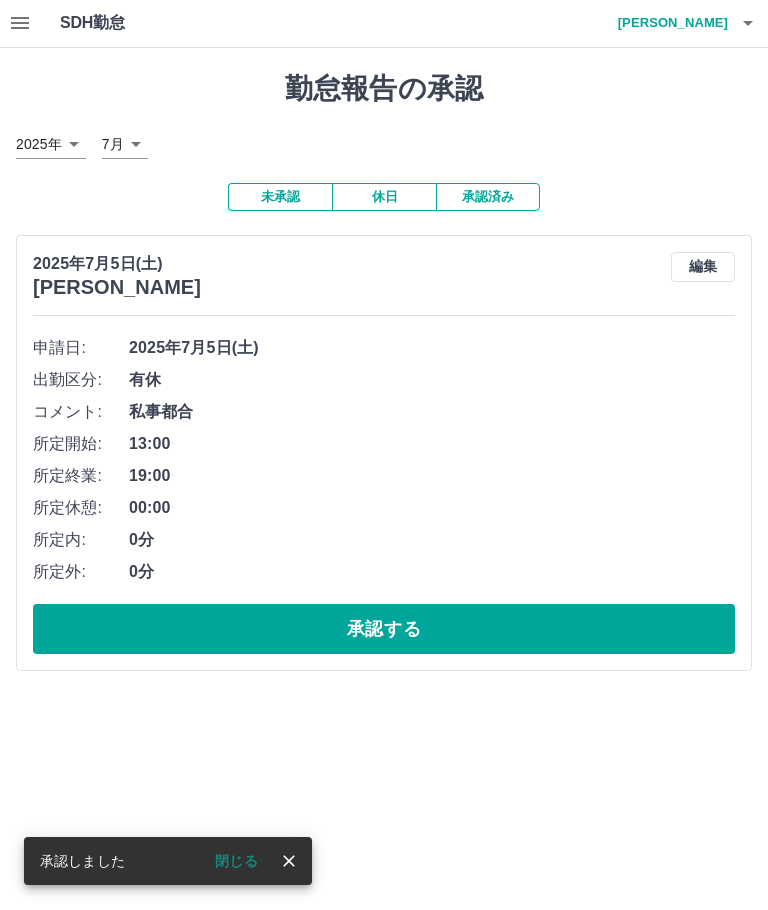 click on "編集" at bounding box center (703, 268) 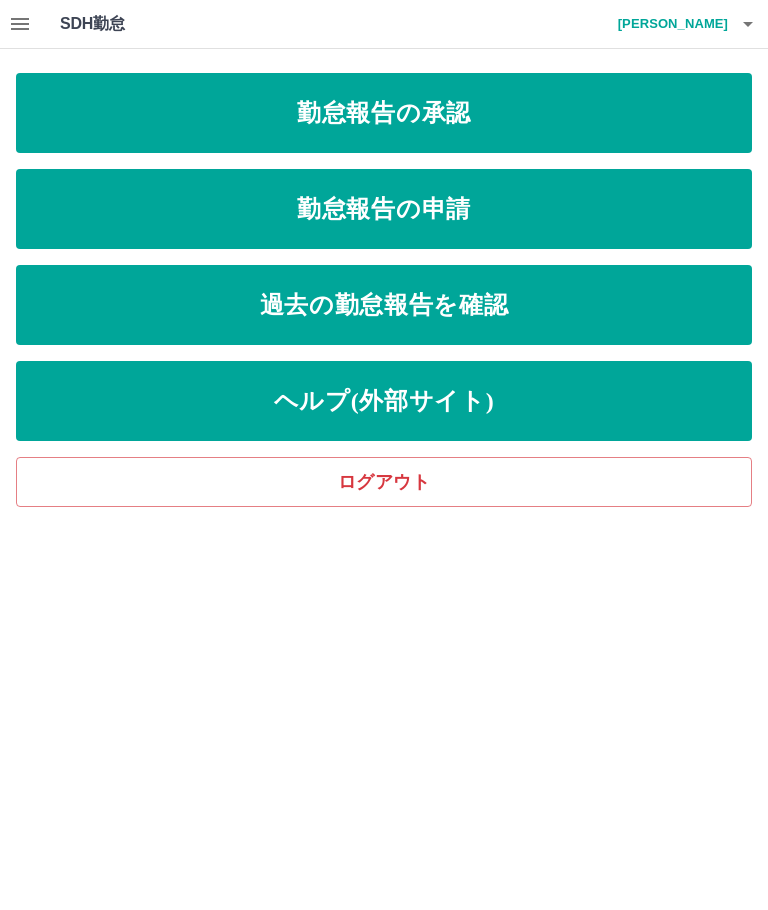 click on "勤怠報告の承認" at bounding box center (384, 113) 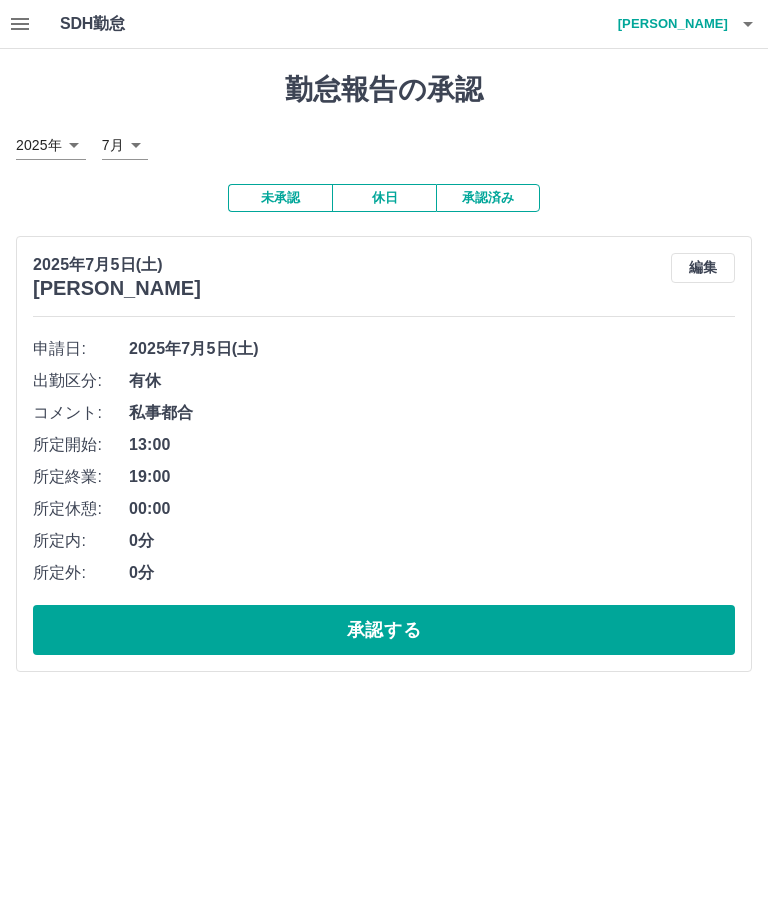 click on "承認する" at bounding box center [384, 630] 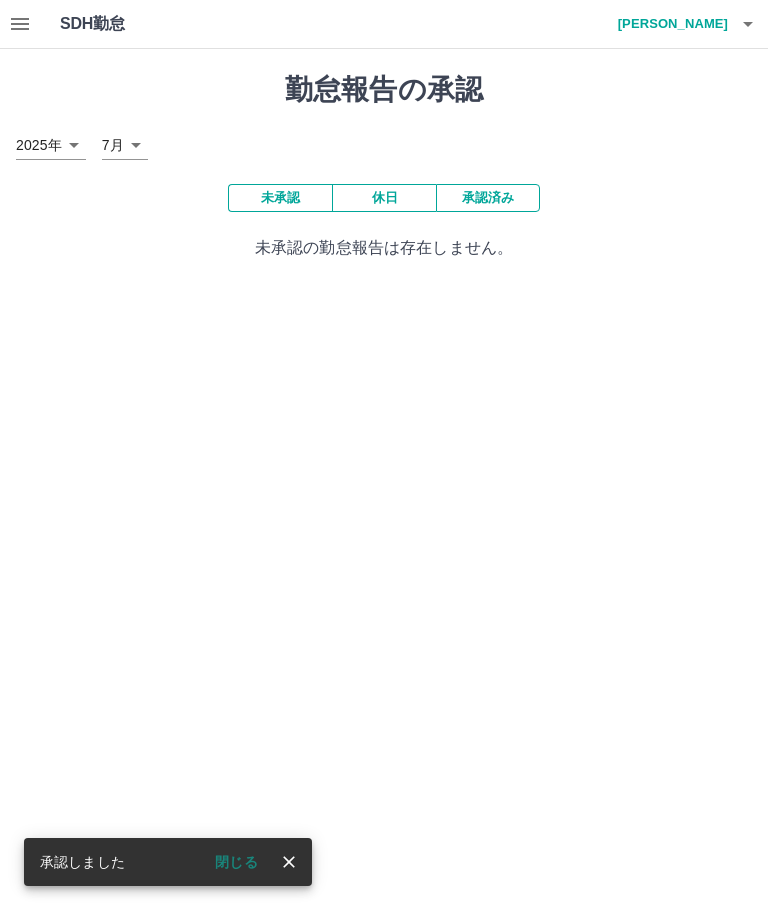 click on "承認済み" at bounding box center [488, 198] 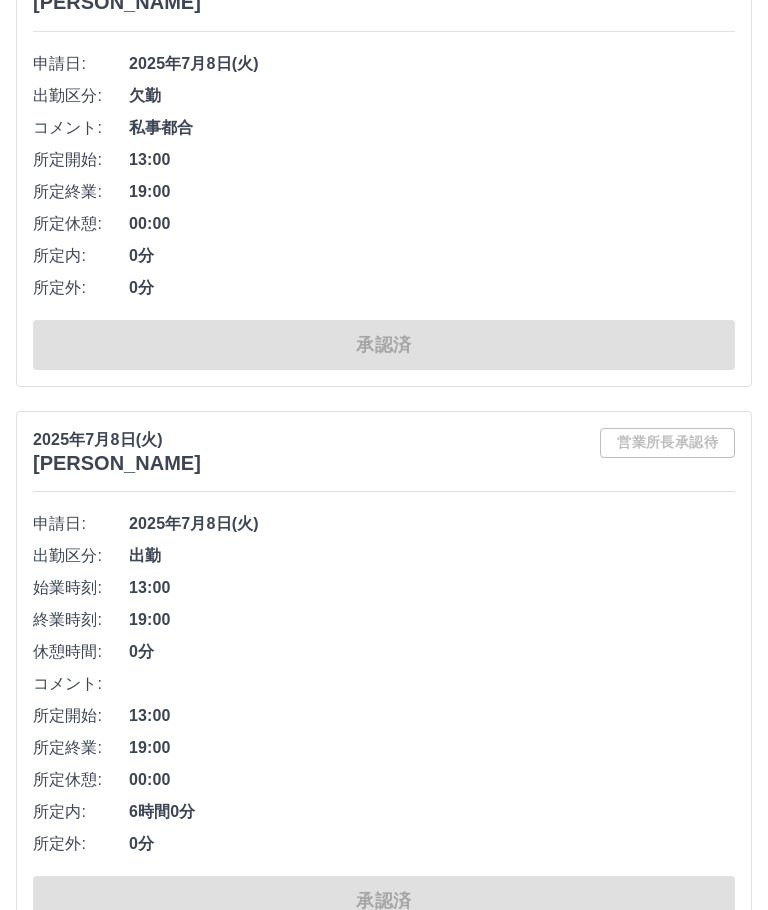 scroll, scrollTop: 10830, scrollLeft: 0, axis: vertical 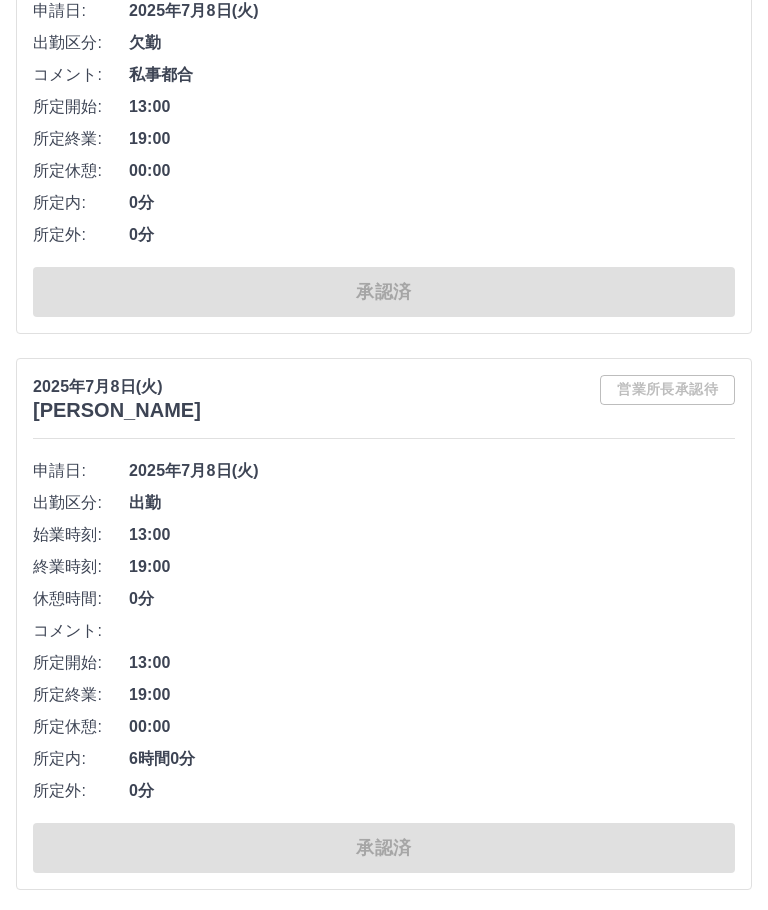 click on "もっと見る" at bounding box center (384, 939) 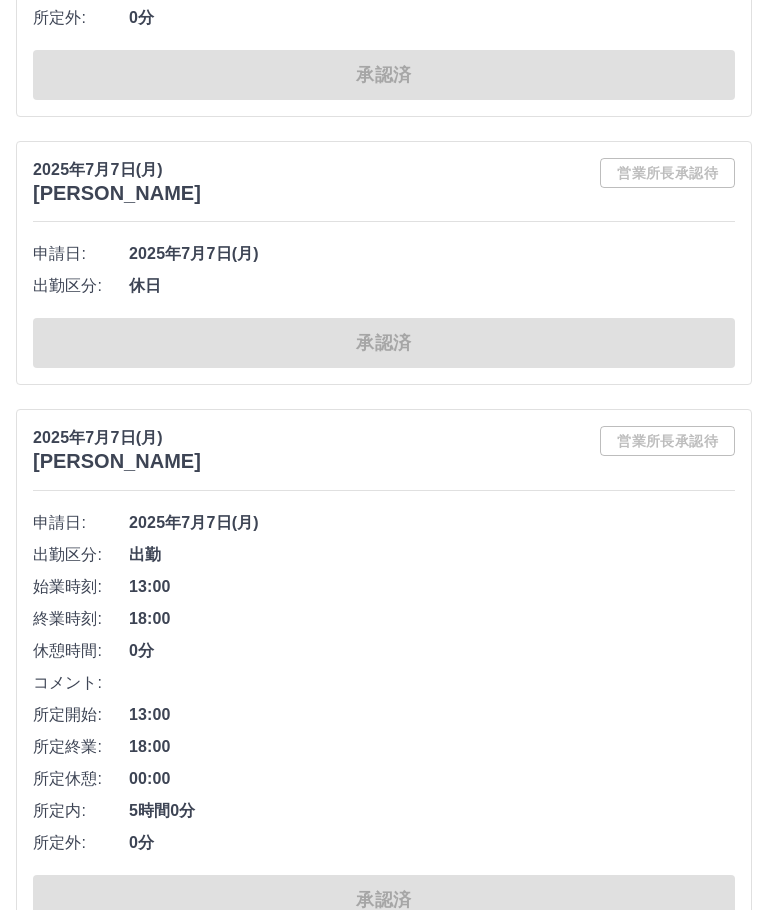 scroll, scrollTop: 14556, scrollLeft: 0, axis: vertical 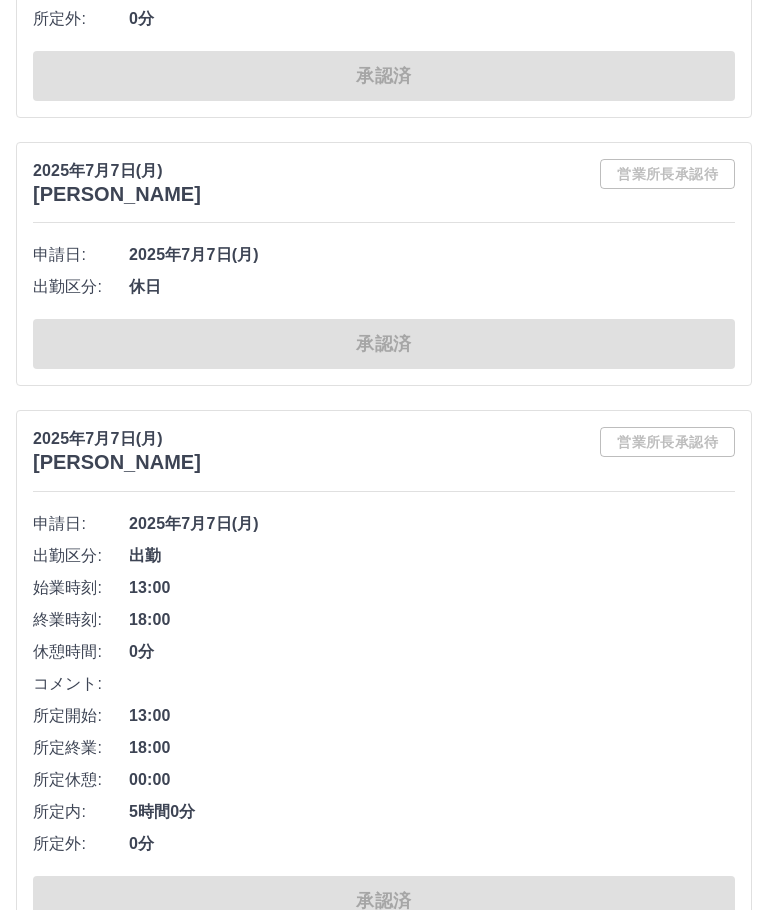 click on "始業時刻: 13:00" at bounding box center (384, 588) 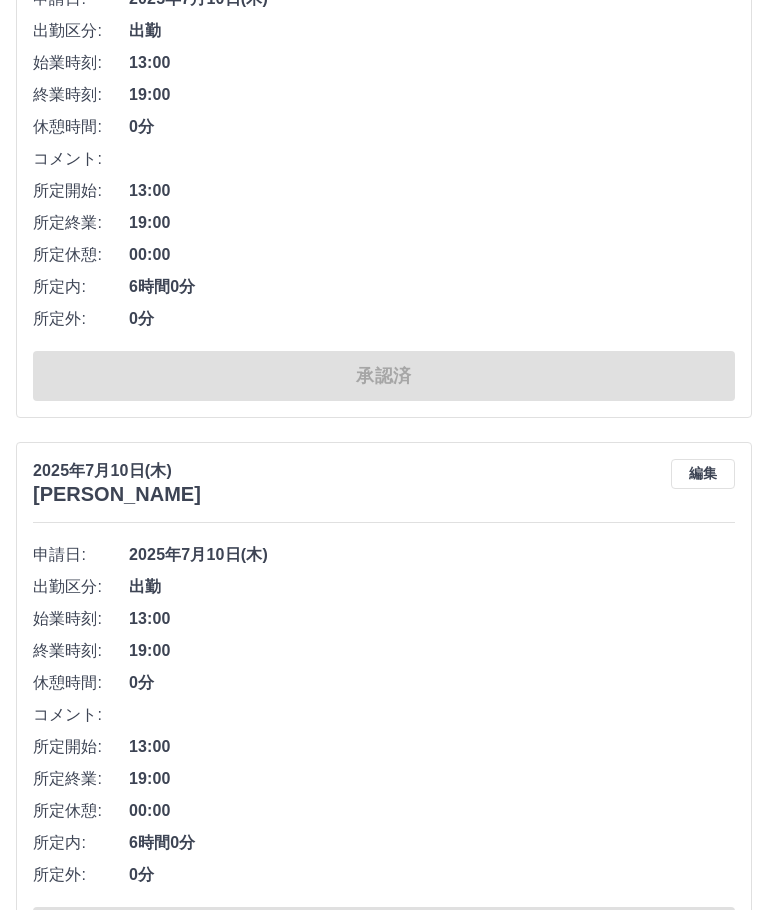 scroll, scrollTop: 0, scrollLeft: 0, axis: both 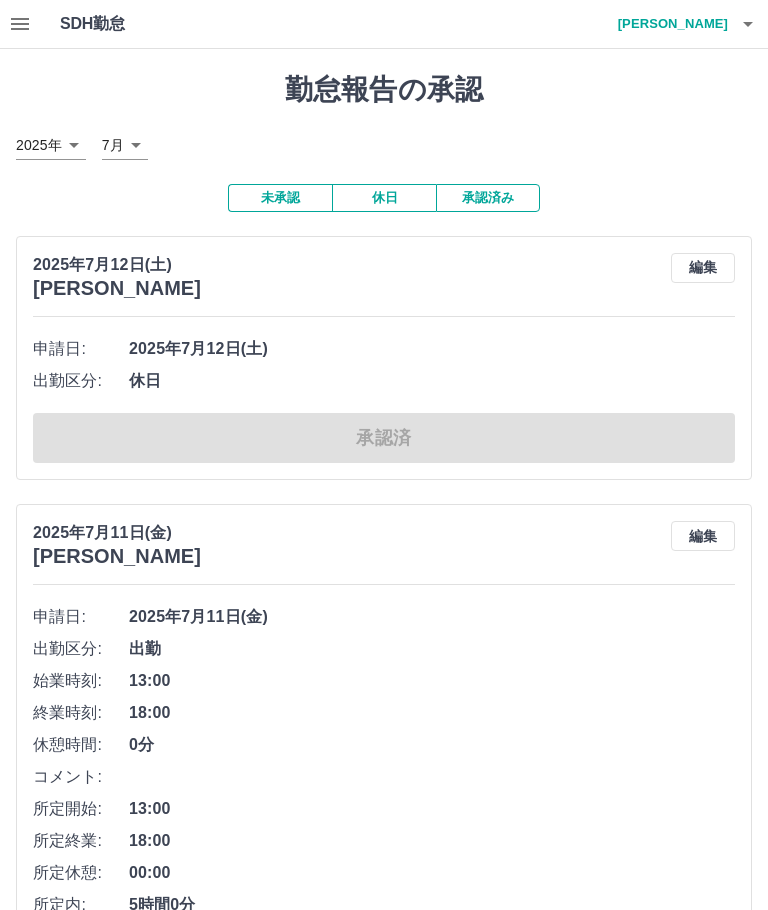 click at bounding box center (748, 24) 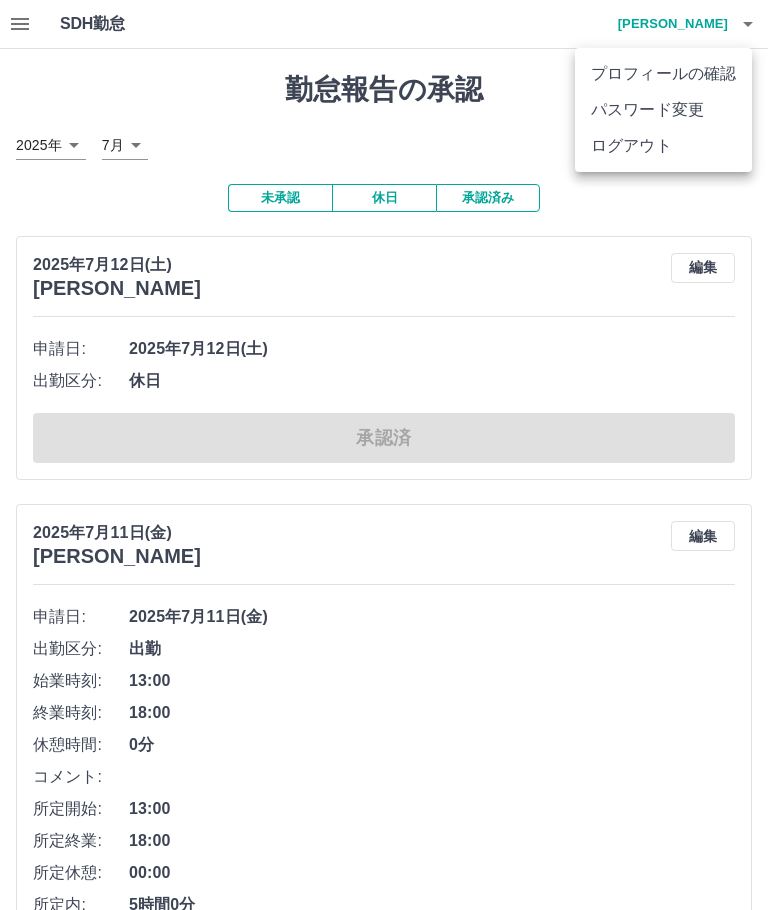 click on "ログアウト" at bounding box center (663, 146) 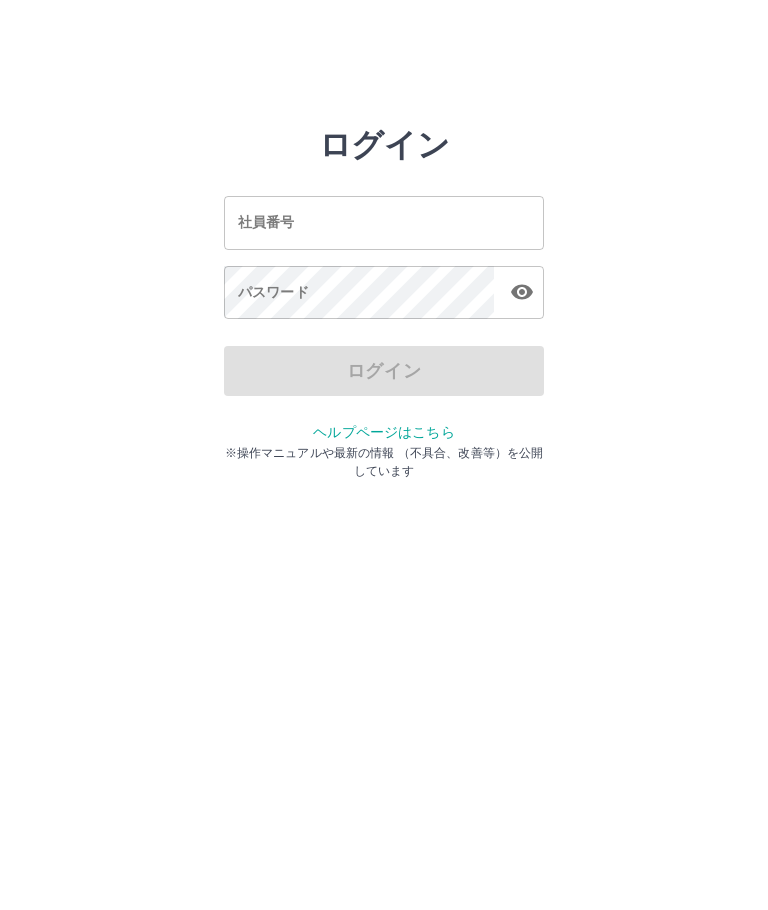 scroll, scrollTop: 0, scrollLeft: 0, axis: both 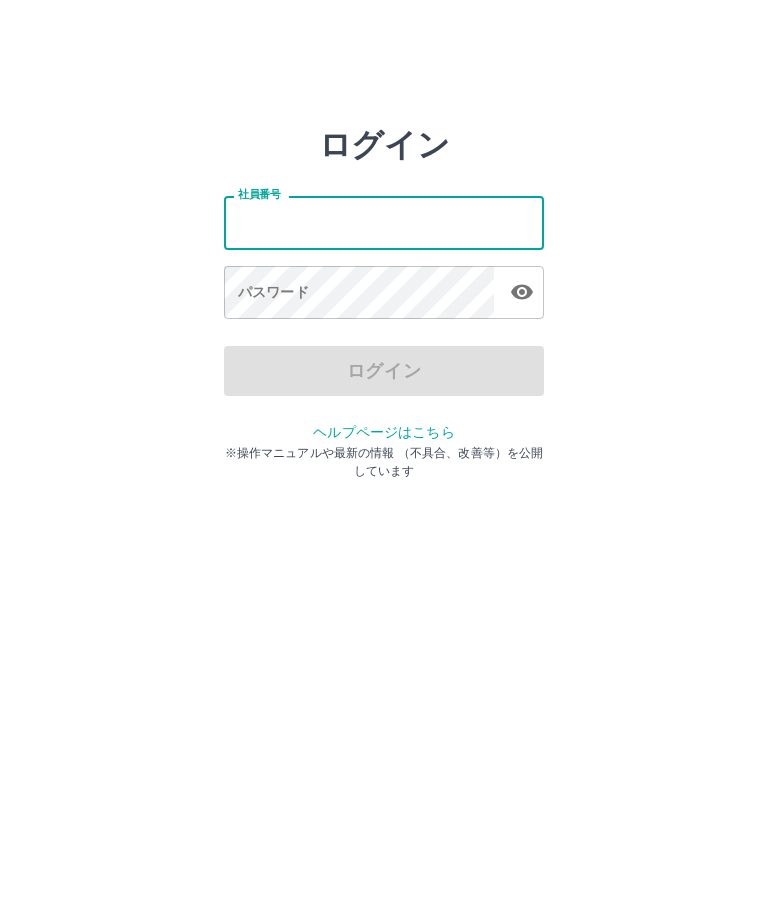 click on "社員番号" at bounding box center [384, 222] 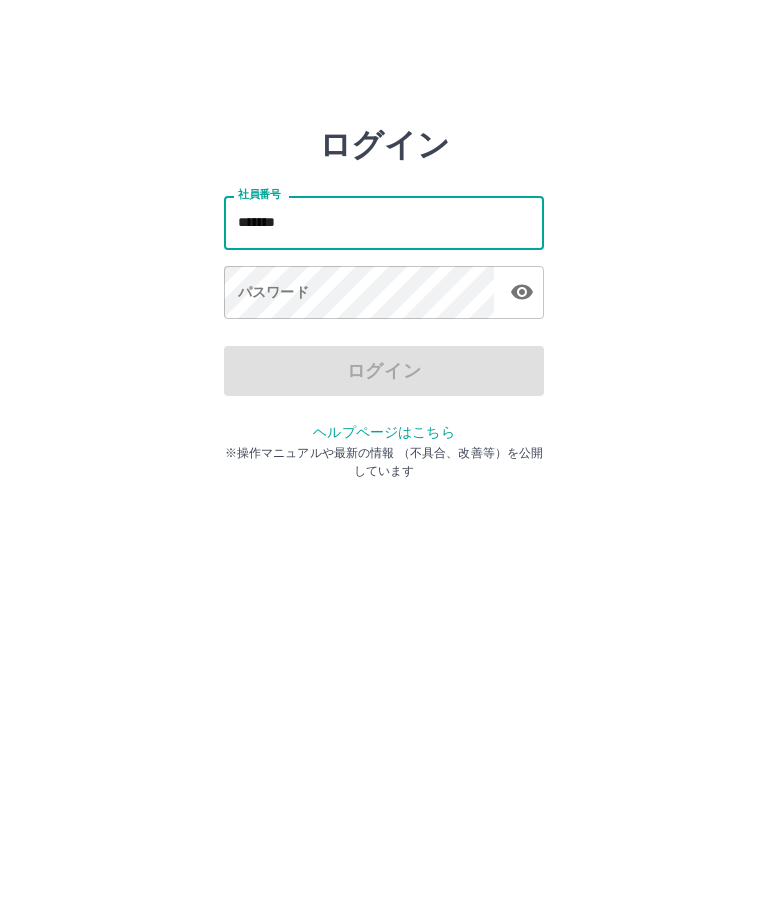 type on "*******" 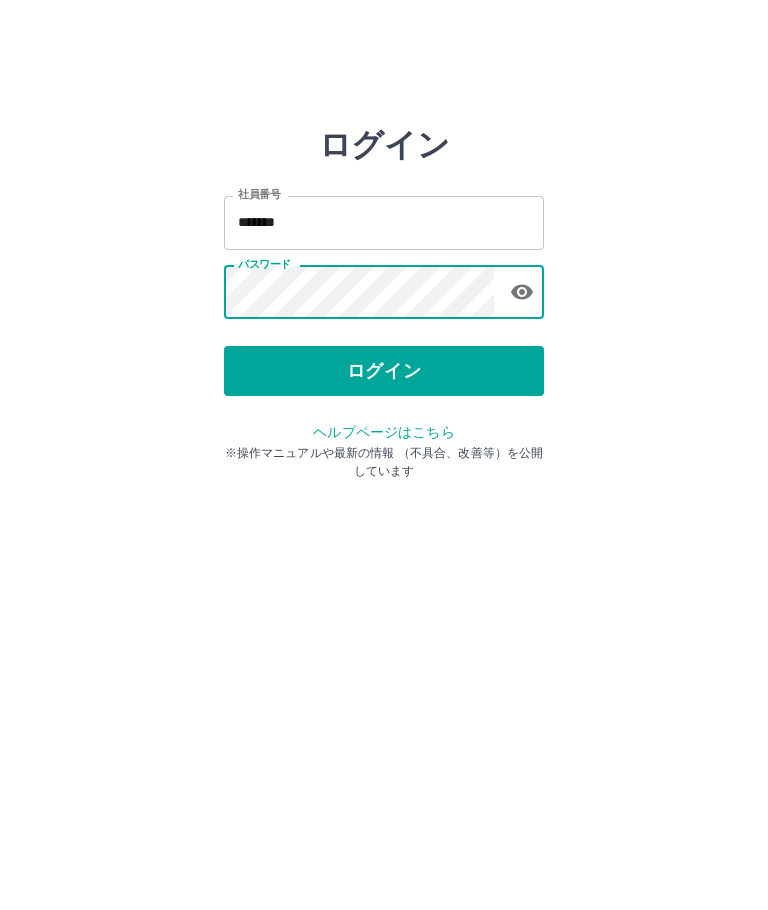 click on "ログイン" at bounding box center (384, 371) 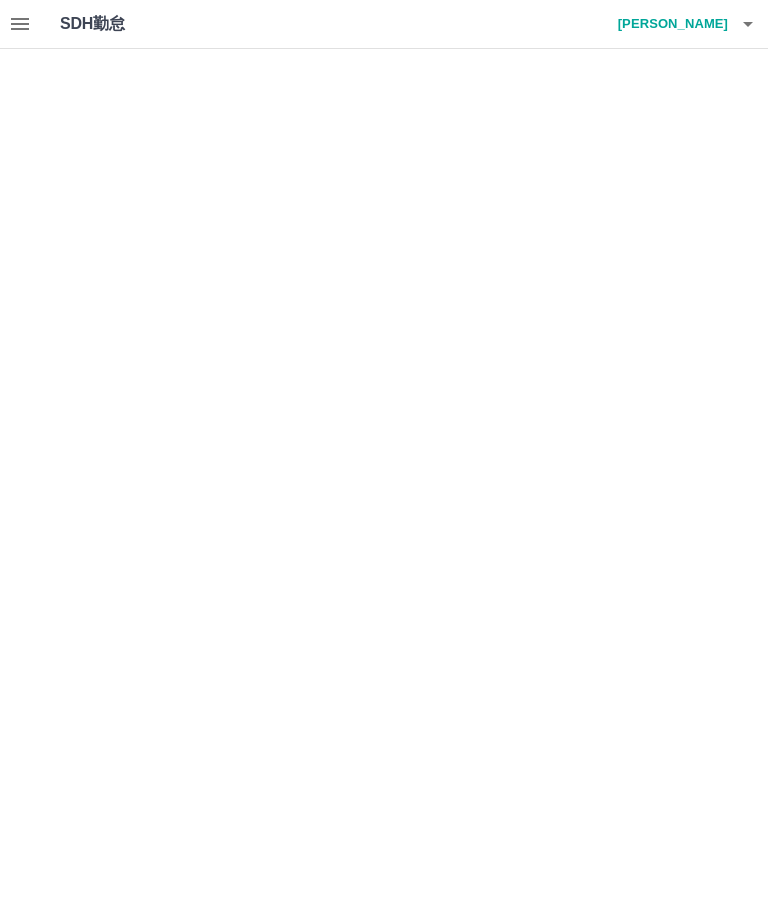 scroll, scrollTop: 0, scrollLeft: 0, axis: both 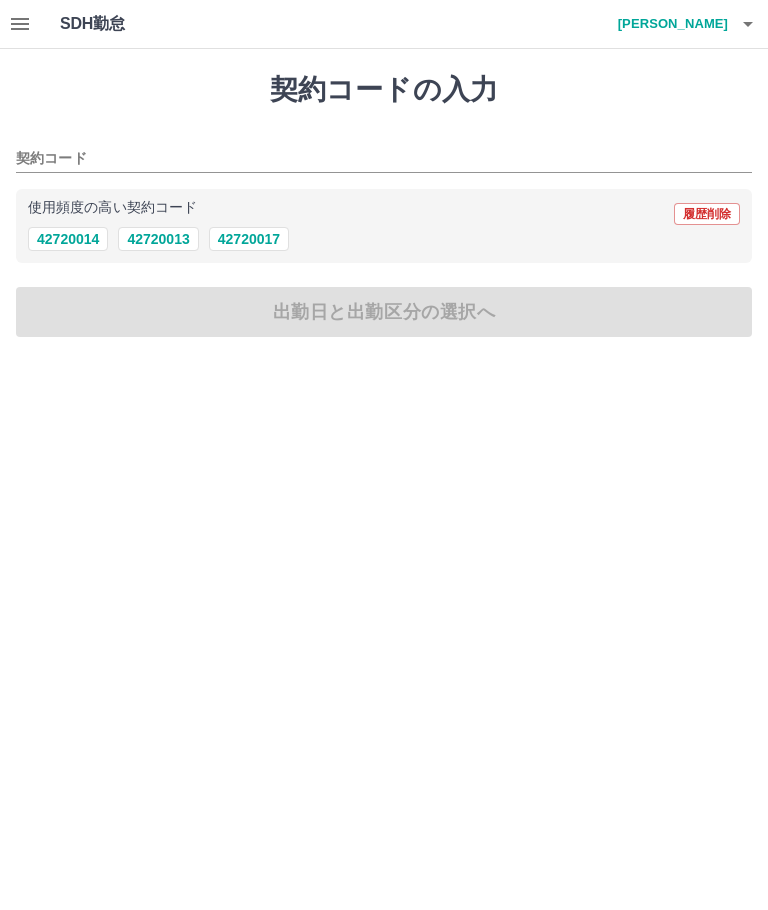 click on "42720014" at bounding box center (68, 239) 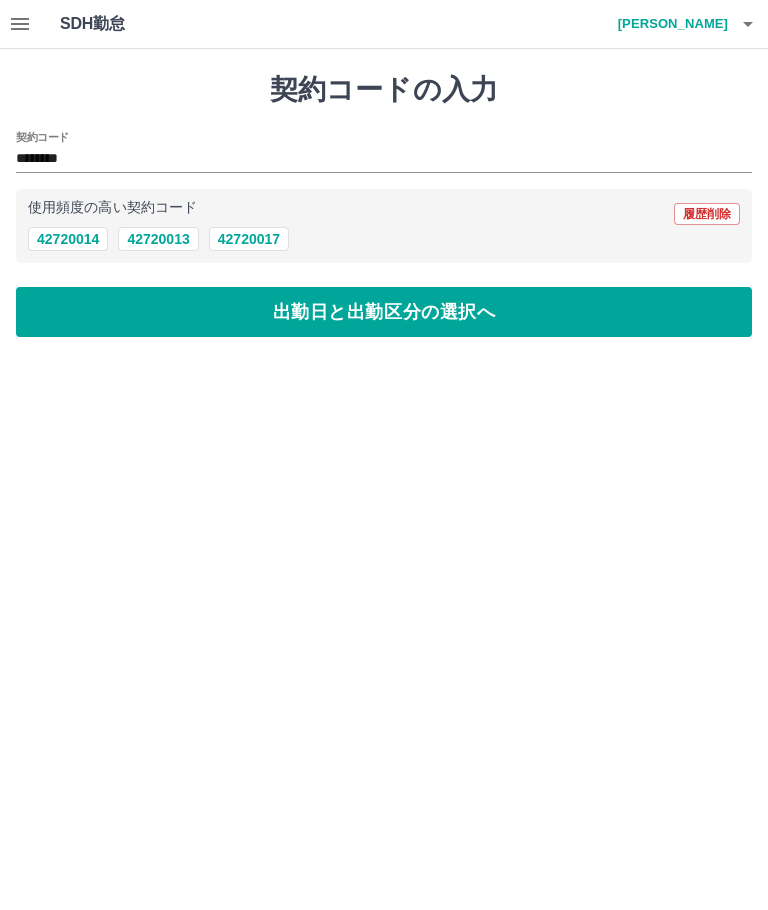 click on "出勤日と出勤区分の選択へ" at bounding box center (384, 312) 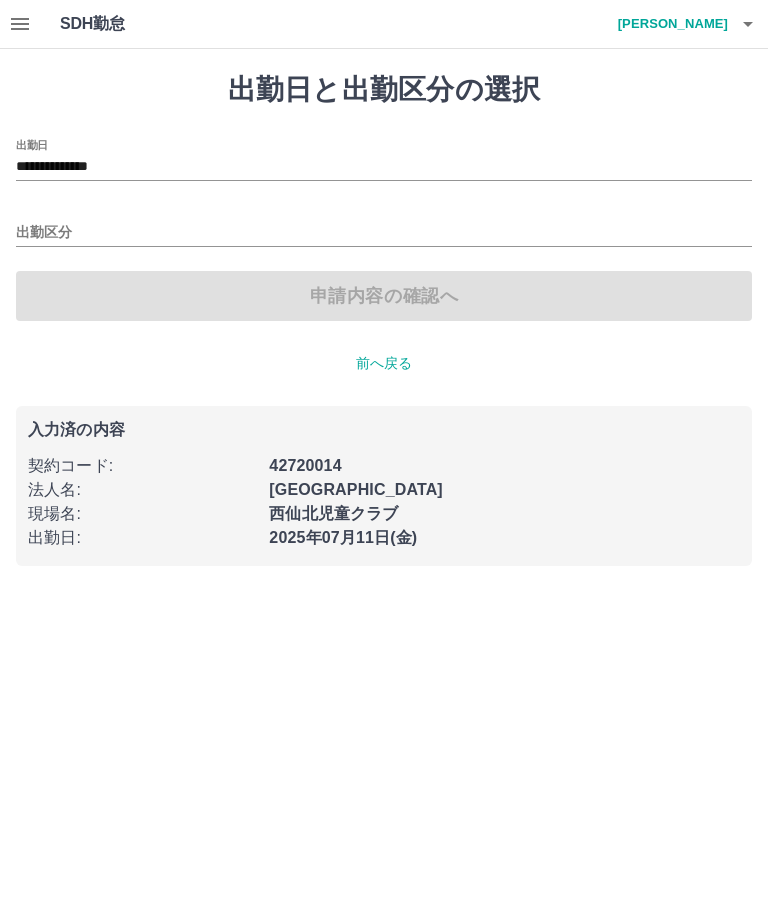 click on "出勤区分" at bounding box center [384, 233] 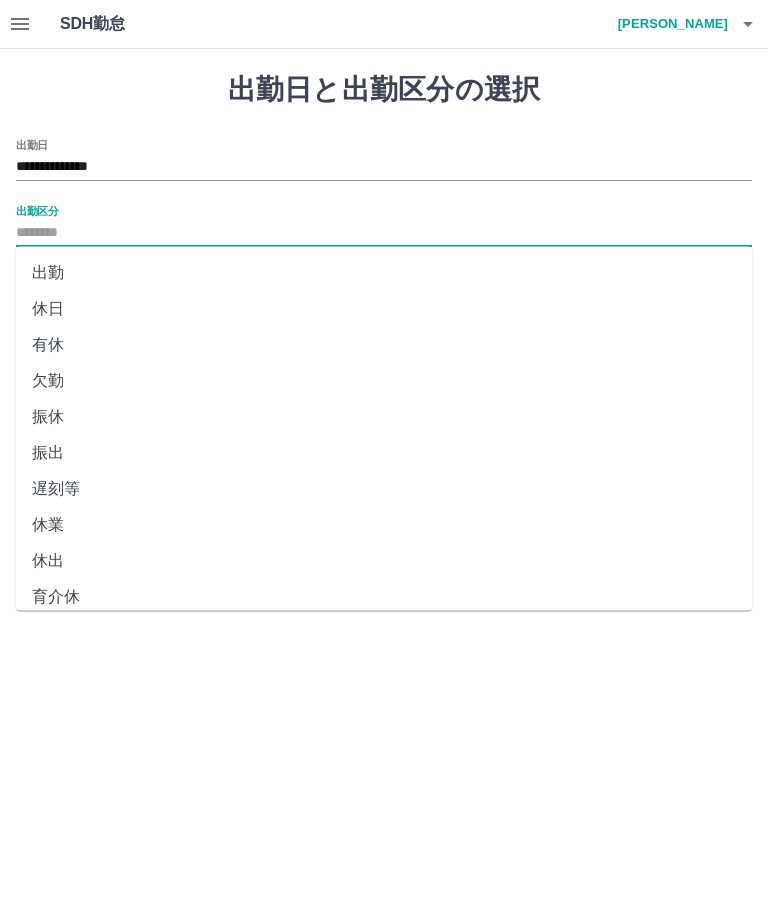click on "出勤" at bounding box center (384, 273) 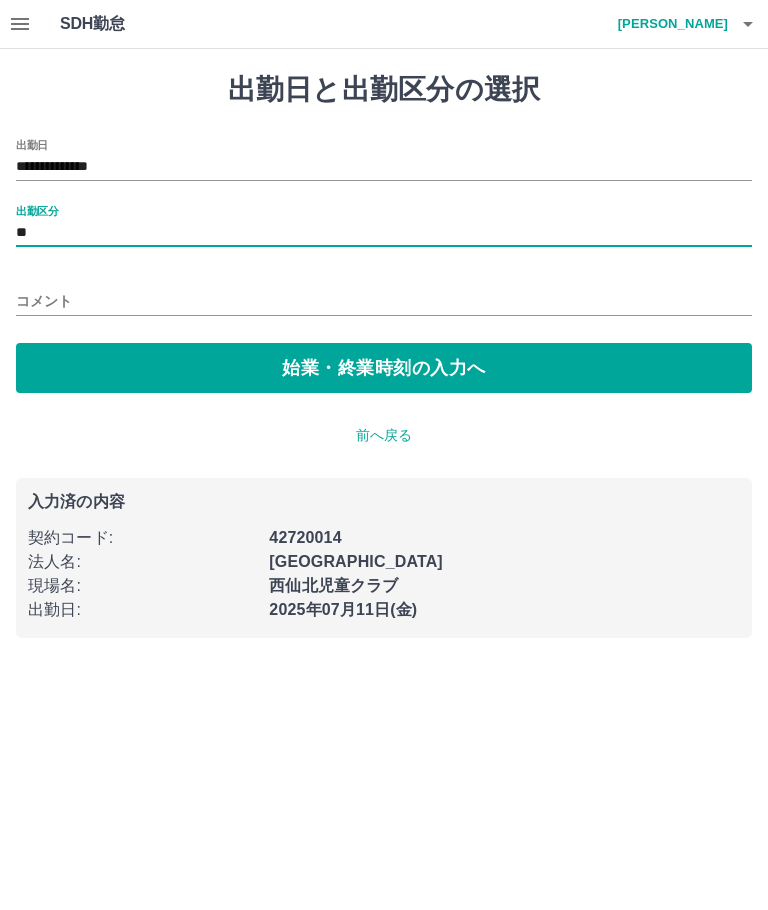 click on "始業・終業時刻の入力へ" at bounding box center [384, 368] 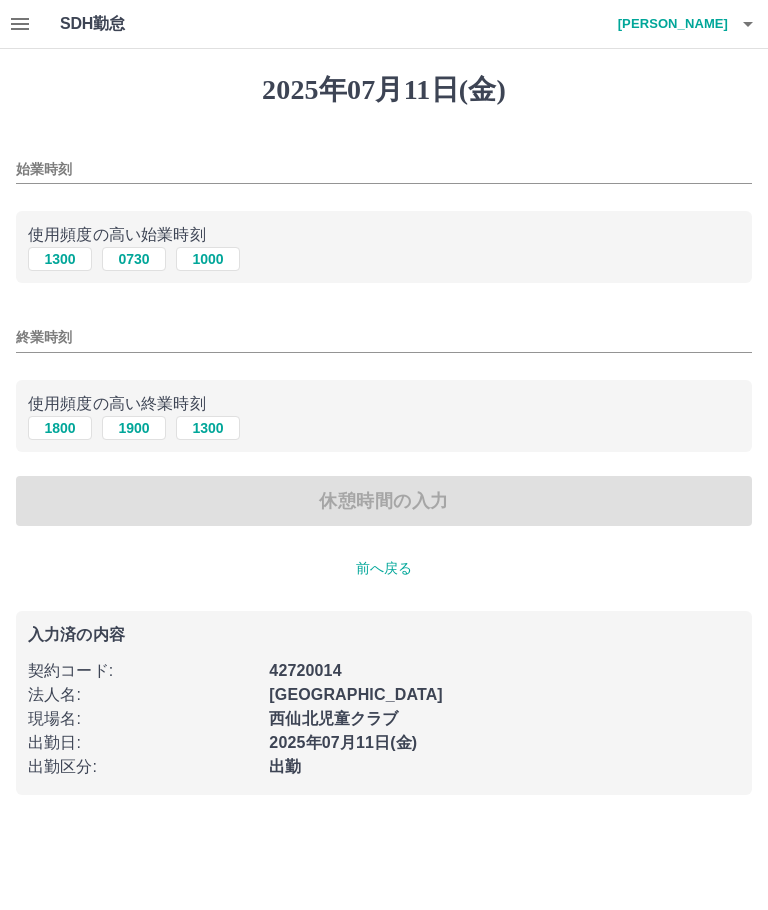 click on "1300" at bounding box center (60, 259) 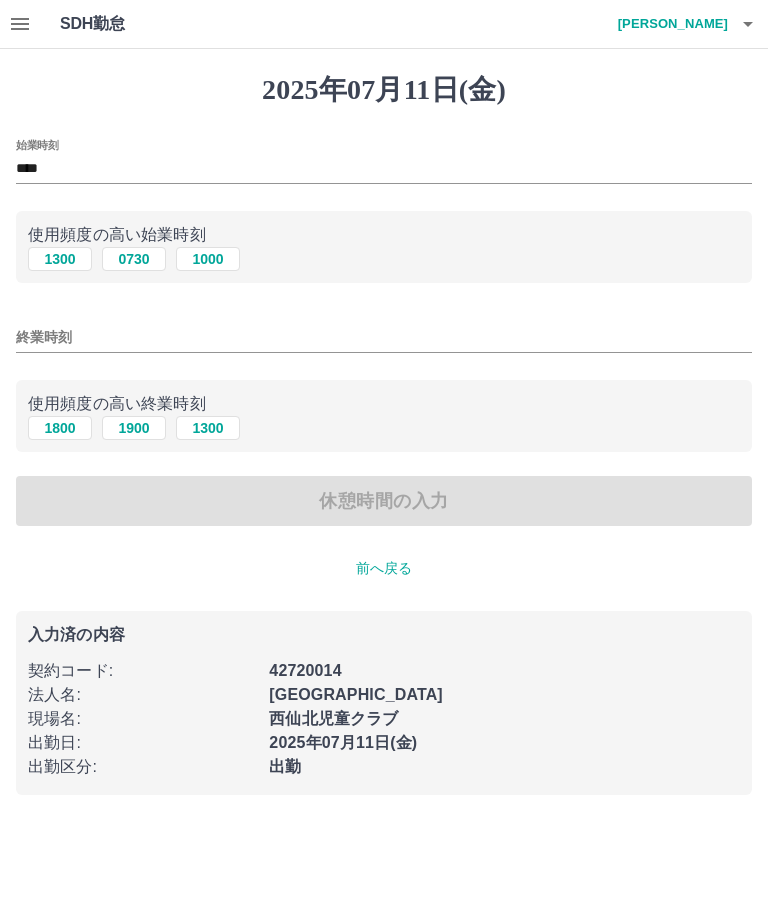 click on "1900" at bounding box center [134, 428] 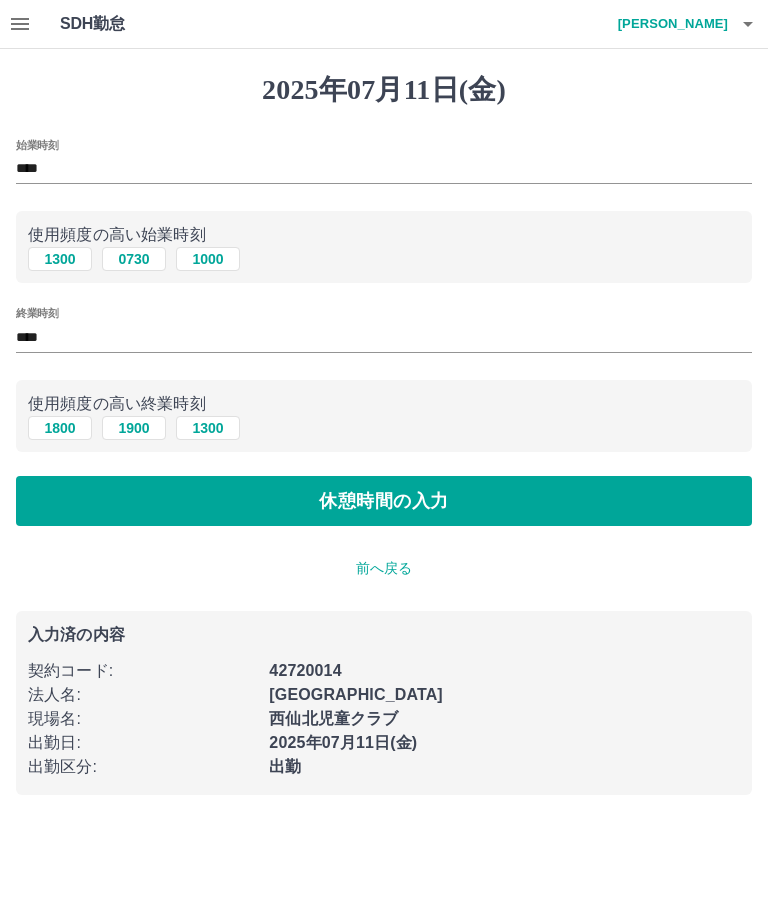 click on "休憩時間の入力" at bounding box center (384, 501) 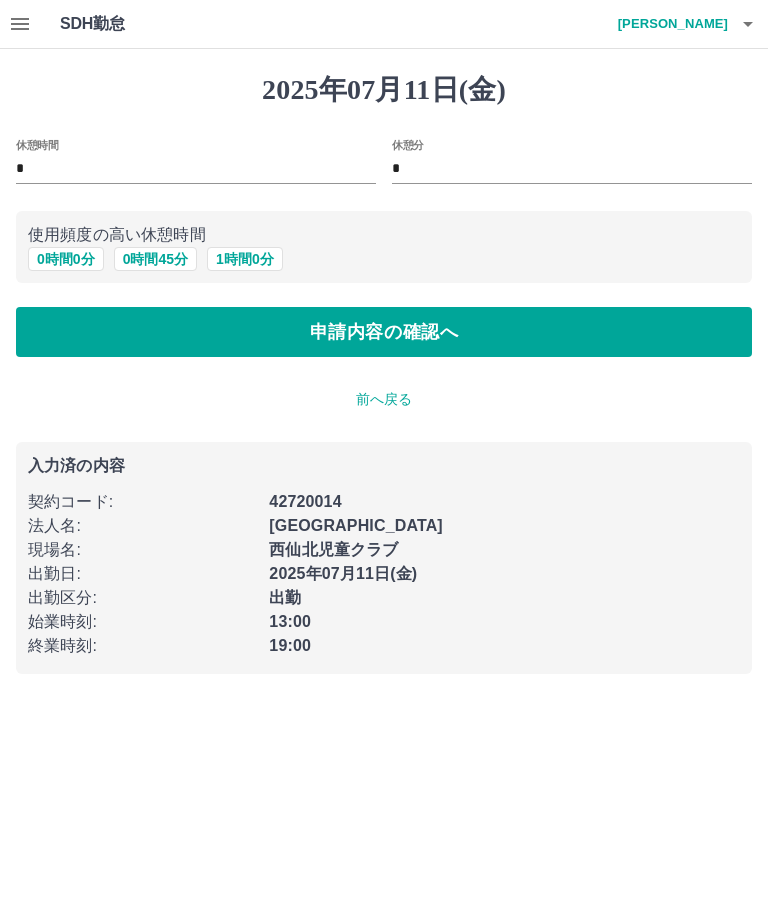 click on "申請内容の確認へ" at bounding box center (384, 332) 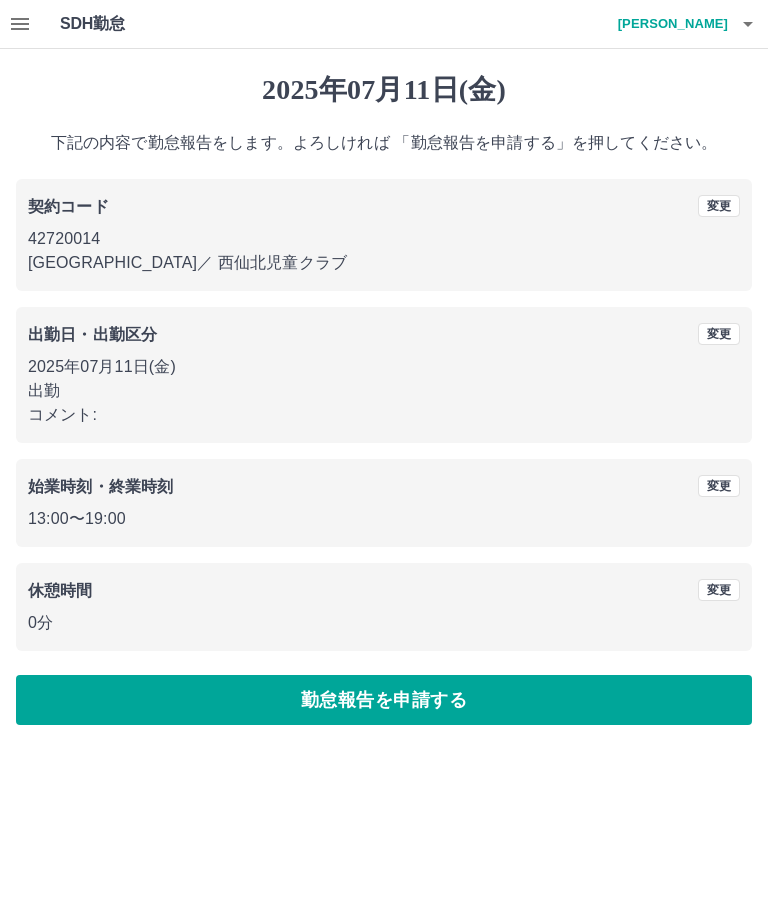 click on "勤怠報告を申請する" at bounding box center (384, 700) 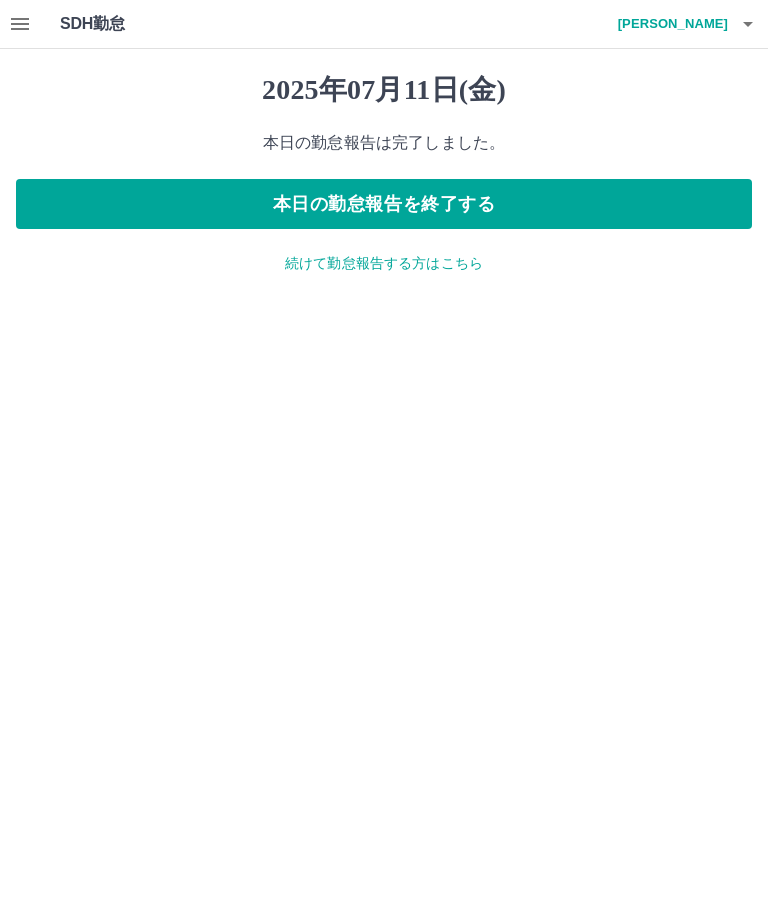 click on "本日の勤怠報告を終了する" at bounding box center [384, 204] 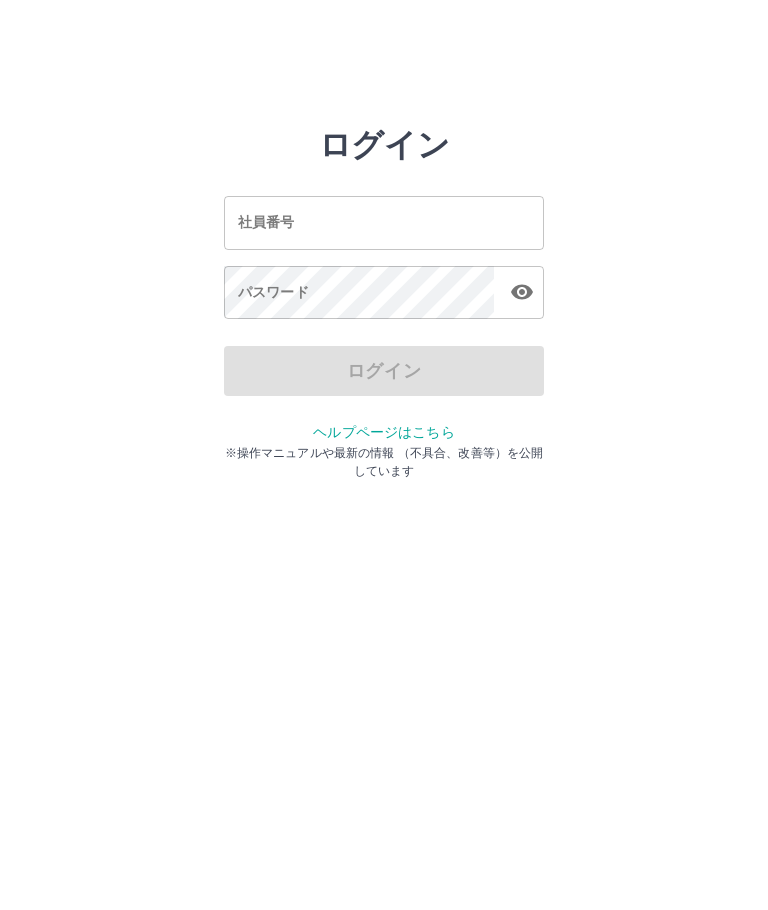 scroll, scrollTop: 0, scrollLeft: 0, axis: both 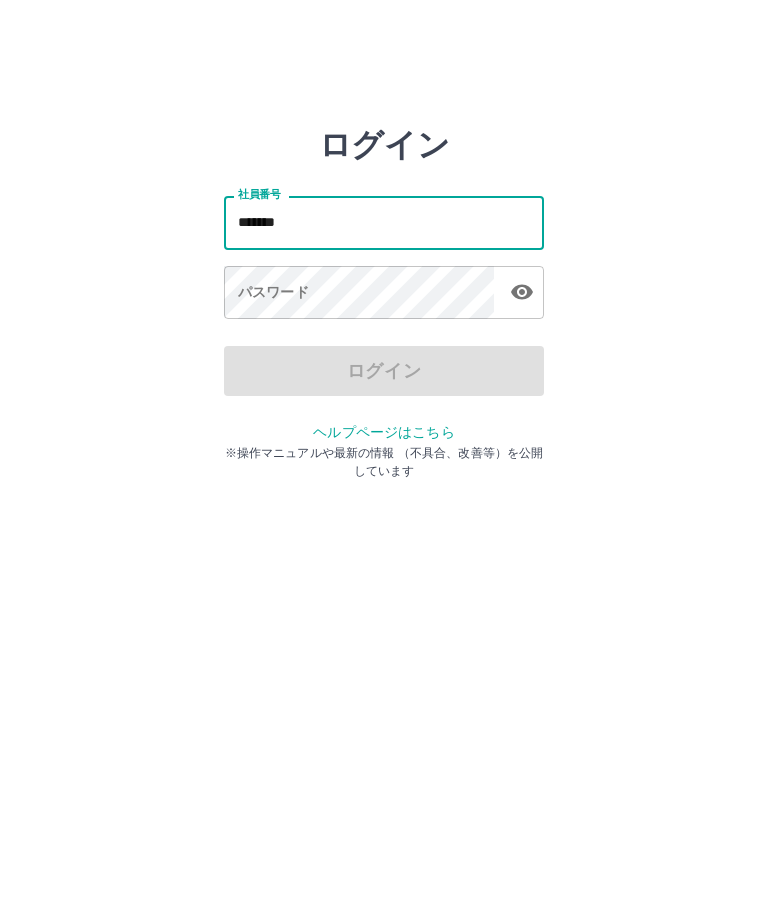 type on "*******" 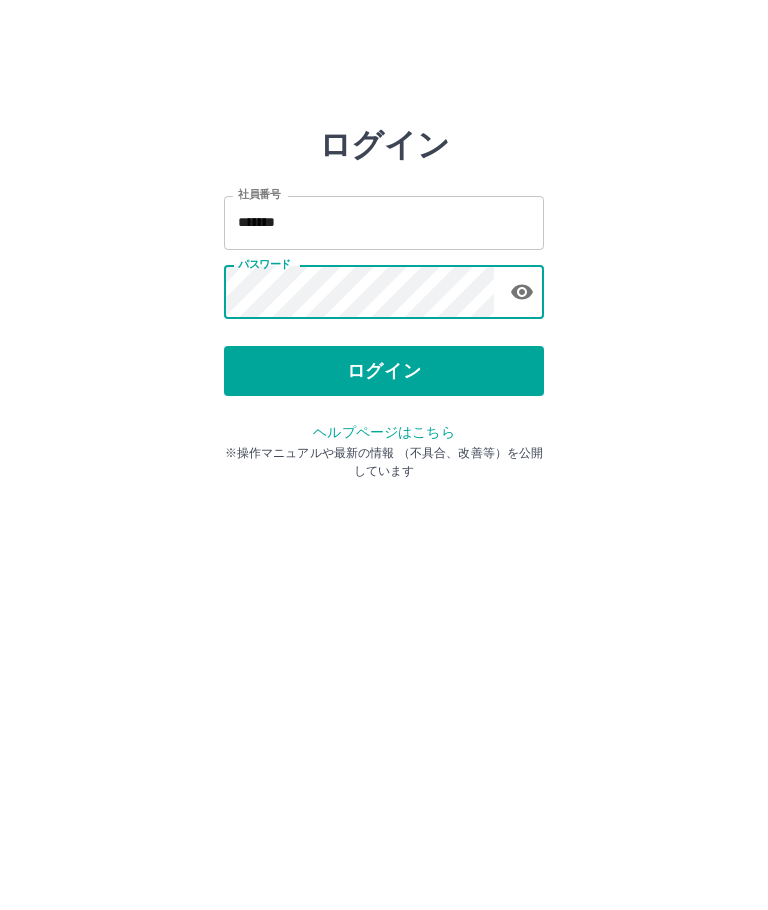 click on "ログイン" at bounding box center (384, 371) 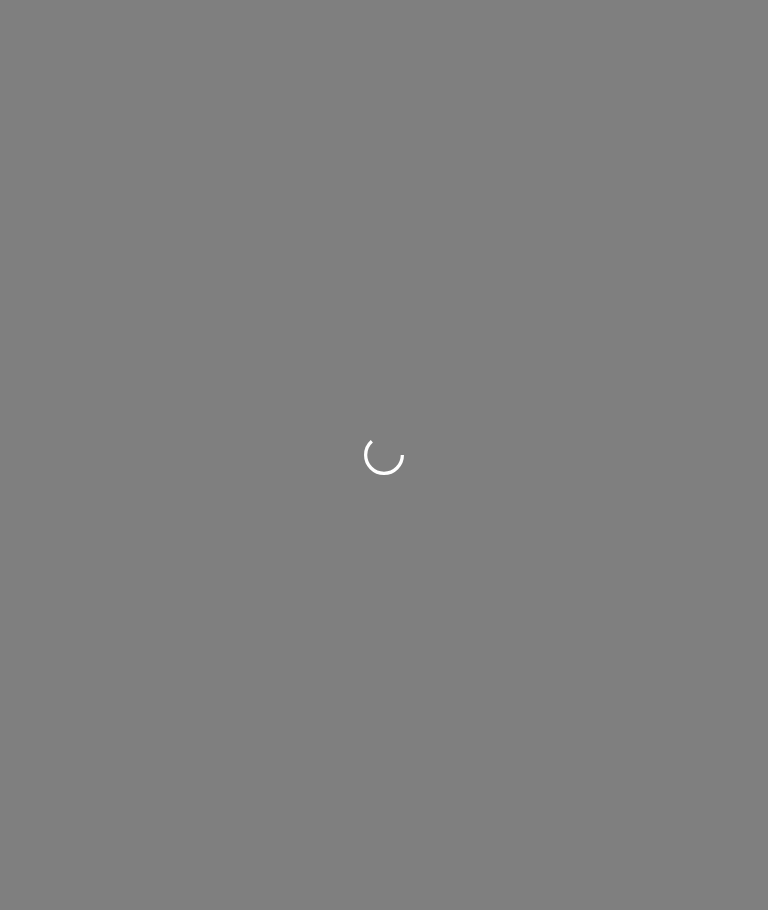 scroll, scrollTop: 0, scrollLeft: 0, axis: both 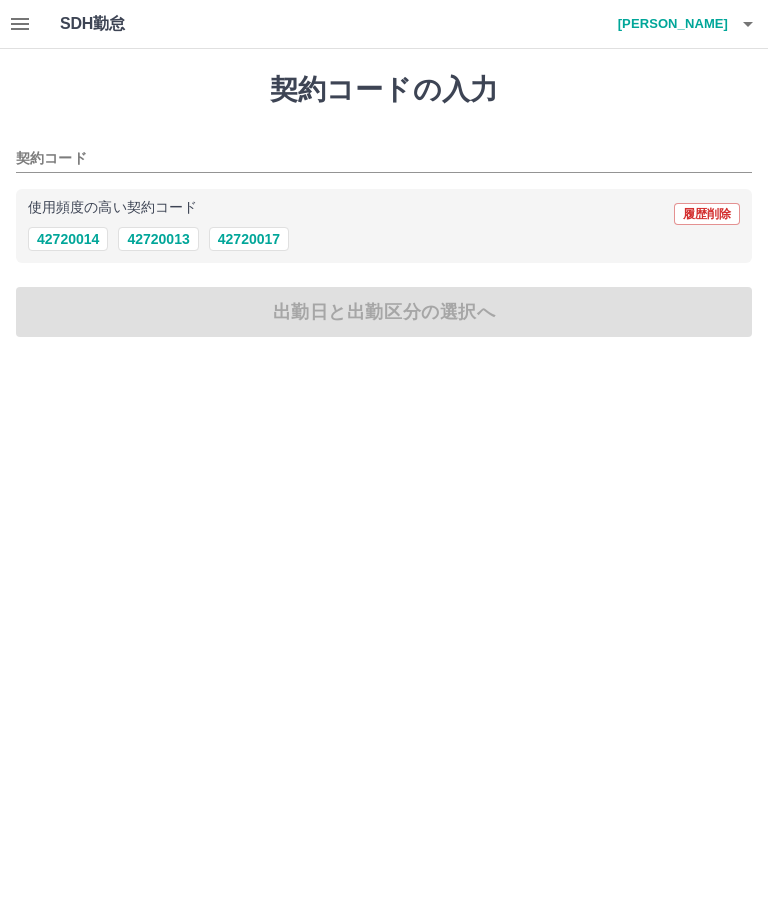 click on "42720014" at bounding box center [68, 239] 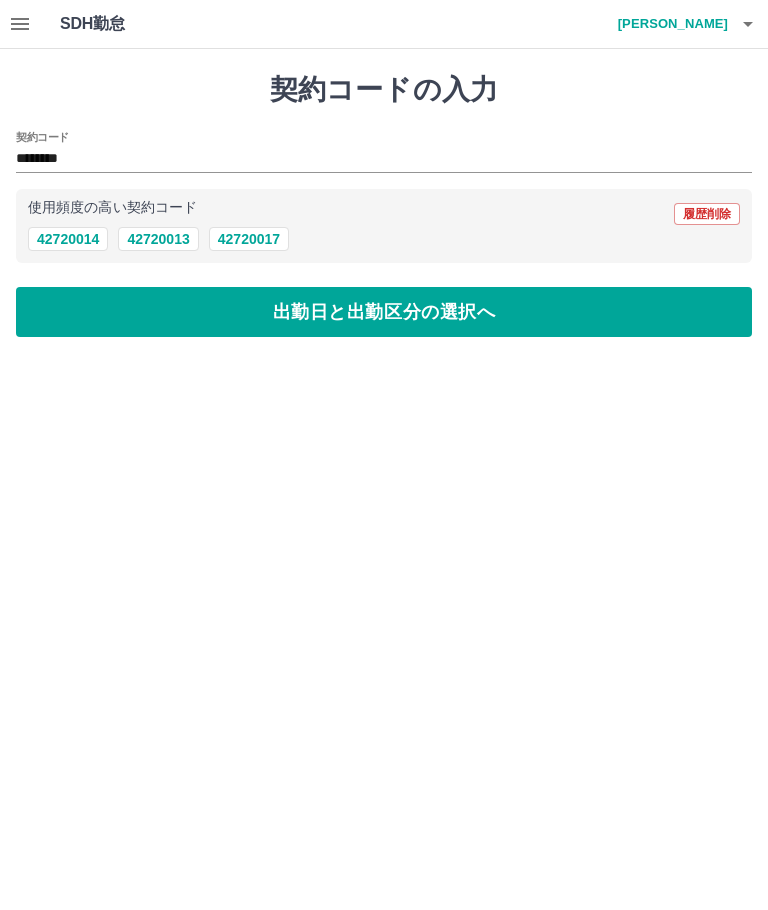 click on "出勤日と出勤区分の選択へ" at bounding box center [384, 312] 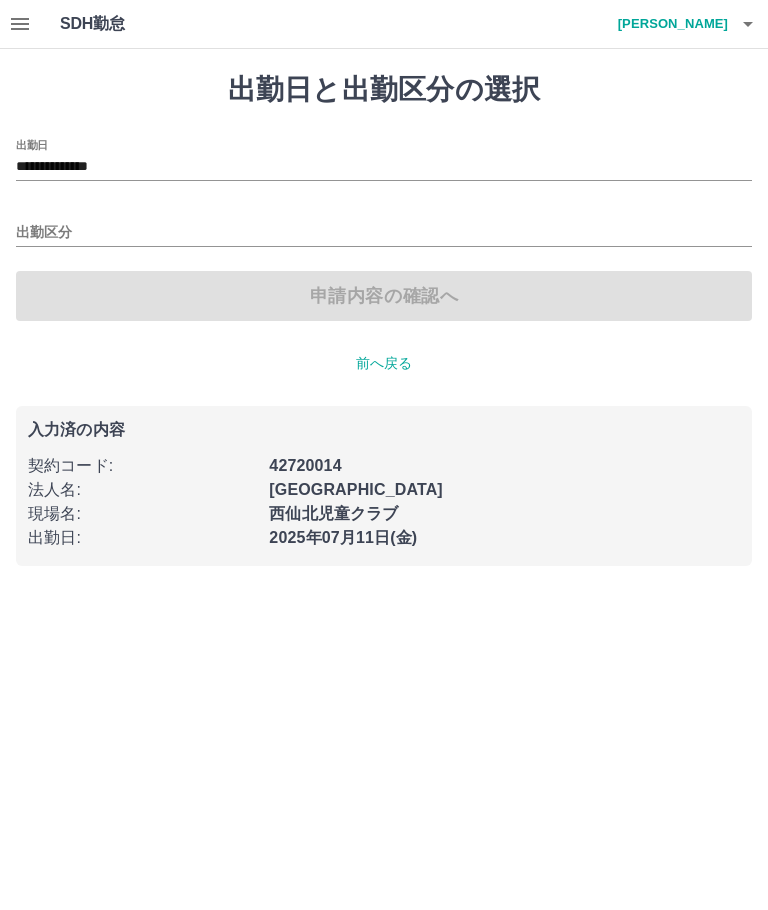 click on "出勤区分" at bounding box center [384, 233] 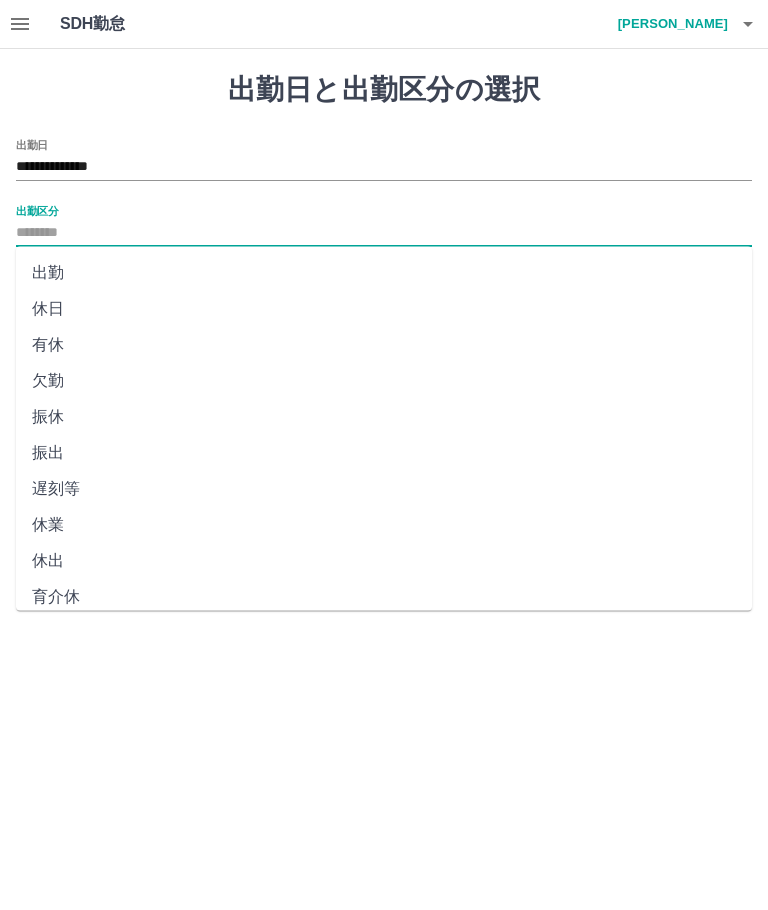 click on "出勤" at bounding box center (384, 273) 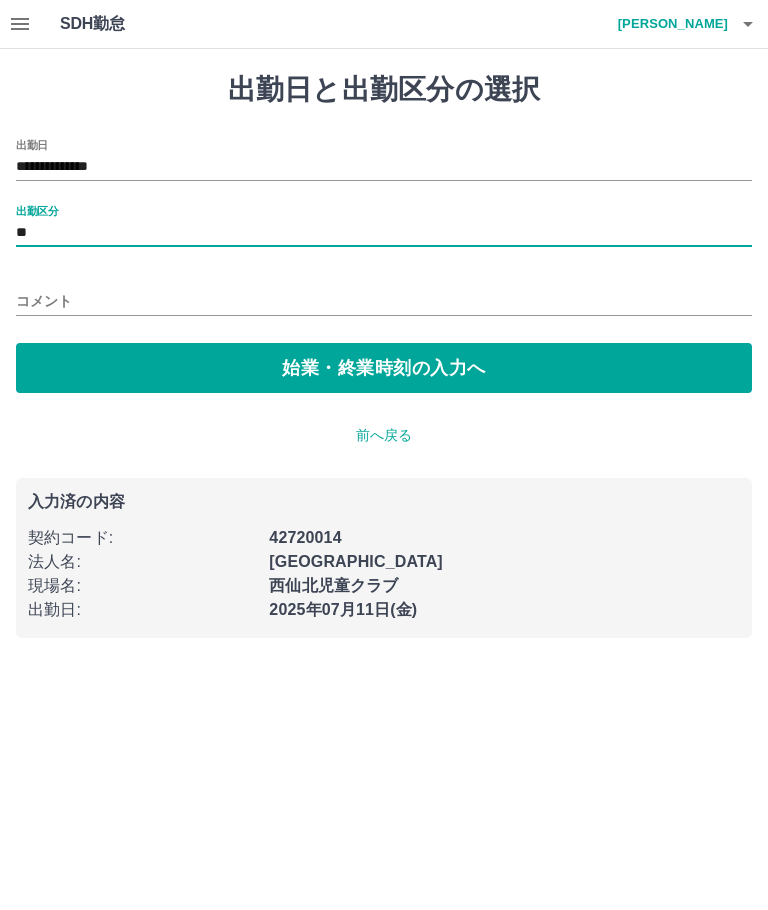 type on "**" 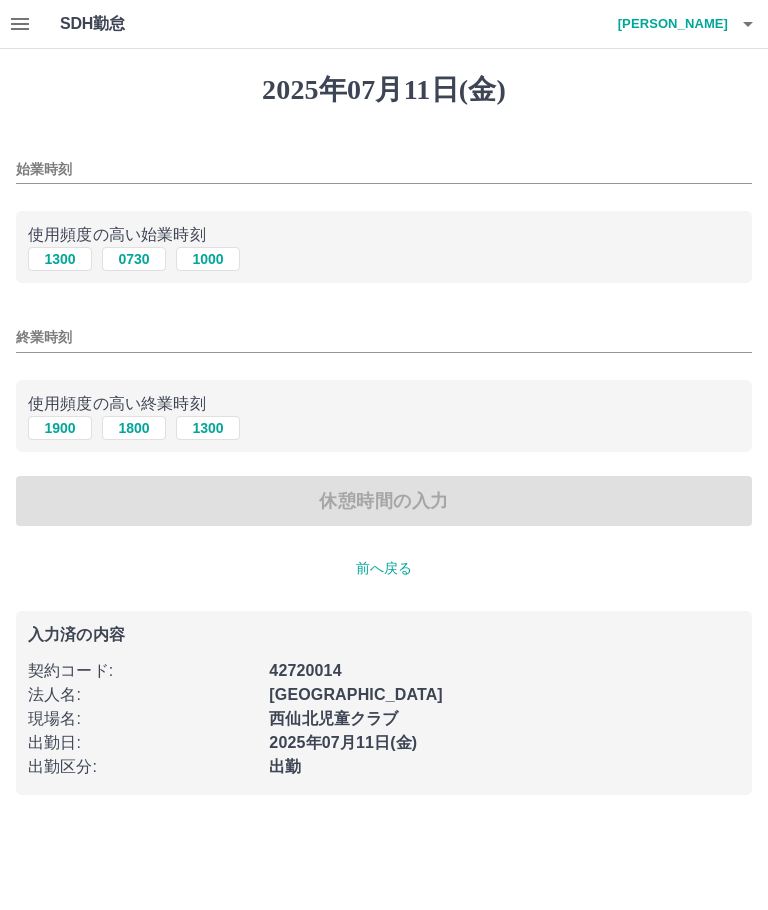 click on "1300" at bounding box center [60, 259] 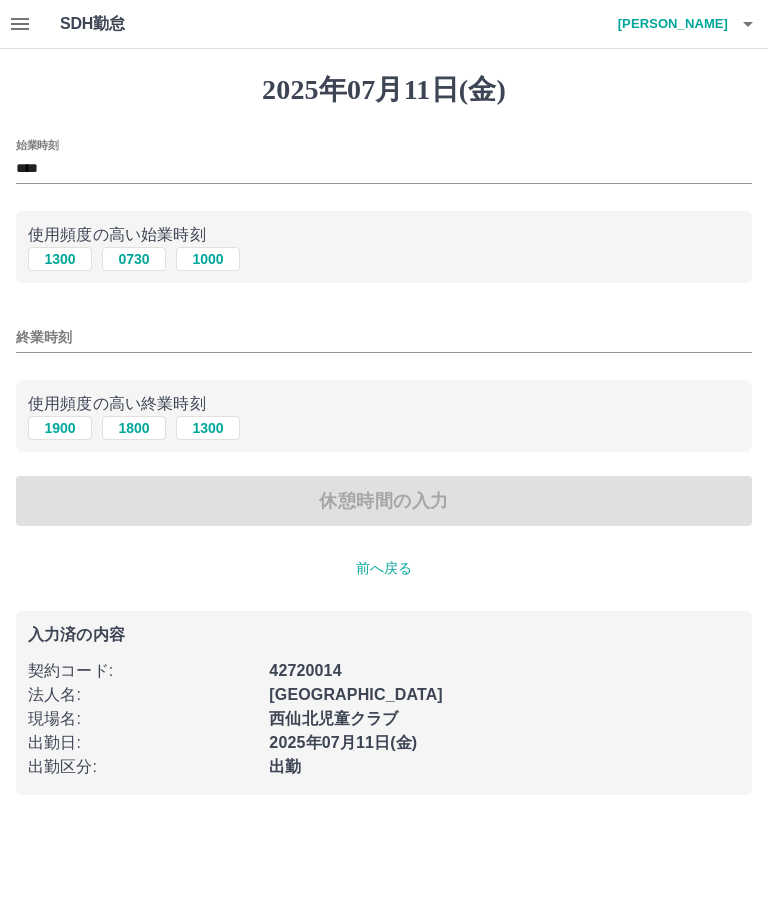click on "1900" at bounding box center [60, 428] 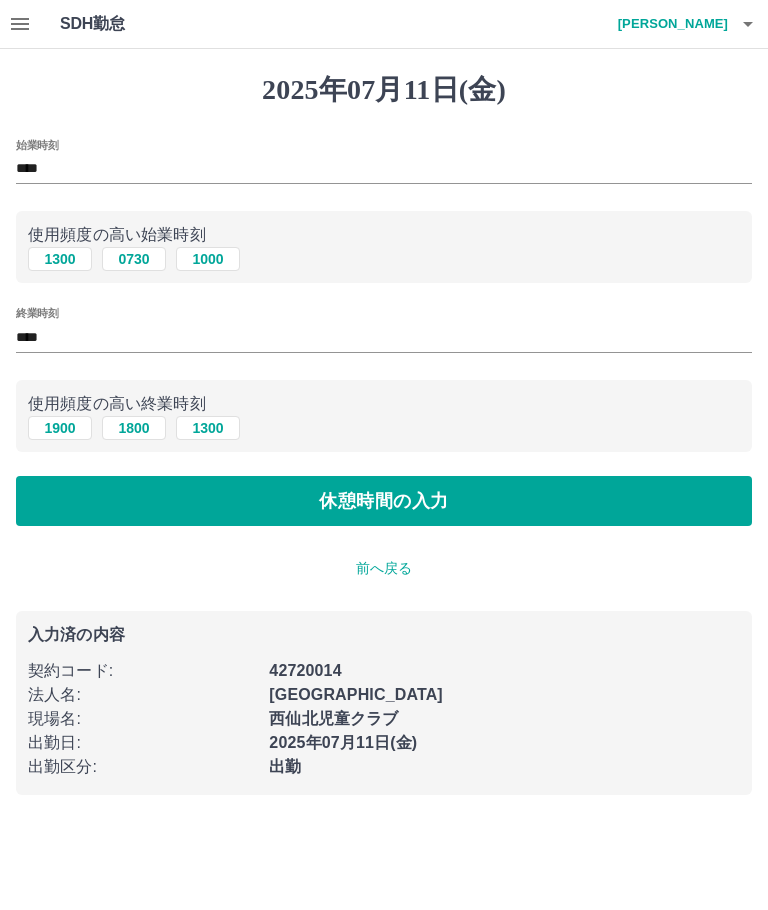 click on "休憩時間の入力" at bounding box center (384, 501) 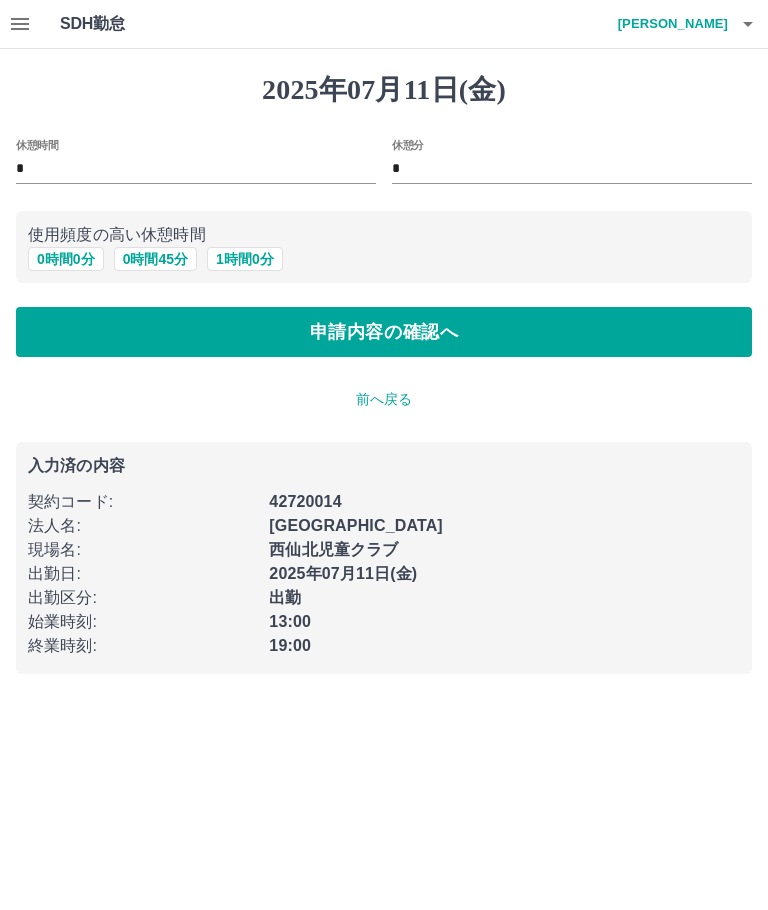 click on "申請内容の確認へ" at bounding box center (384, 332) 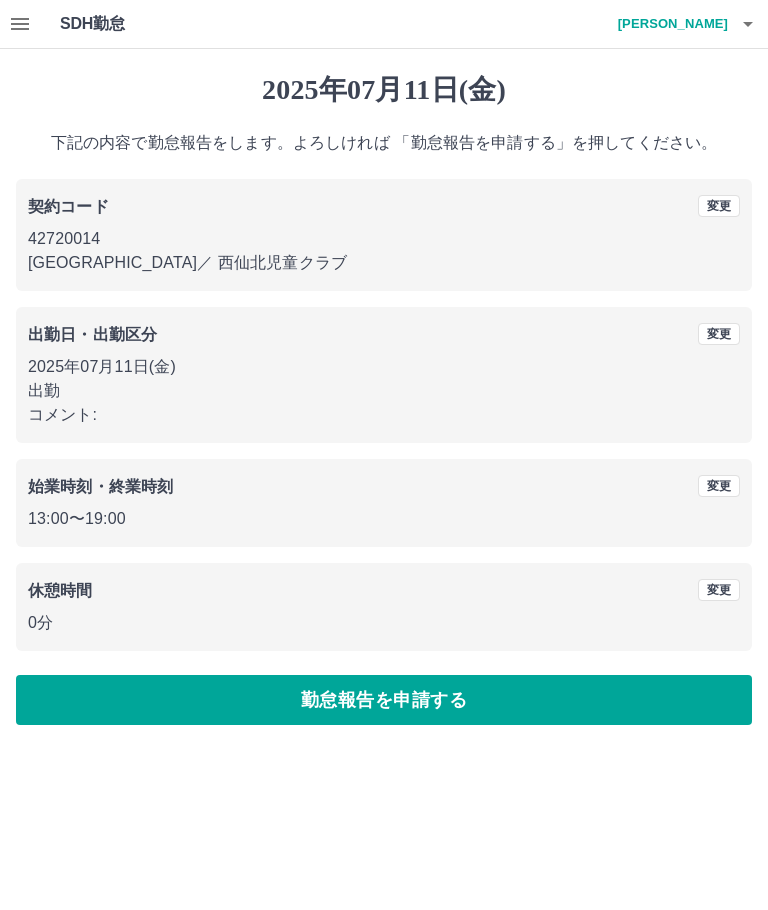 click on "勤怠報告を申請する" at bounding box center [384, 700] 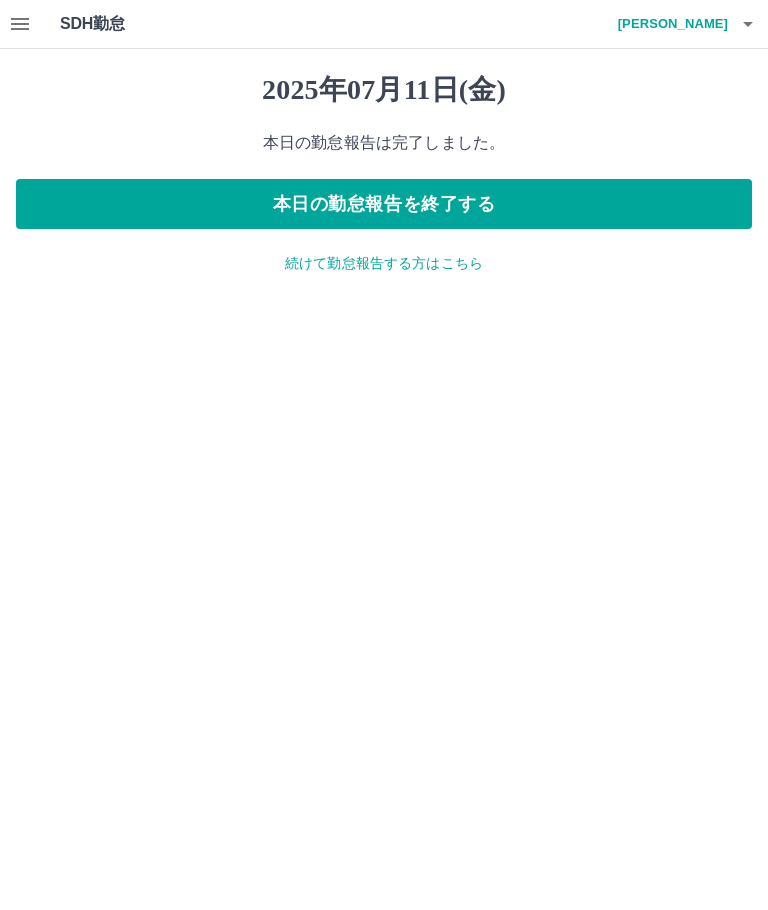 click on "本日の勤怠報告を終了する" at bounding box center [384, 204] 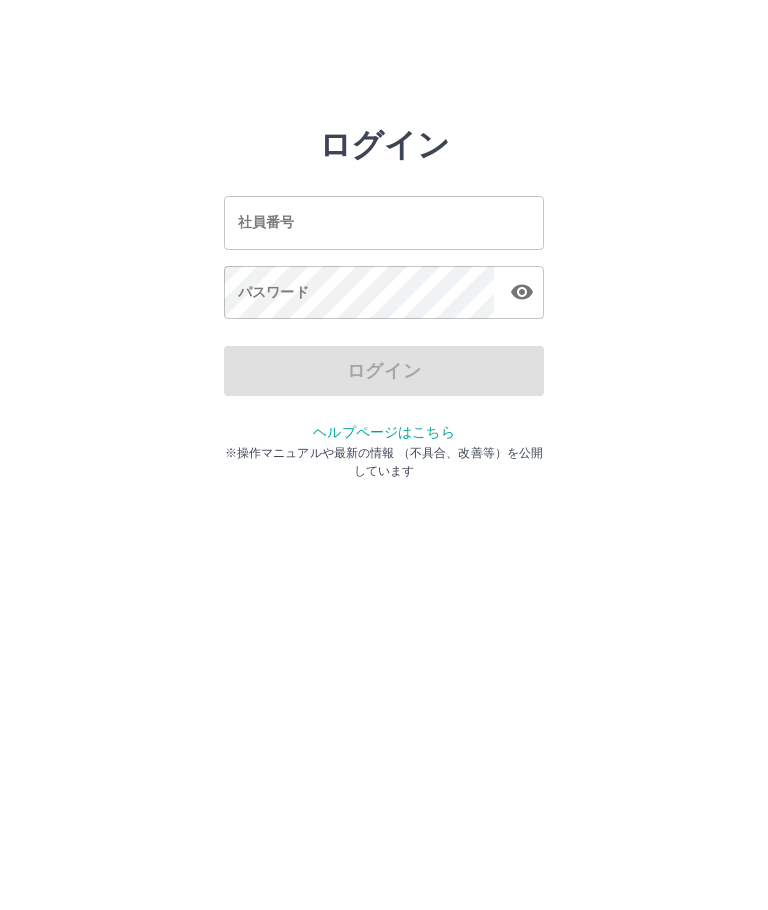 scroll, scrollTop: 0, scrollLeft: 0, axis: both 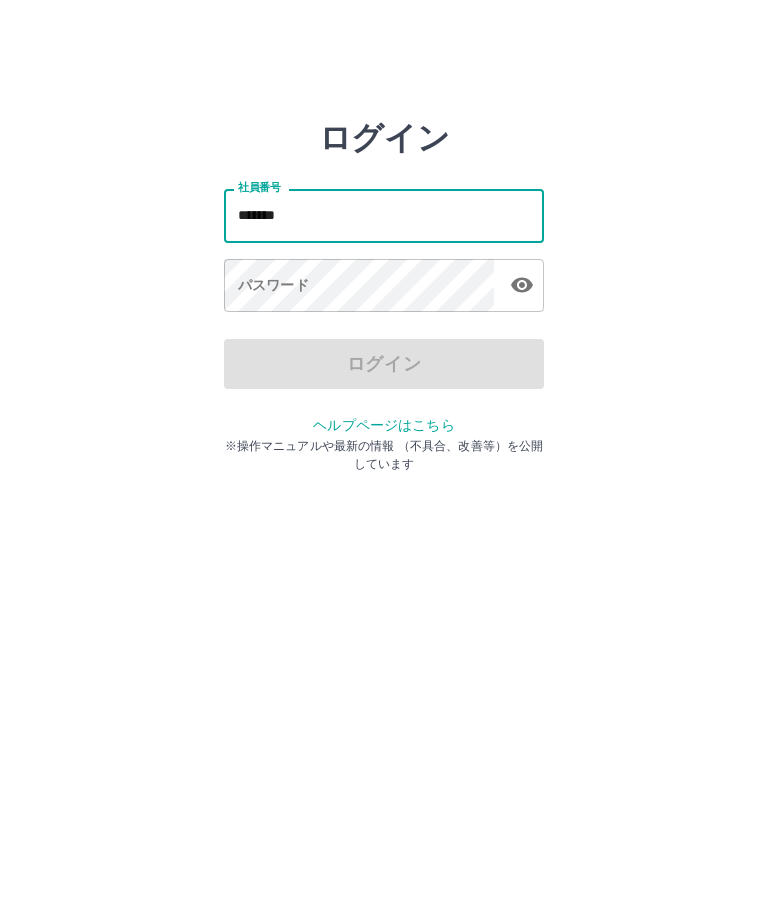 type on "*******" 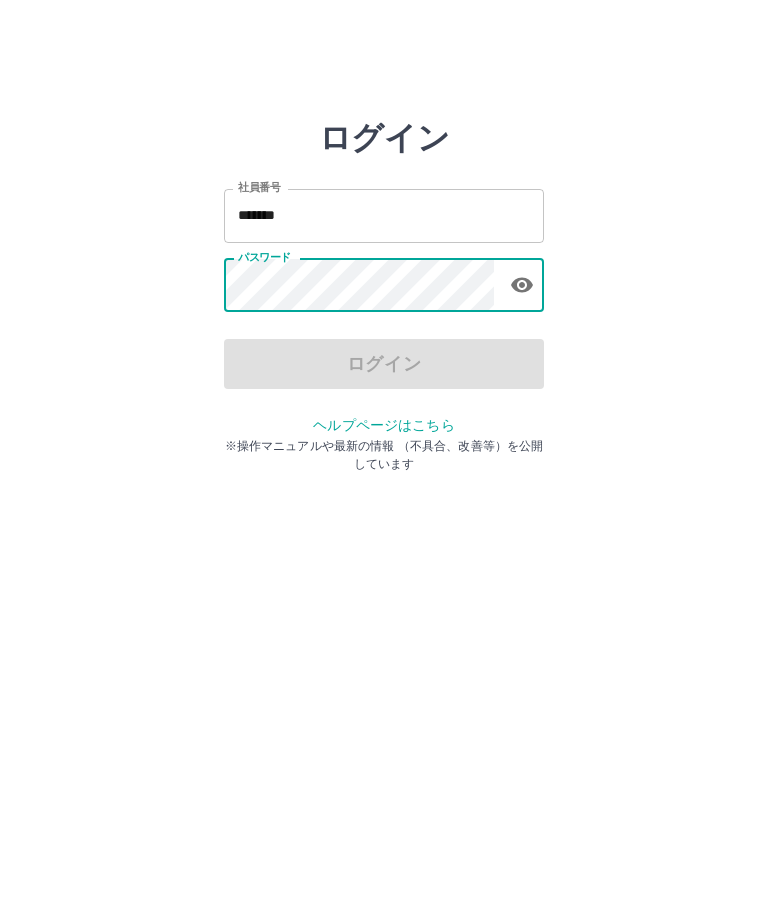 click on "ログイン" at bounding box center (384, 371) 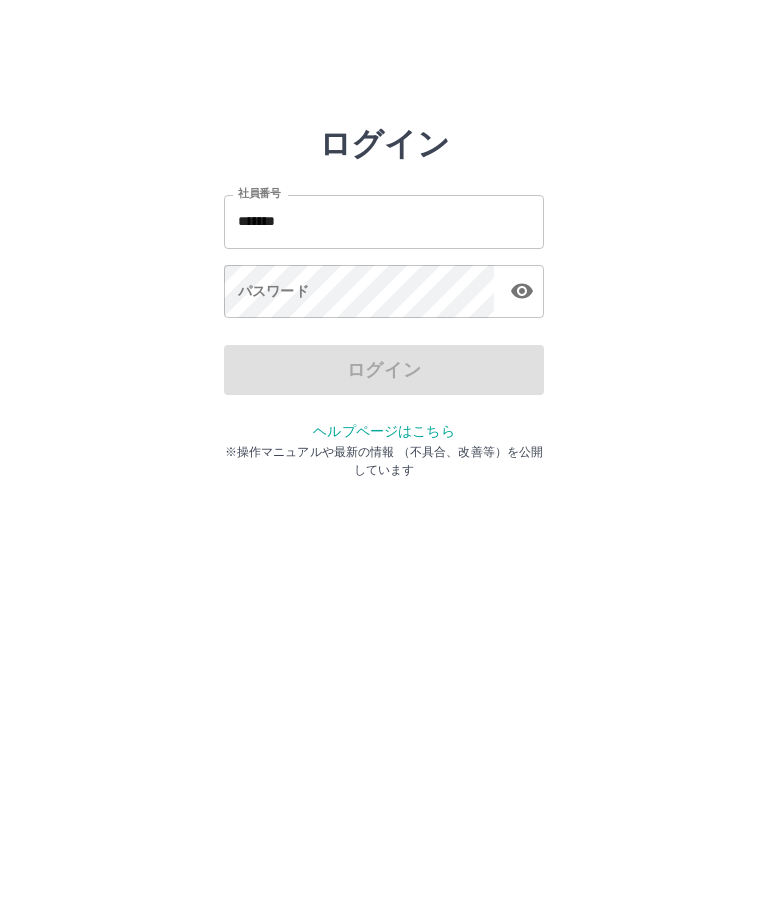 click on "ログイン" at bounding box center [384, 371] 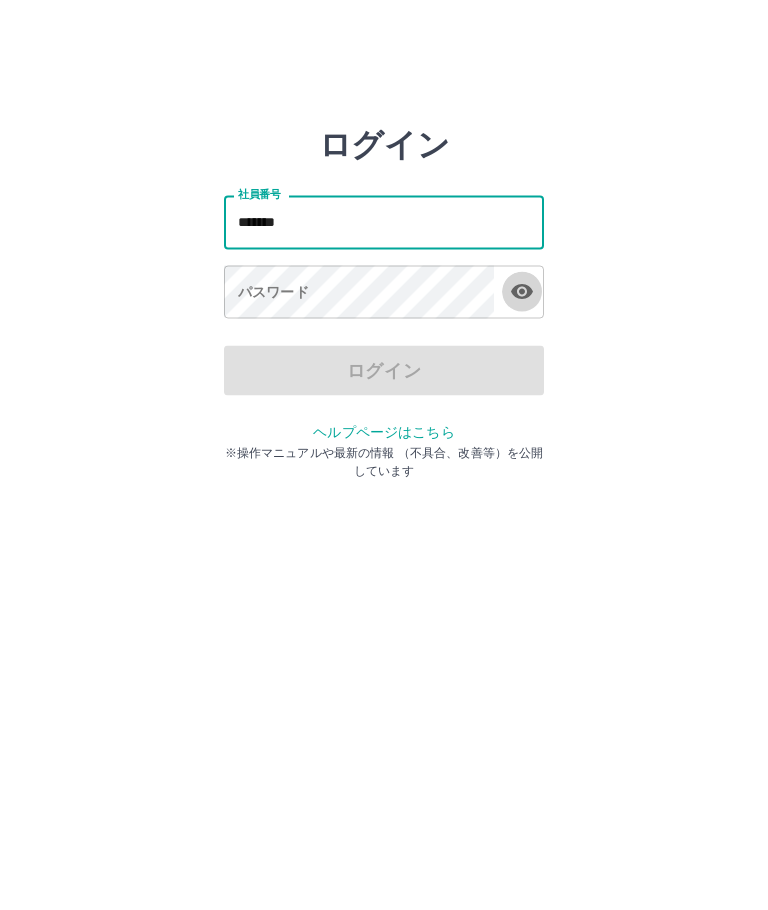 click 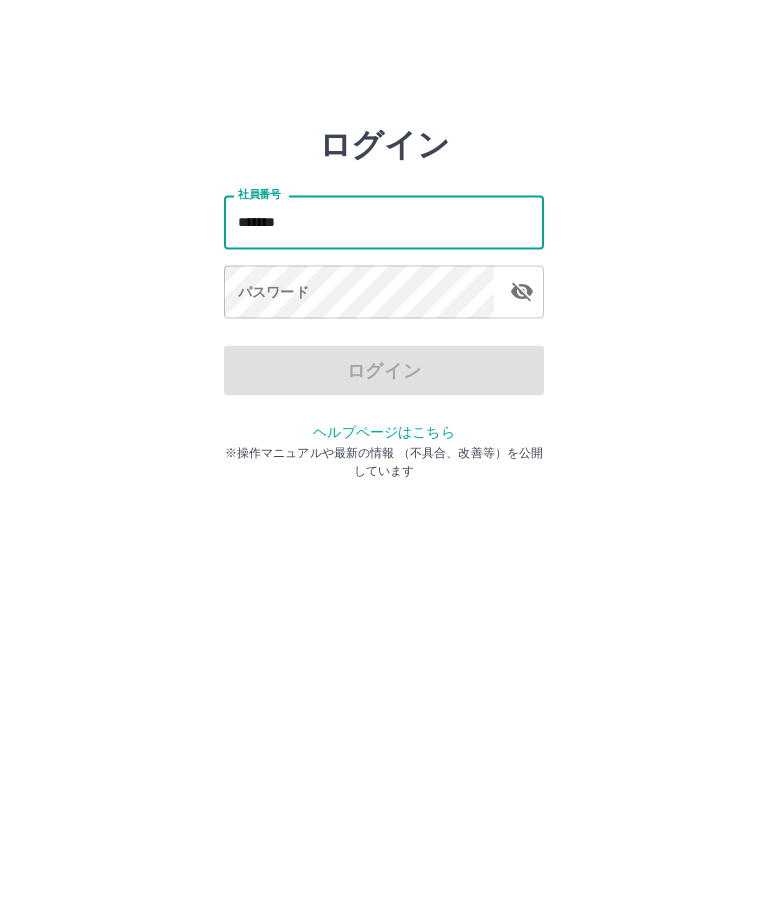 click at bounding box center (522, 292) 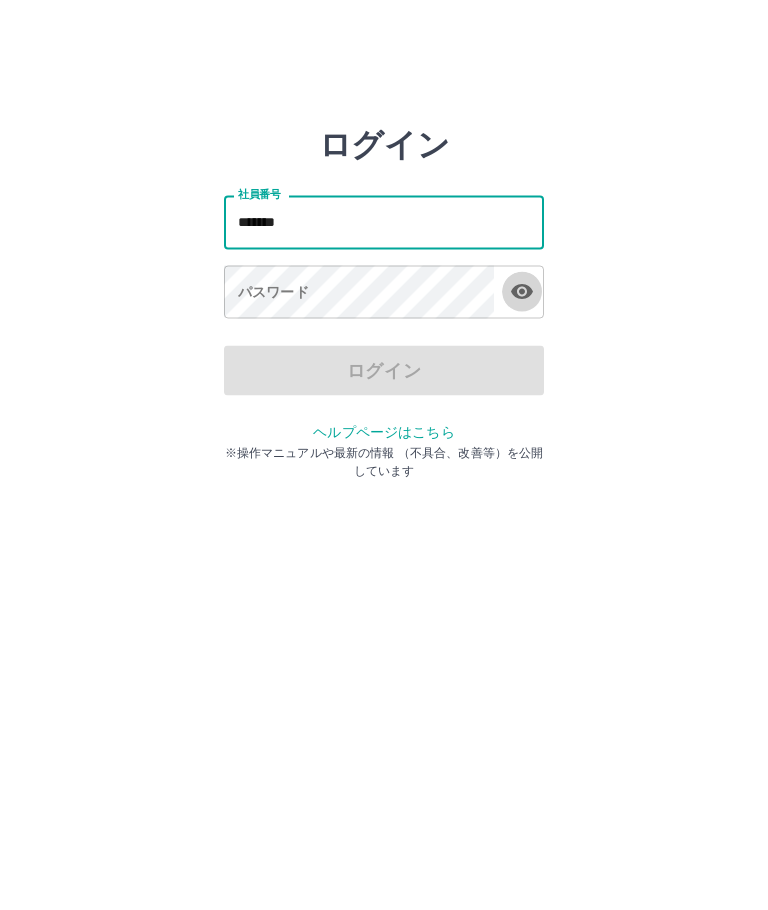 click 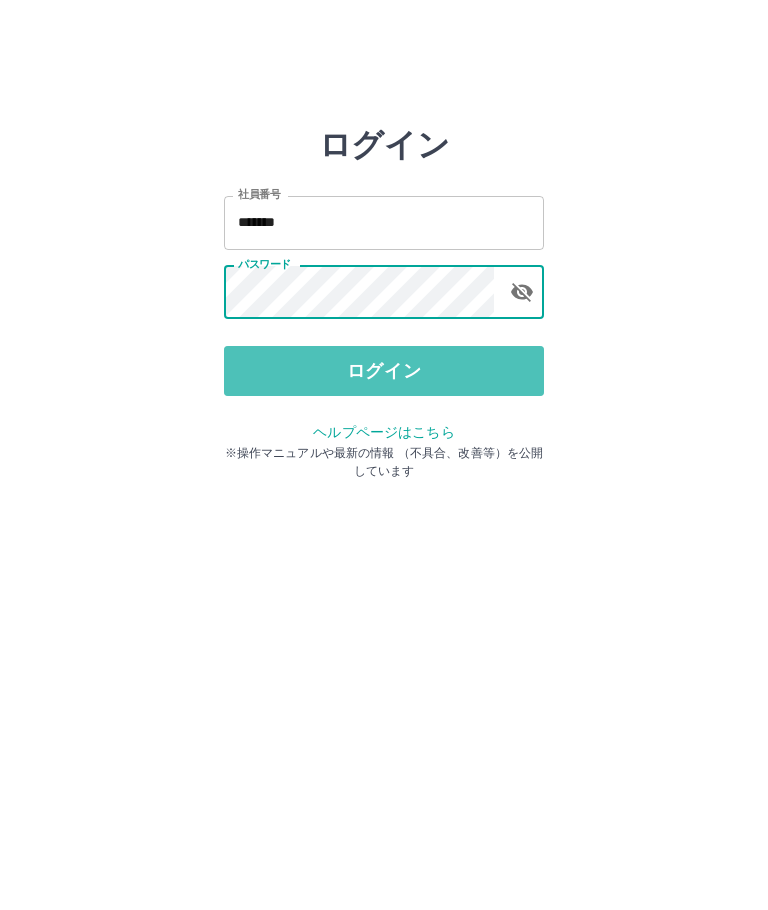 click on "ログイン" at bounding box center [384, 371] 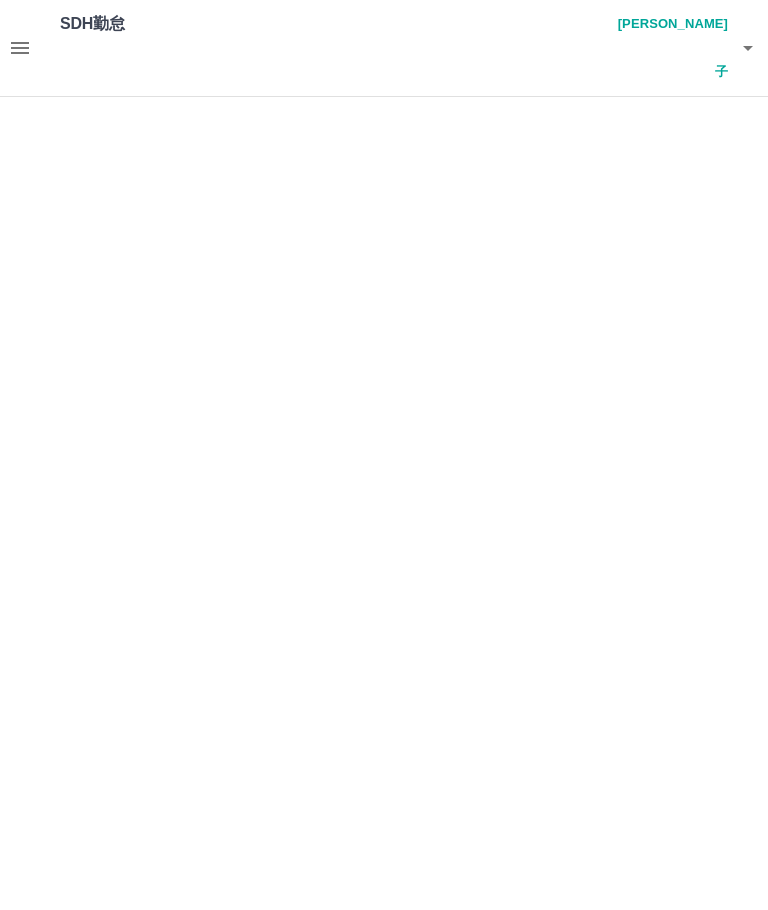 scroll, scrollTop: 0, scrollLeft: 0, axis: both 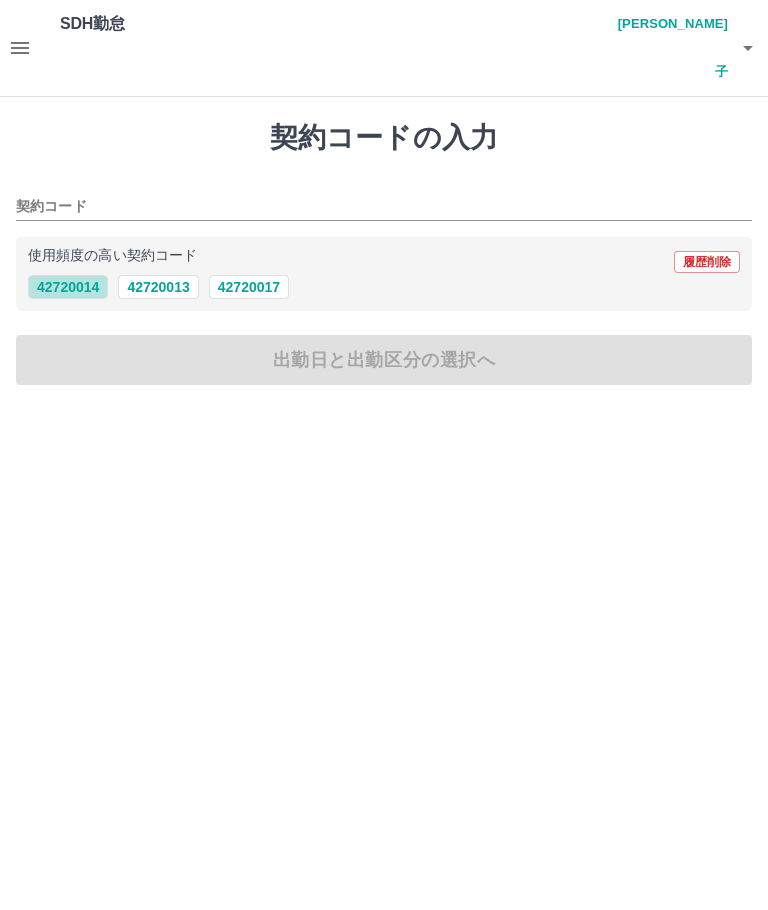 click on "42720014" at bounding box center (68, 287) 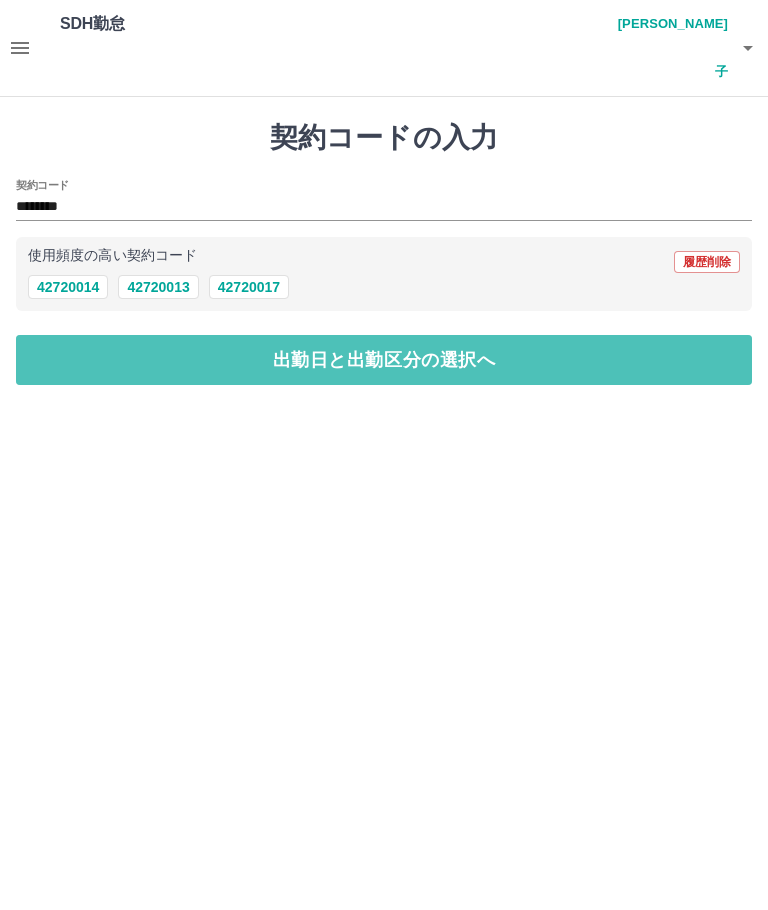 click on "出勤日と出勤区分の選択へ" at bounding box center (384, 360) 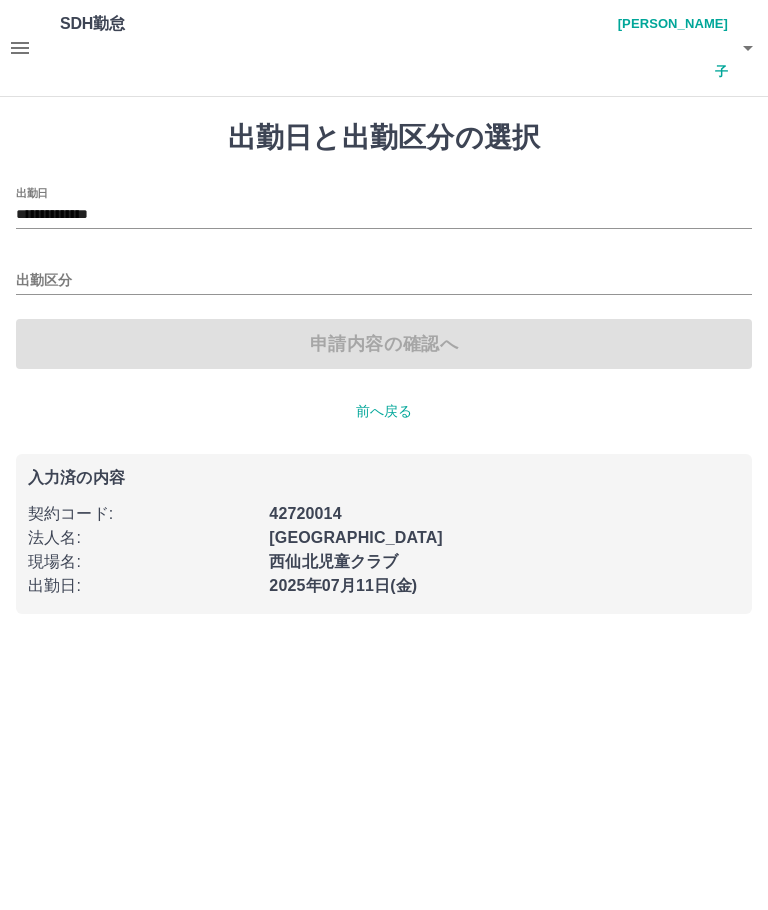 click on "出勤区分" at bounding box center (384, 281) 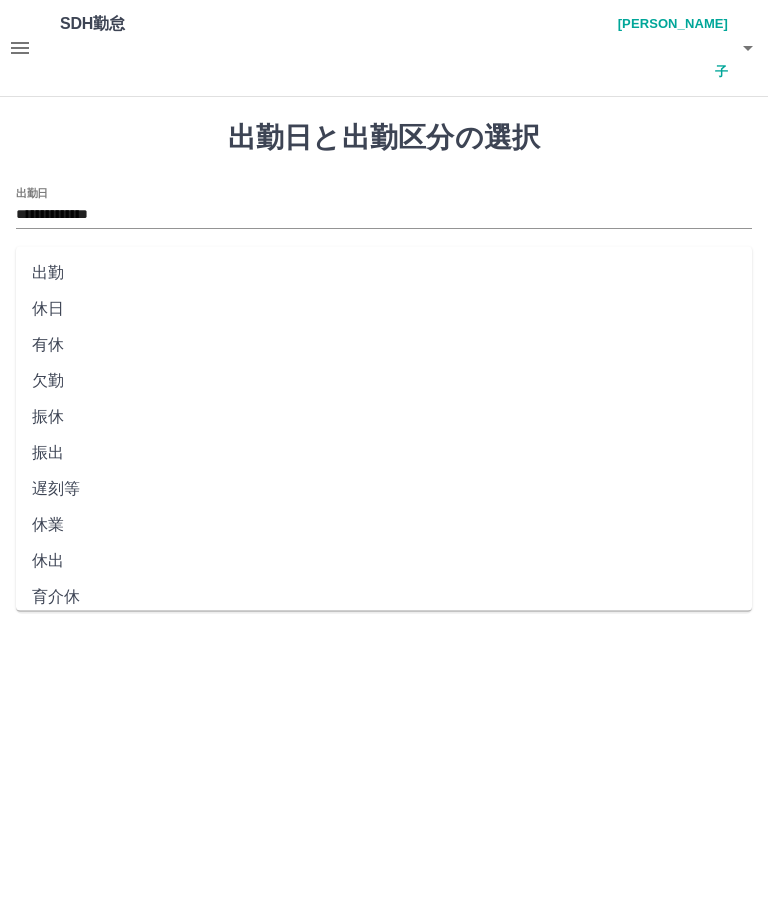 click on "出勤" at bounding box center [384, 273] 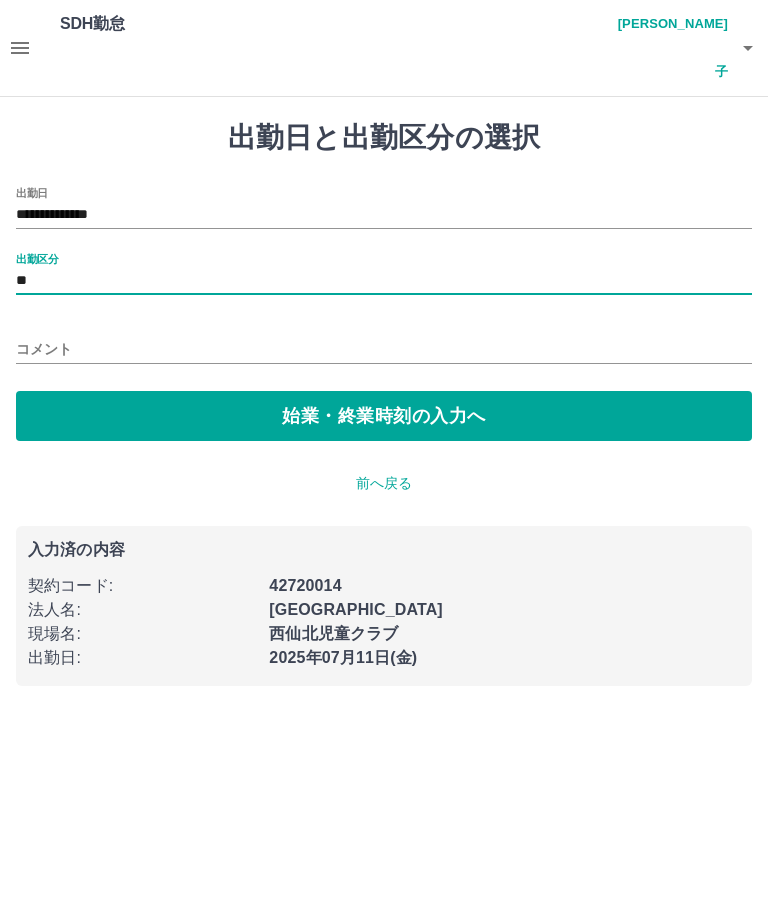type on "**" 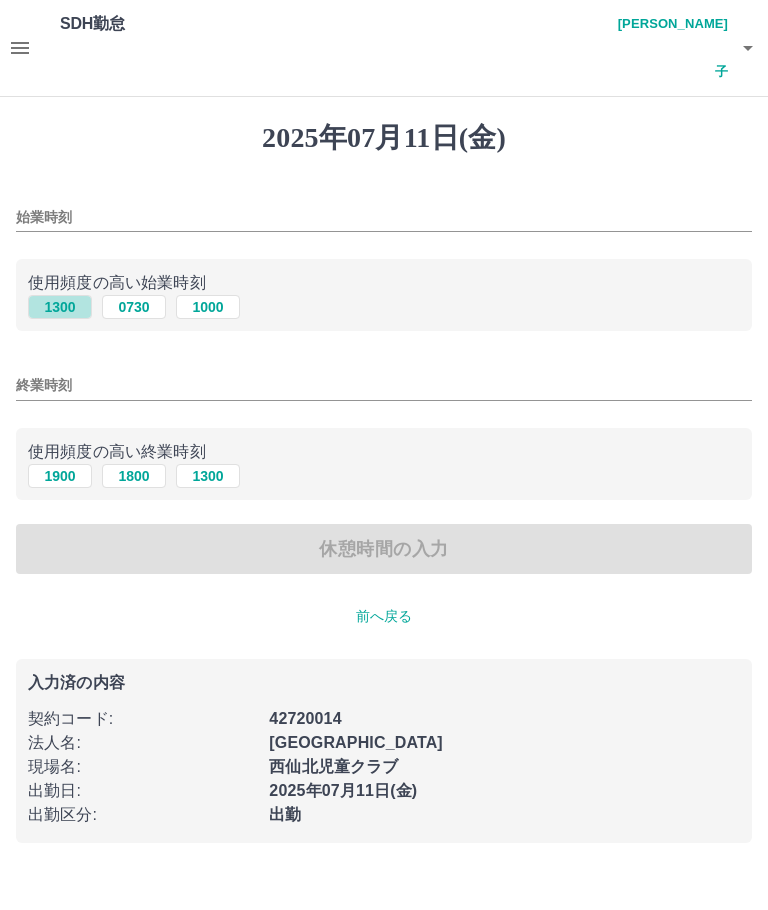 click on "1300" at bounding box center [60, 307] 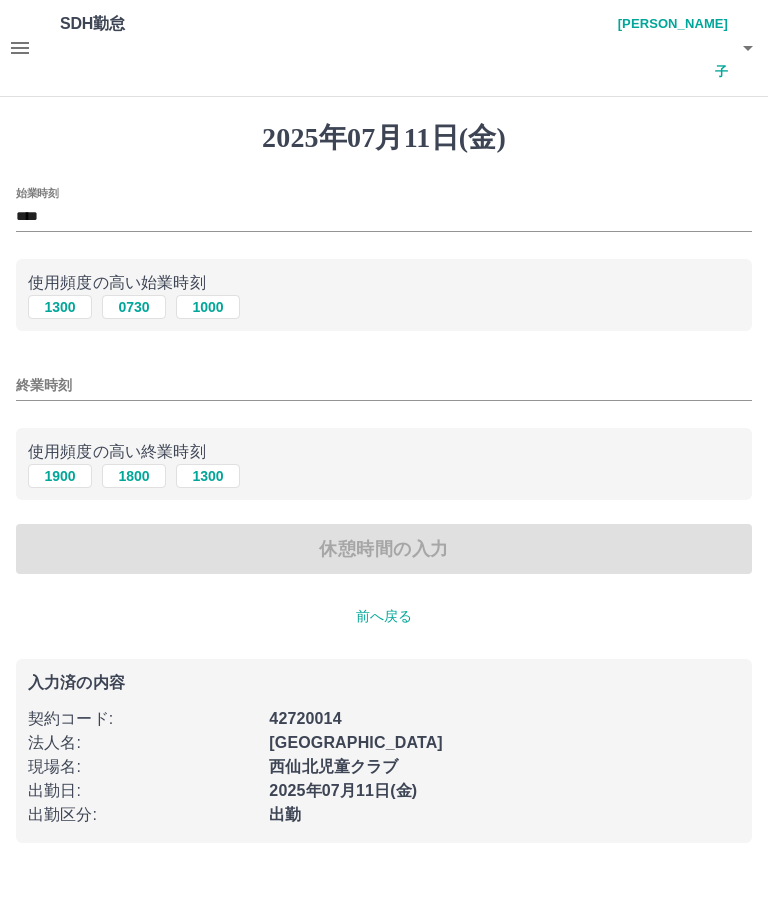click on "1900" at bounding box center [60, 476] 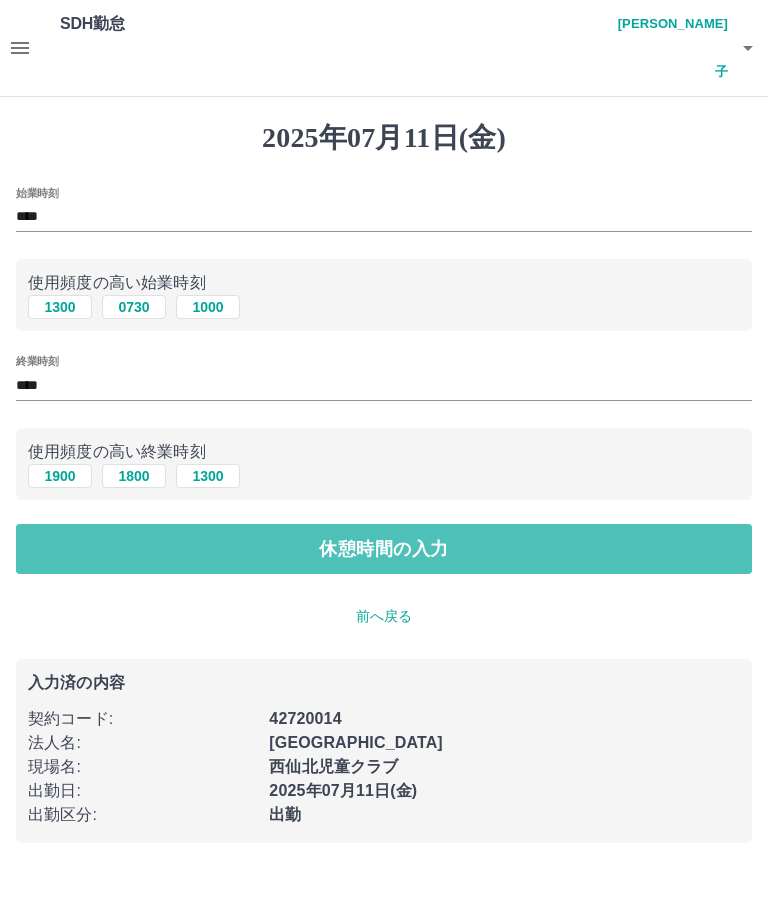 click on "休憩時間の入力" at bounding box center (384, 549) 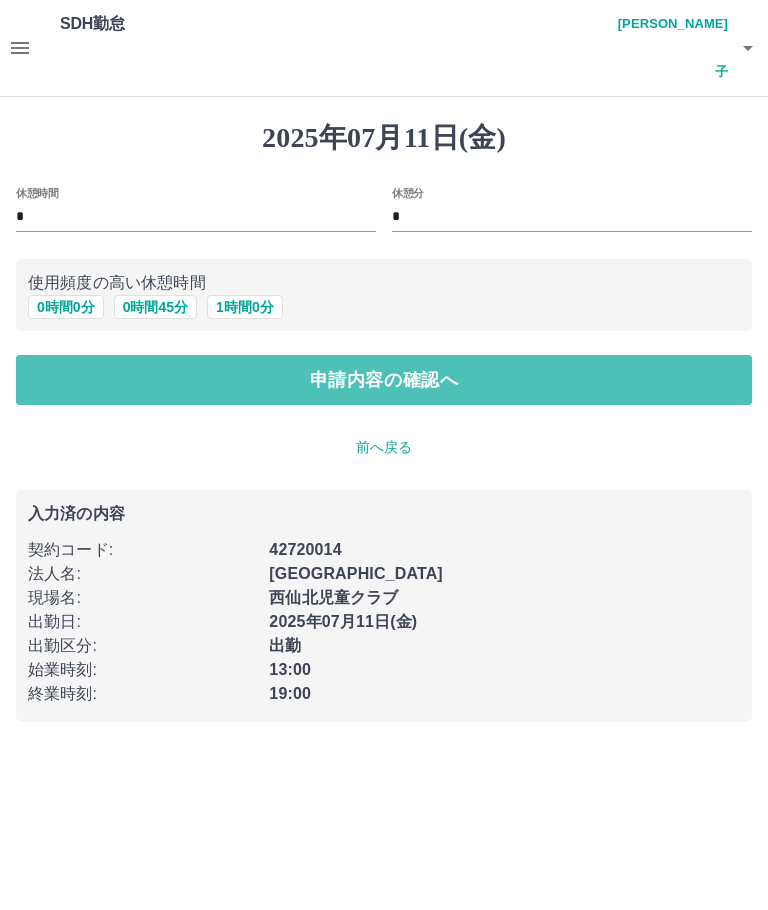click on "申請内容の確認へ" at bounding box center [384, 380] 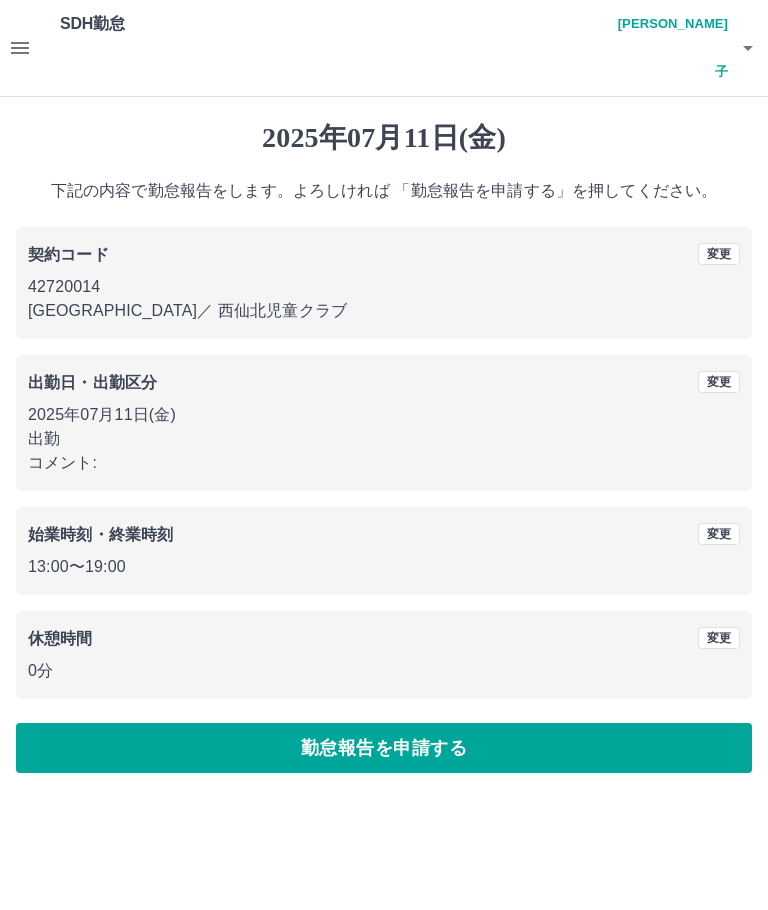 click at bounding box center (384, 455) 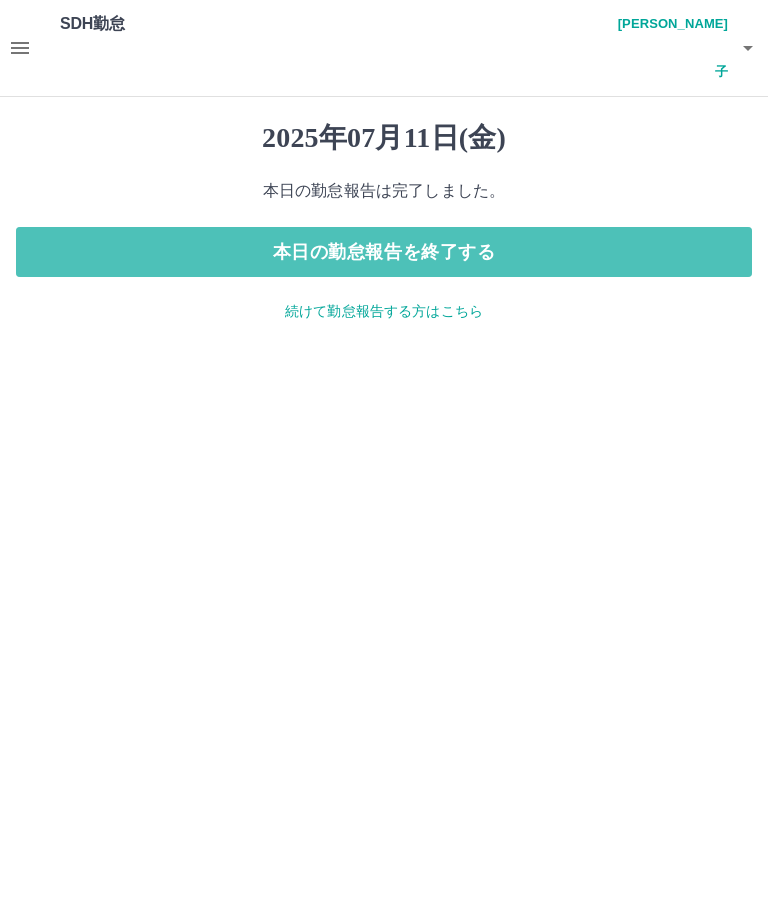 click on "本日の勤怠報告を終了する" at bounding box center [384, 252] 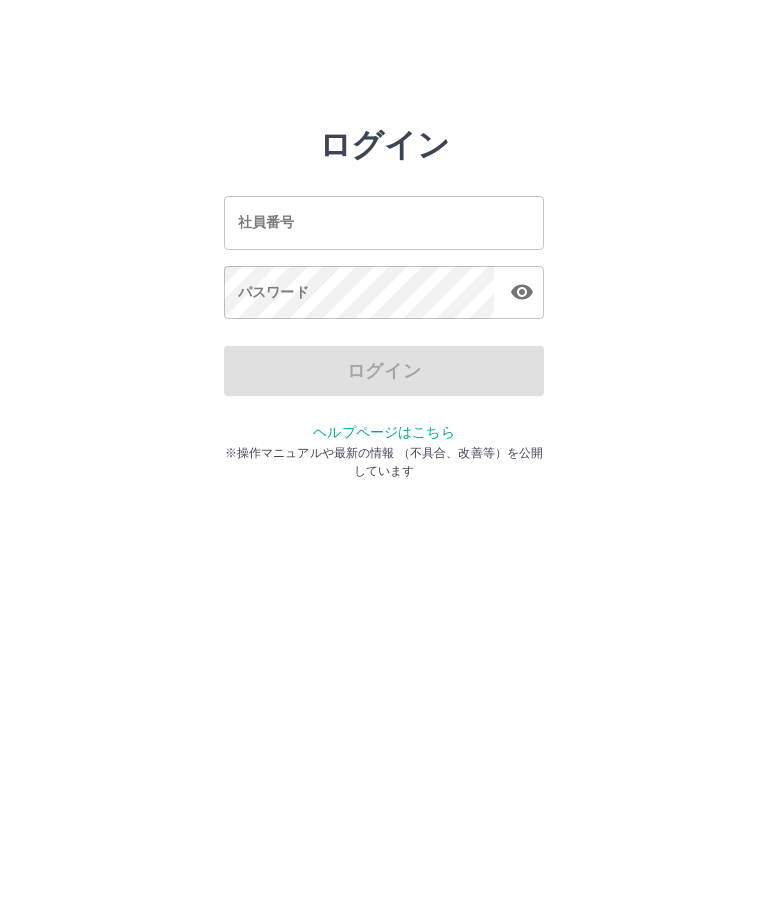 scroll, scrollTop: 0, scrollLeft: 0, axis: both 